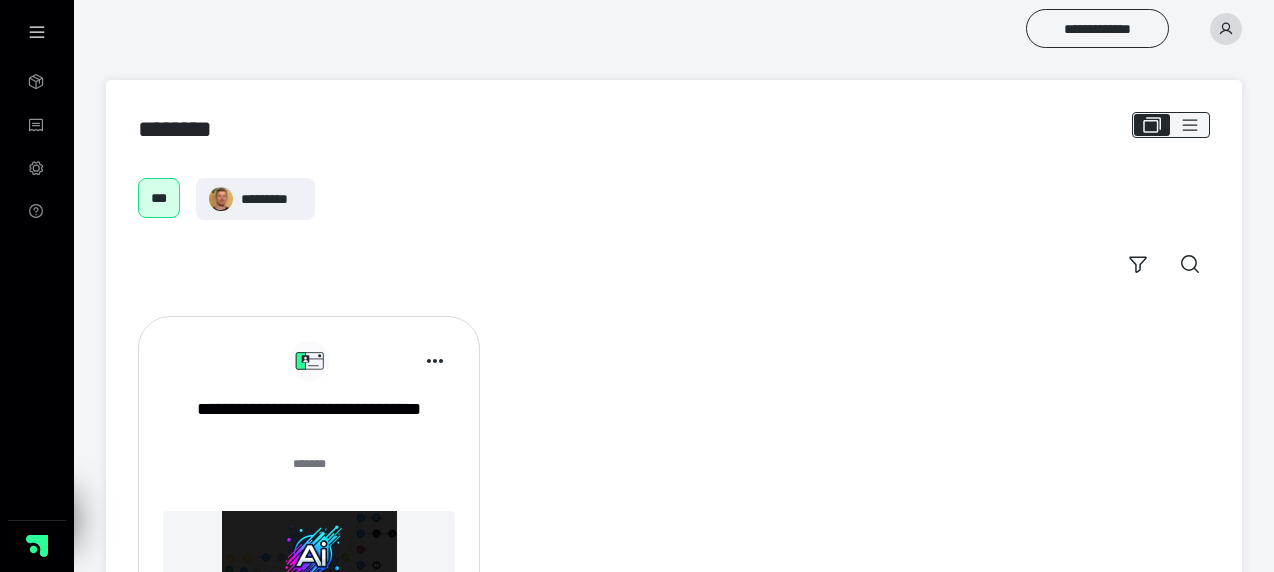 scroll, scrollTop: 0, scrollLeft: 0, axis: both 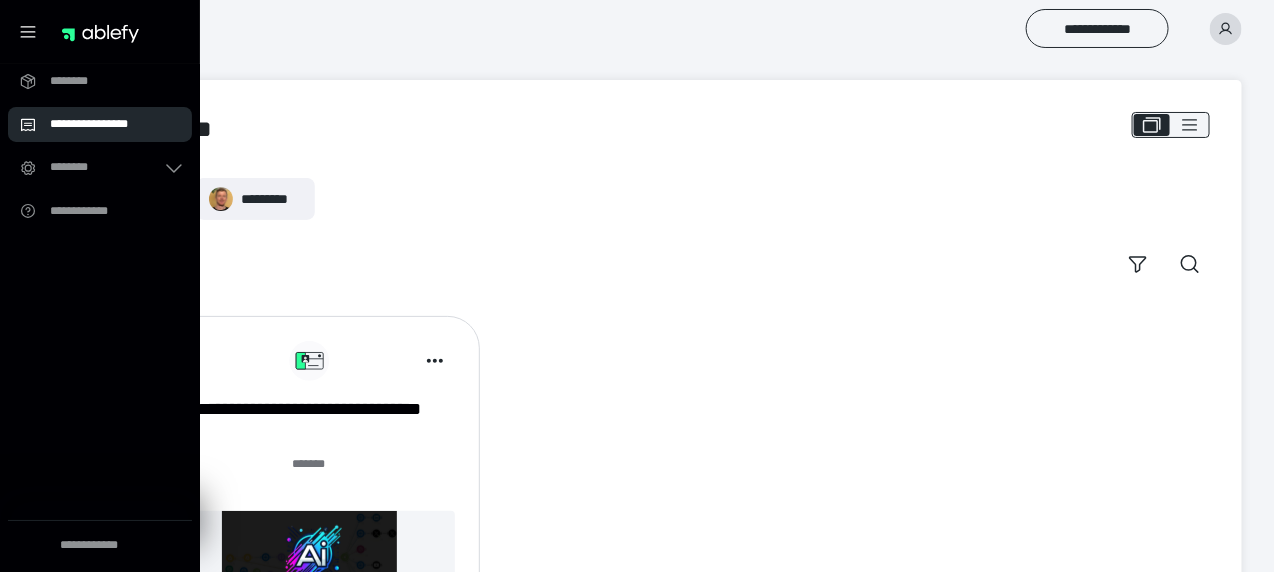 click on "**********" at bounding box center (106, 124) 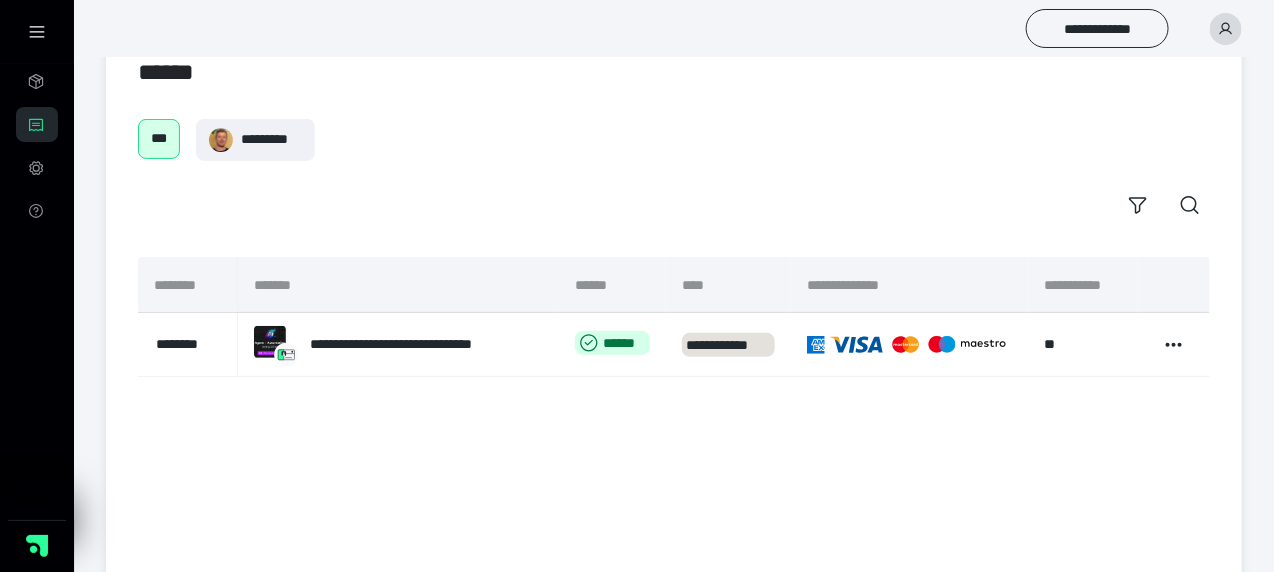 scroll, scrollTop: 0, scrollLeft: 0, axis: both 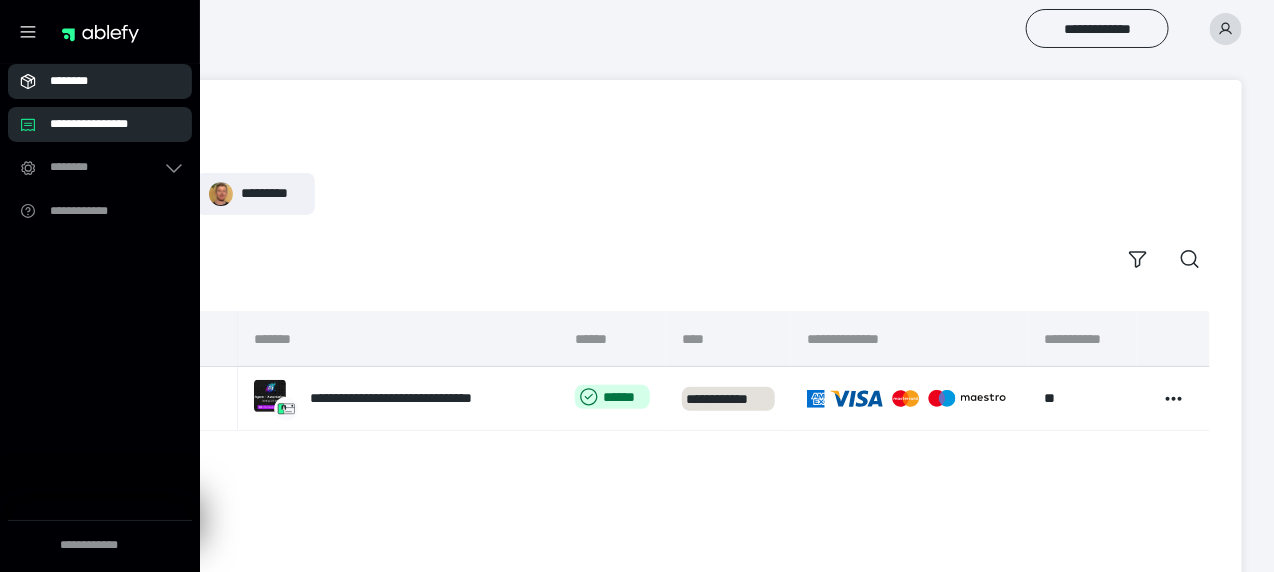 click on "********" at bounding box center [106, 81] 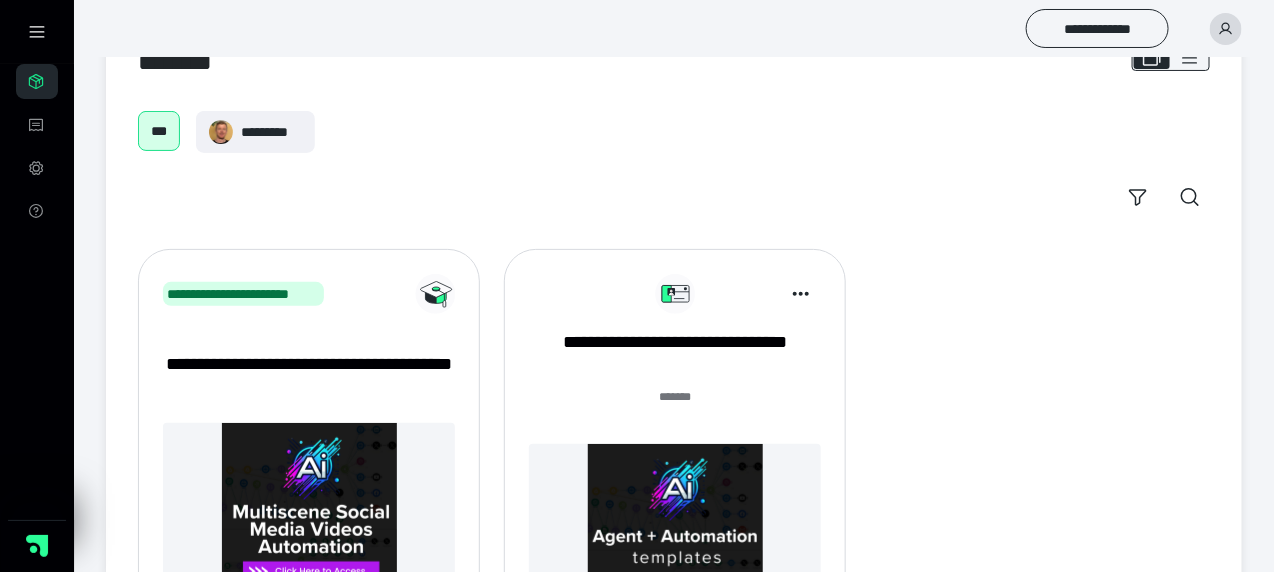 scroll, scrollTop: 232, scrollLeft: 0, axis: vertical 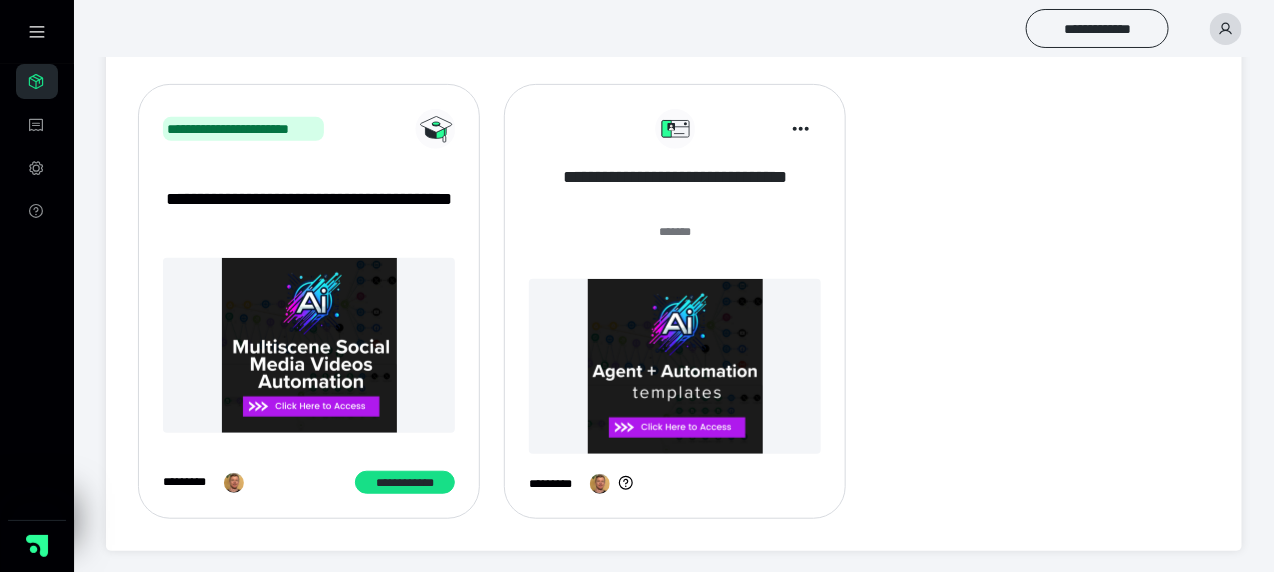 click on "**********" at bounding box center [675, 190] 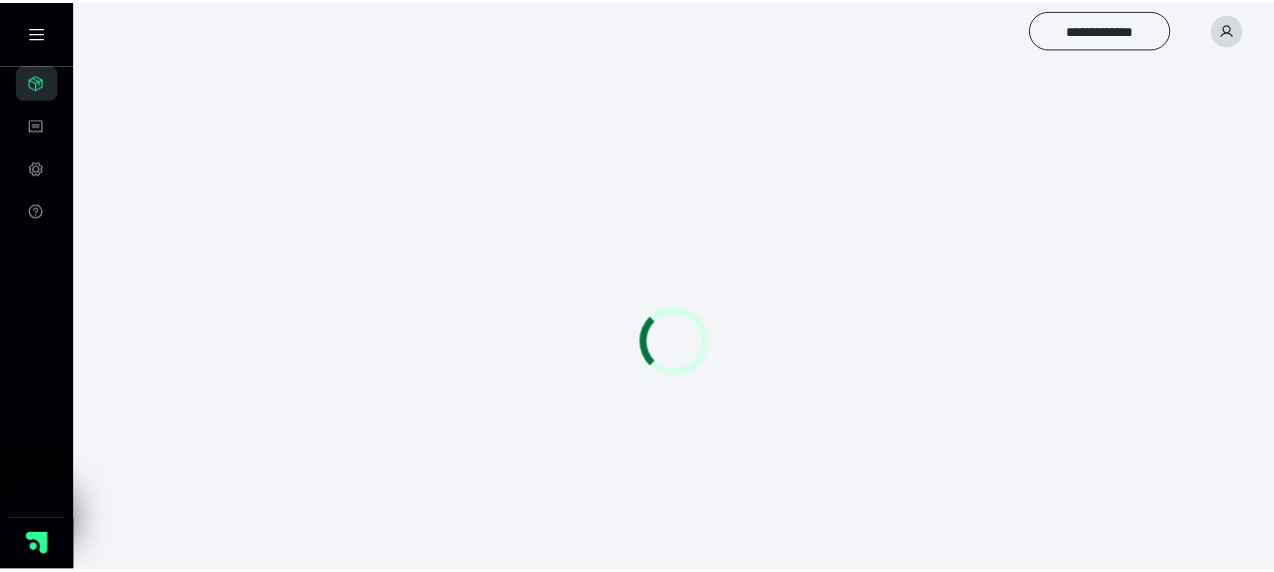 scroll, scrollTop: 0, scrollLeft: 0, axis: both 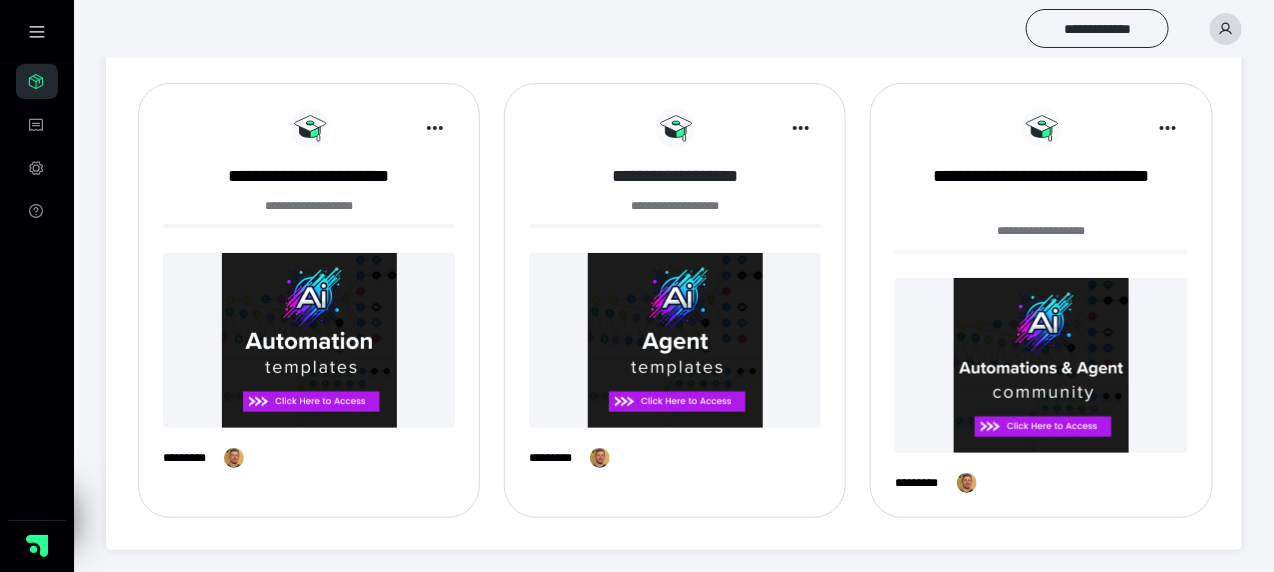 click on "**********" at bounding box center [675, 176] 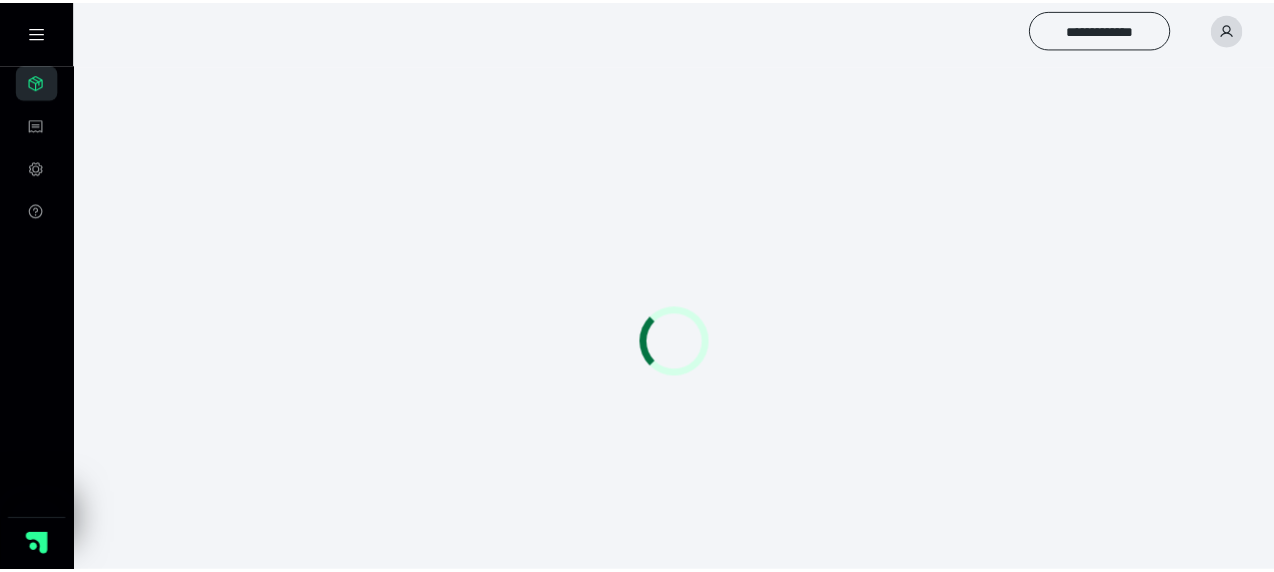 scroll, scrollTop: 0, scrollLeft: 0, axis: both 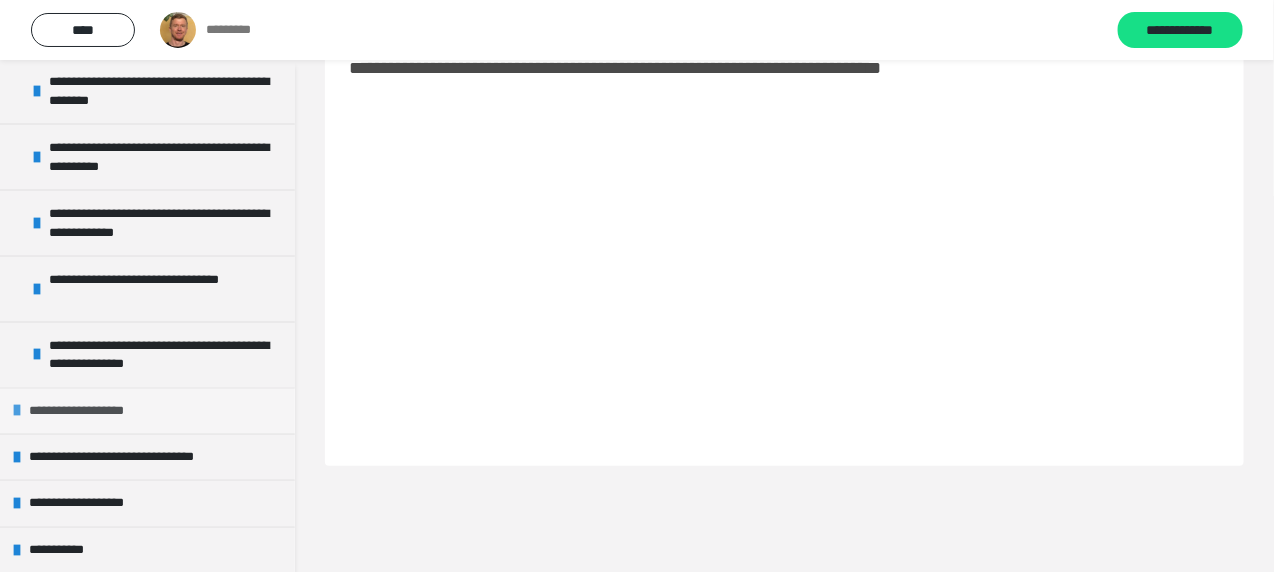 click on "**********" at bounding box center [87, 411] 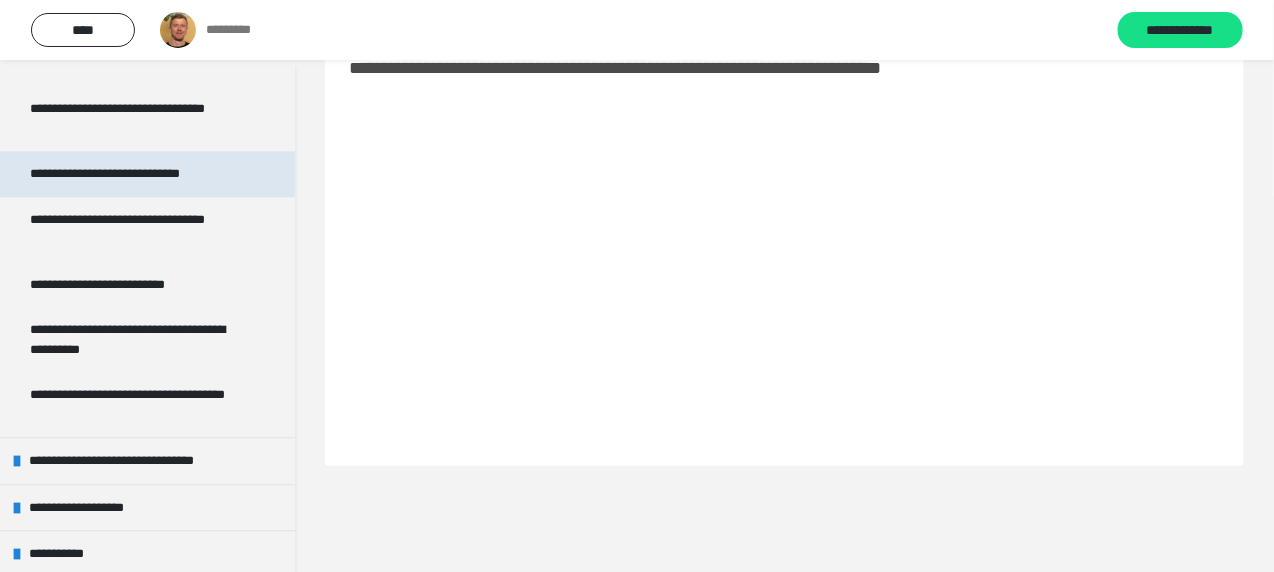 scroll, scrollTop: 1605, scrollLeft: 0, axis: vertical 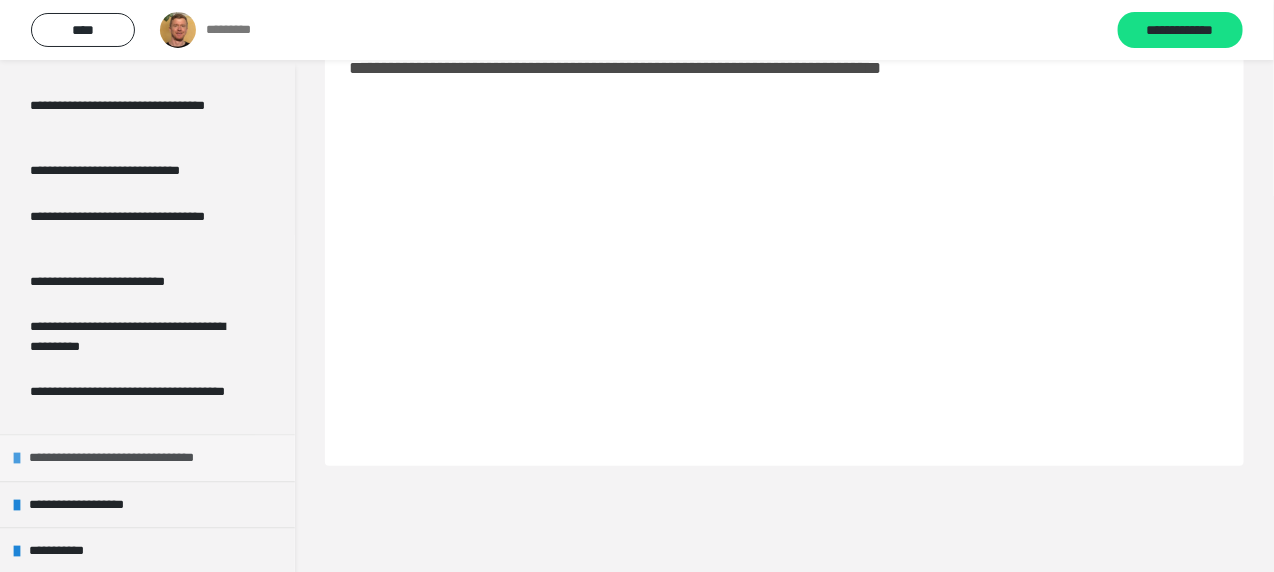 click on "**********" at bounding box center (140, 457) 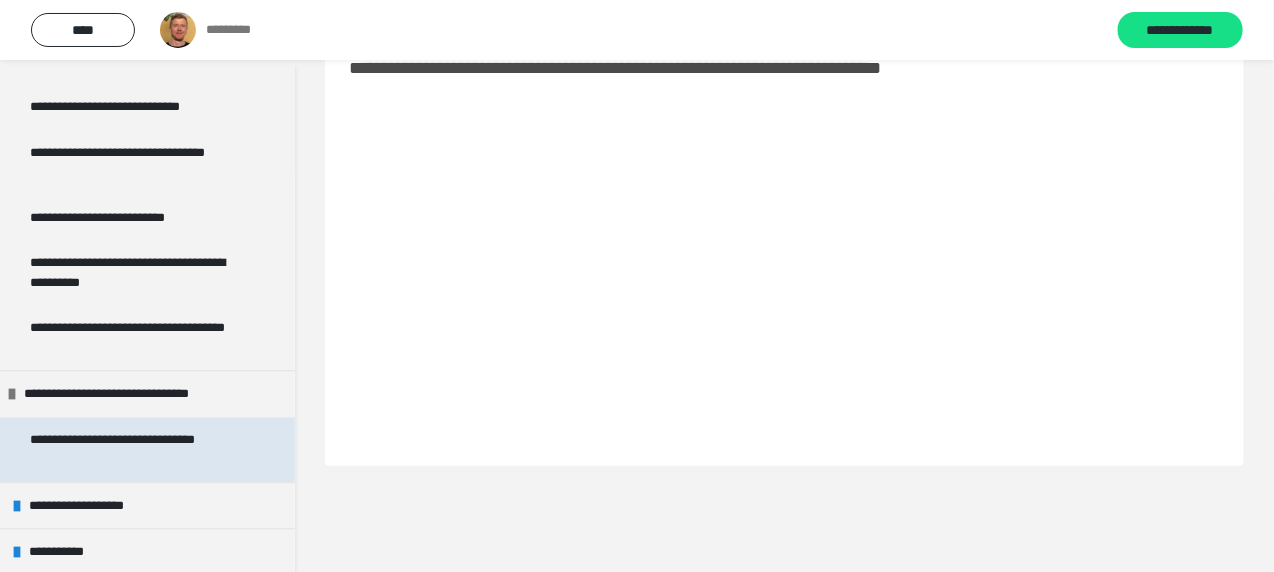 scroll, scrollTop: 1670, scrollLeft: 0, axis: vertical 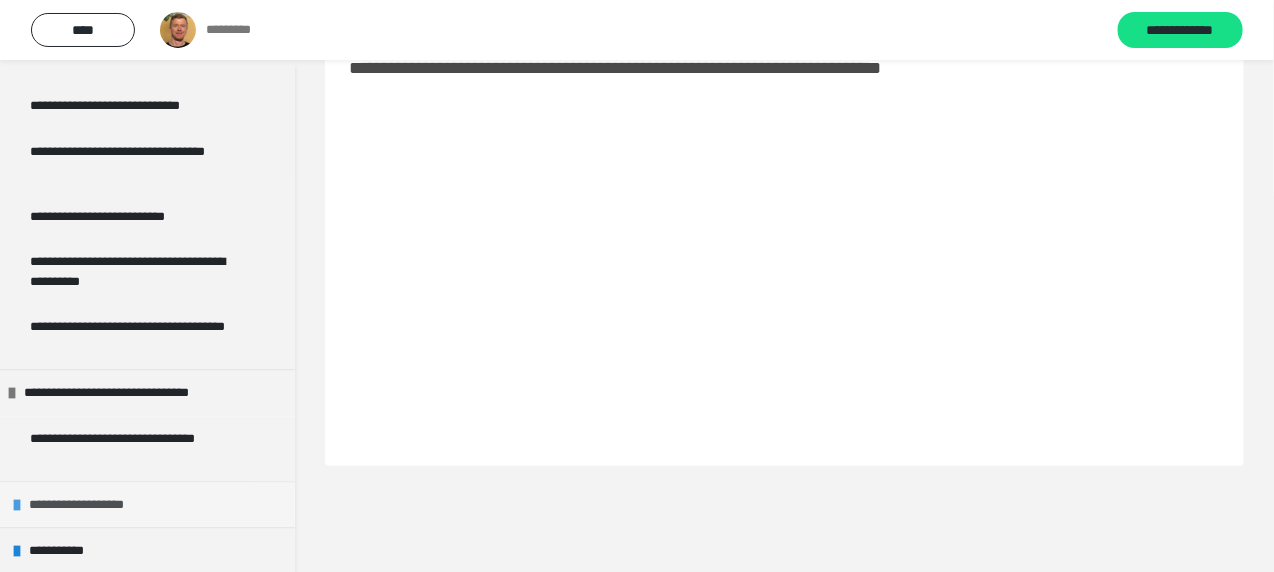 click on "**********" at bounding box center [93, 504] 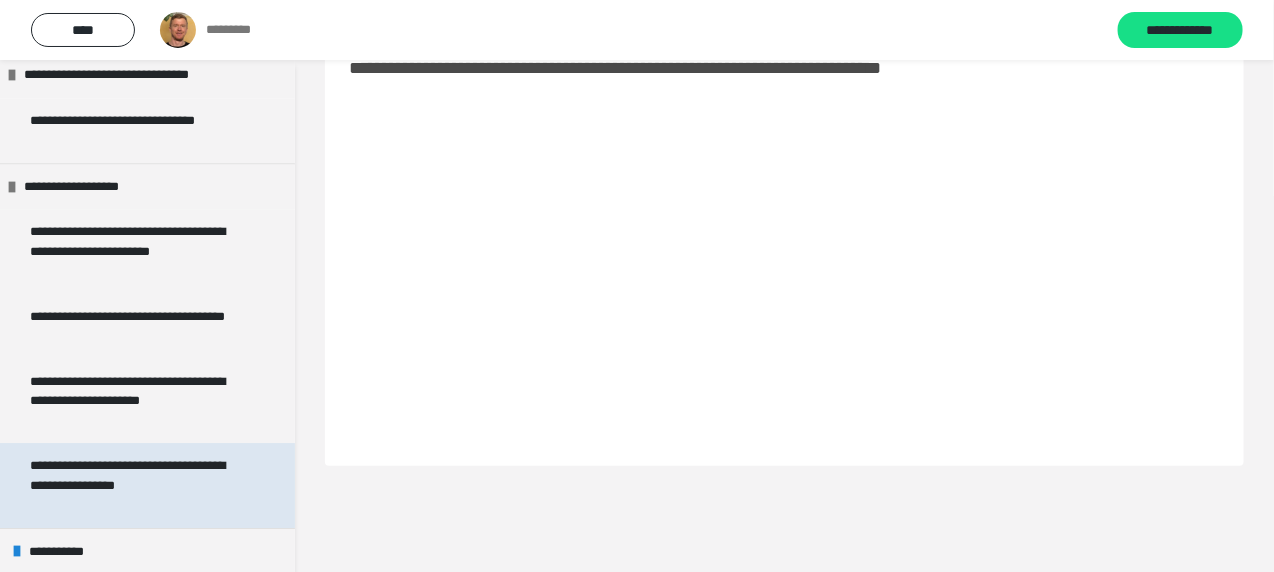 scroll, scrollTop: 1989, scrollLeft: 0, axis: vertical 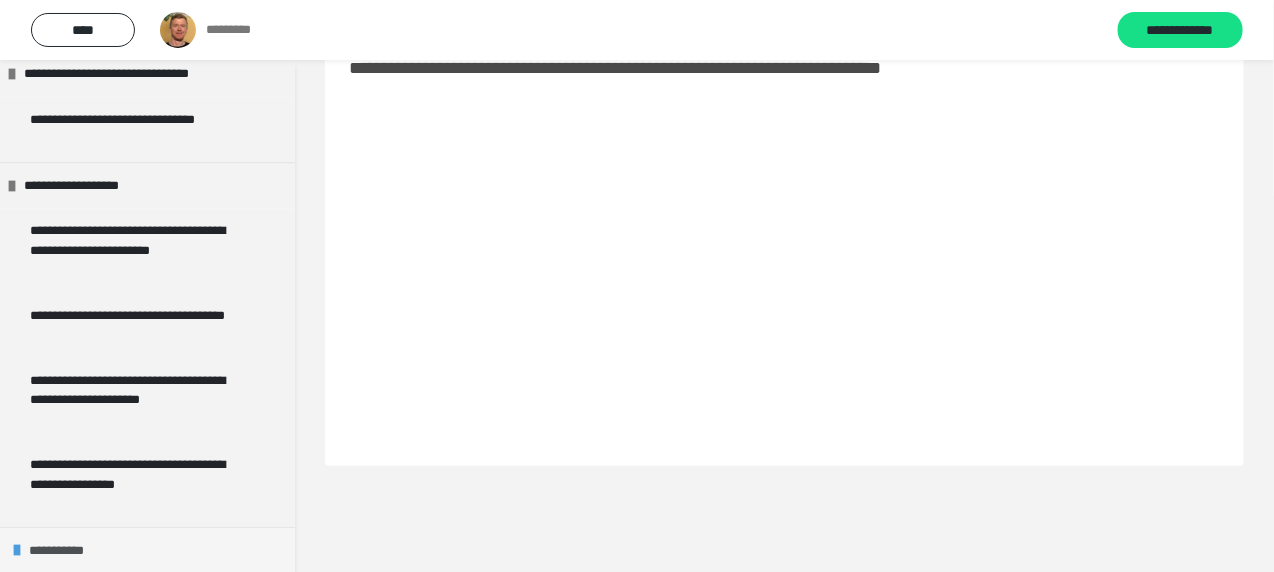 click on "**********" at bounding box center (147, 550) 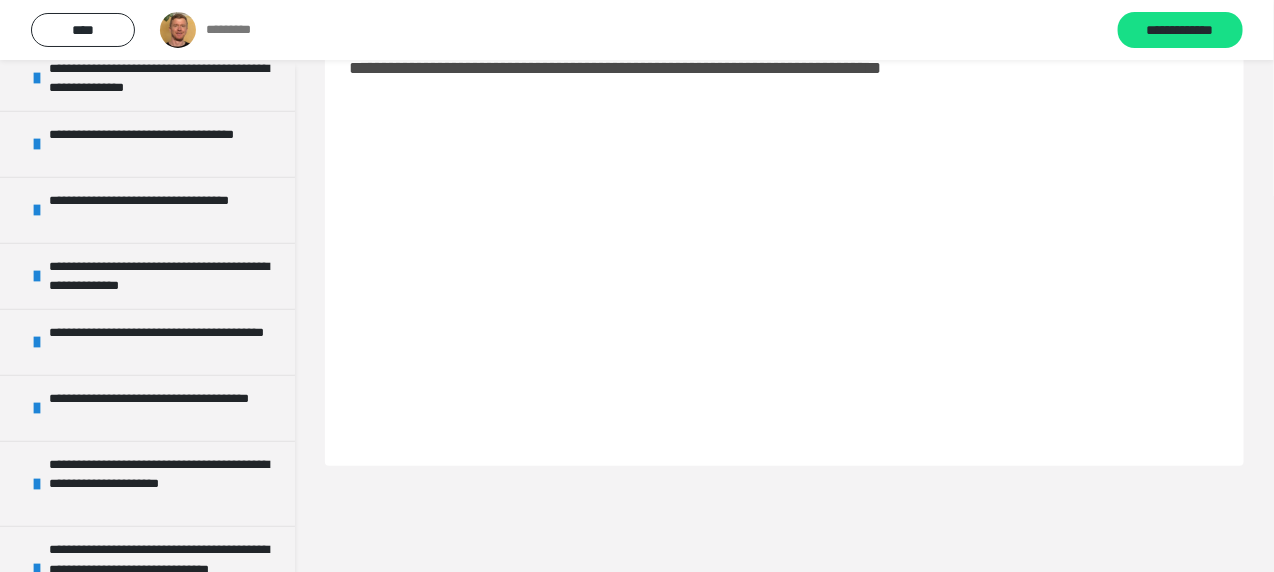 scroll, scrollTop: 0, scrollLeft: 0, axis: both 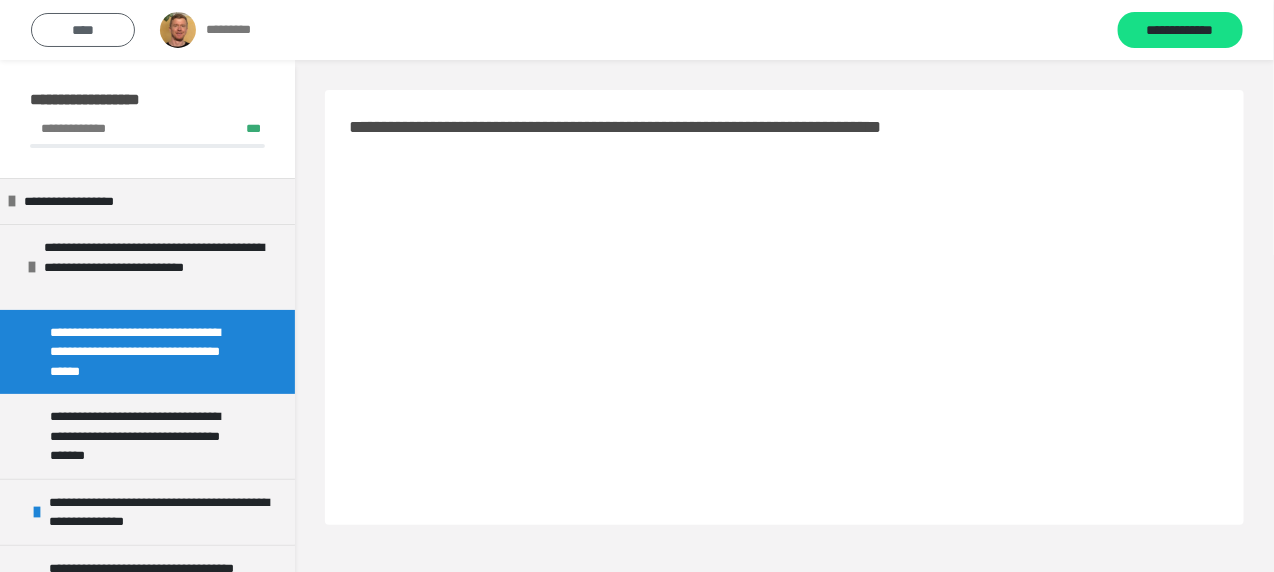 click on "****" at bounding box center (83, 30) 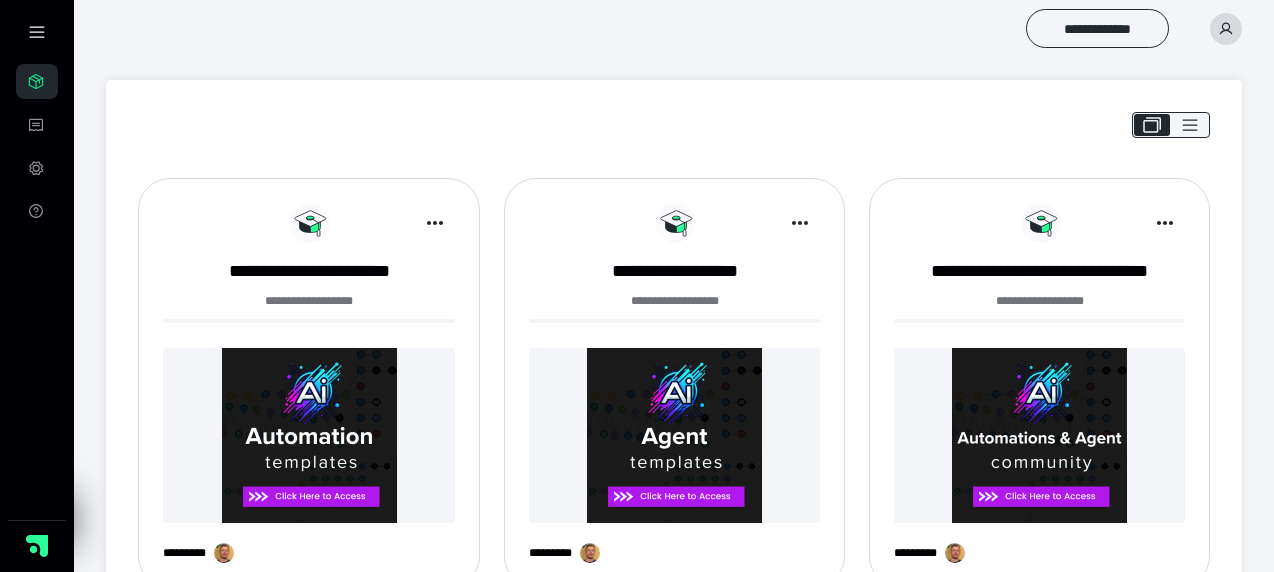scroll, scrollTop: 95, scrollLeft: 0, axis: vertical 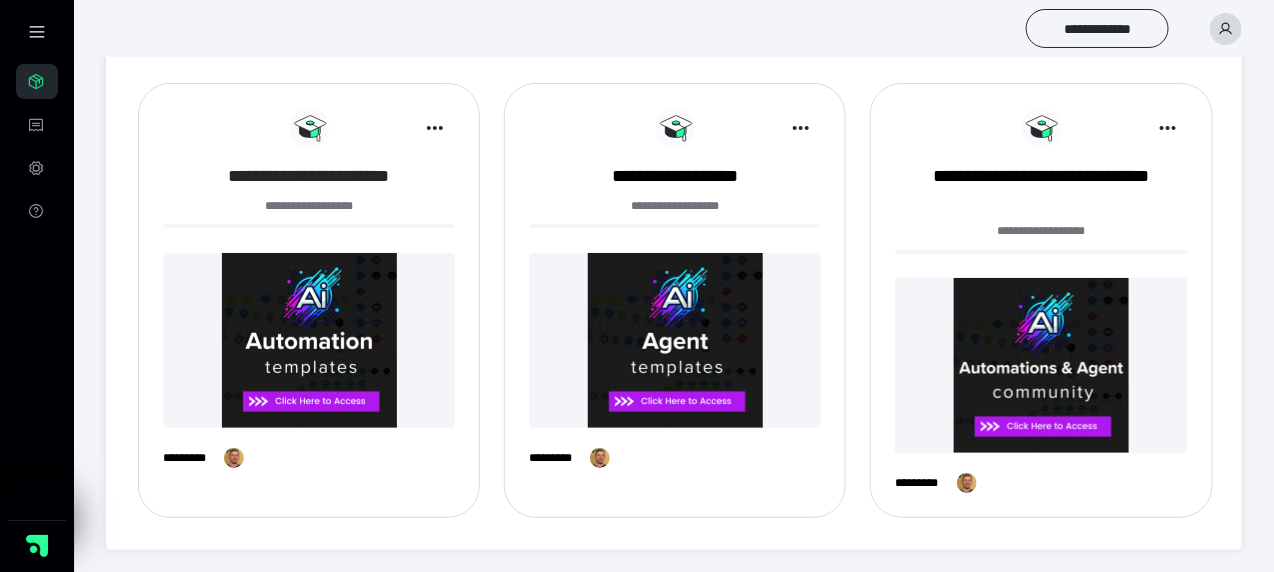 click on "**********" at bounding box center (309, 176) 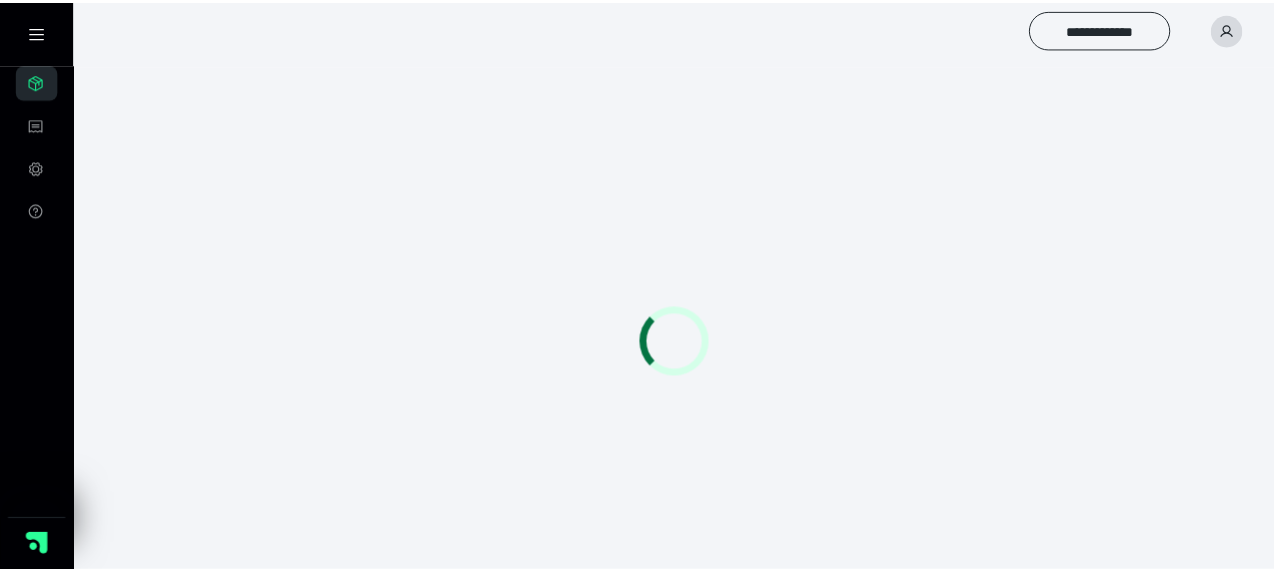scroll, scrollTop: 0, scrollLeft: 0, axis: both 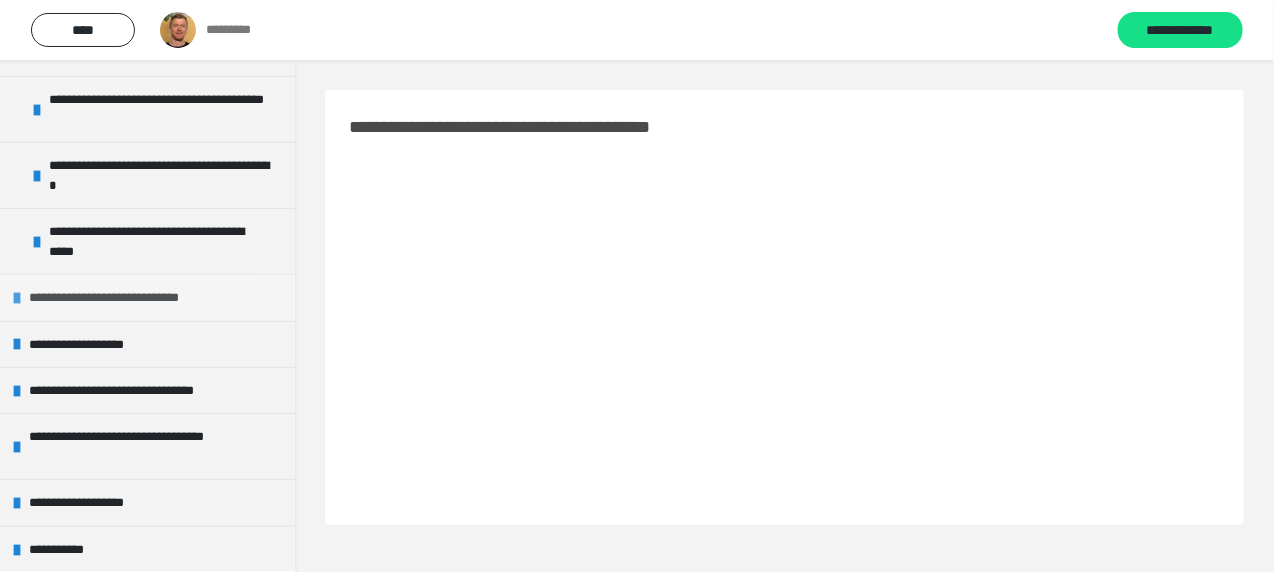 click on "**********" at bounding box center (124, 297) 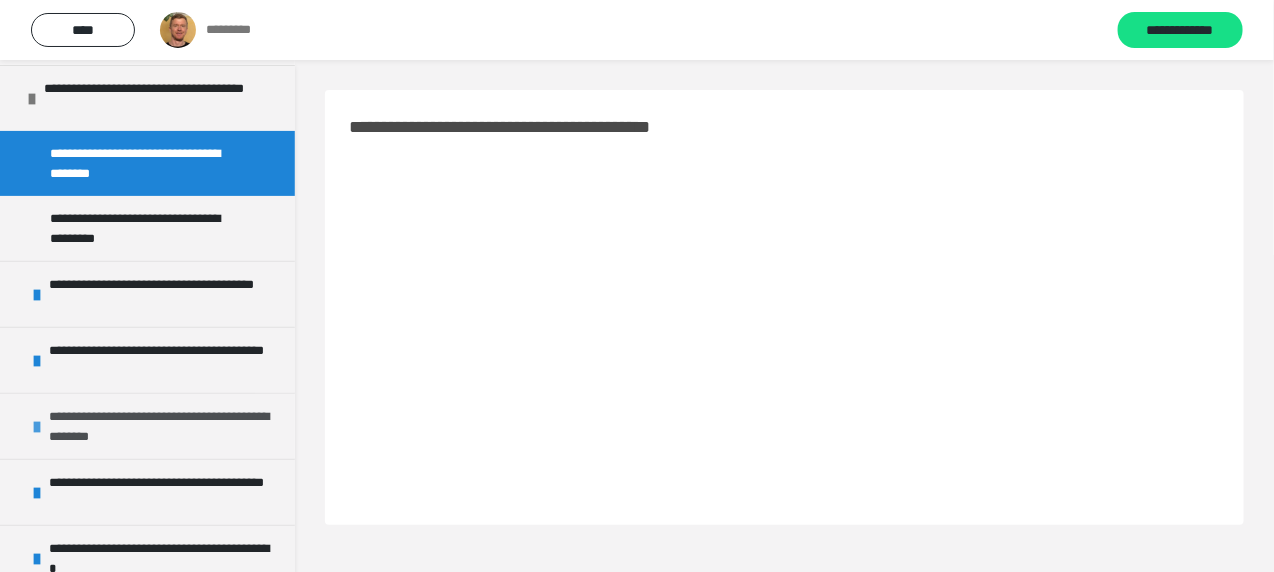 scroll, scrollTop: 114, scrollLeft: 0, axis: vertical 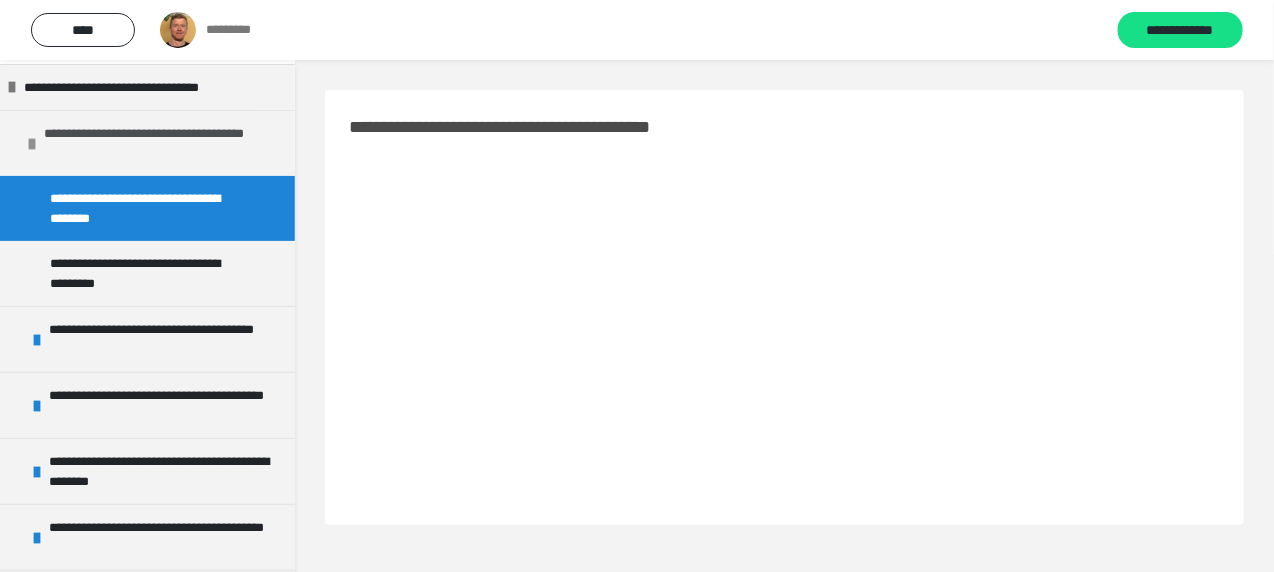 click on "**********" at bounding box center [154, 143] 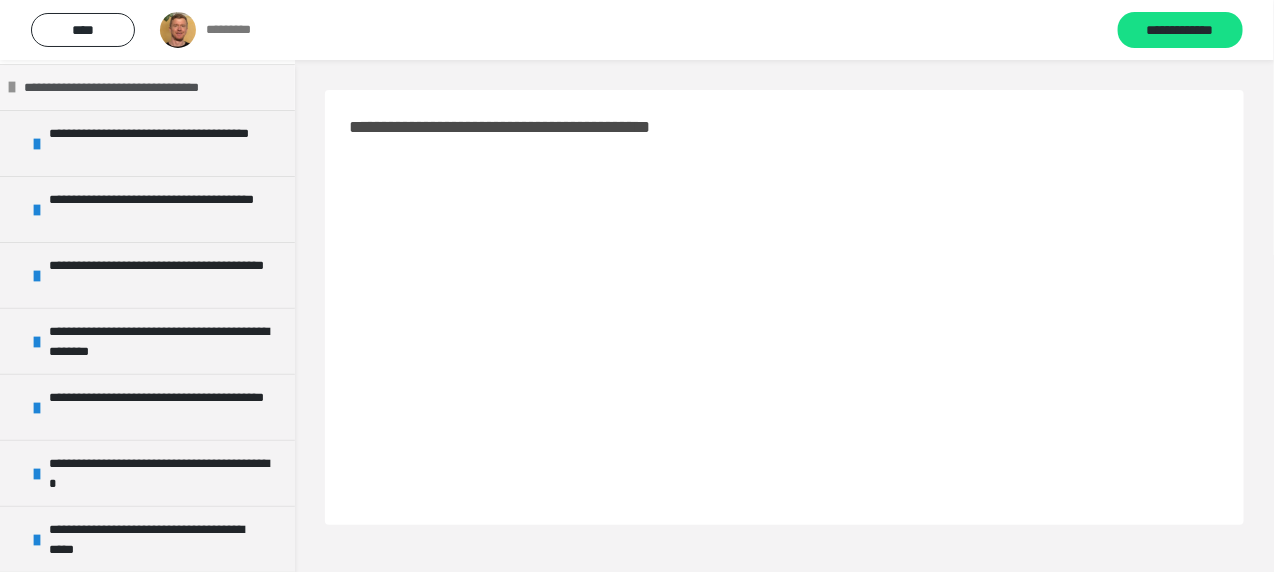 click on "**********" at bounding box center [140, 87] 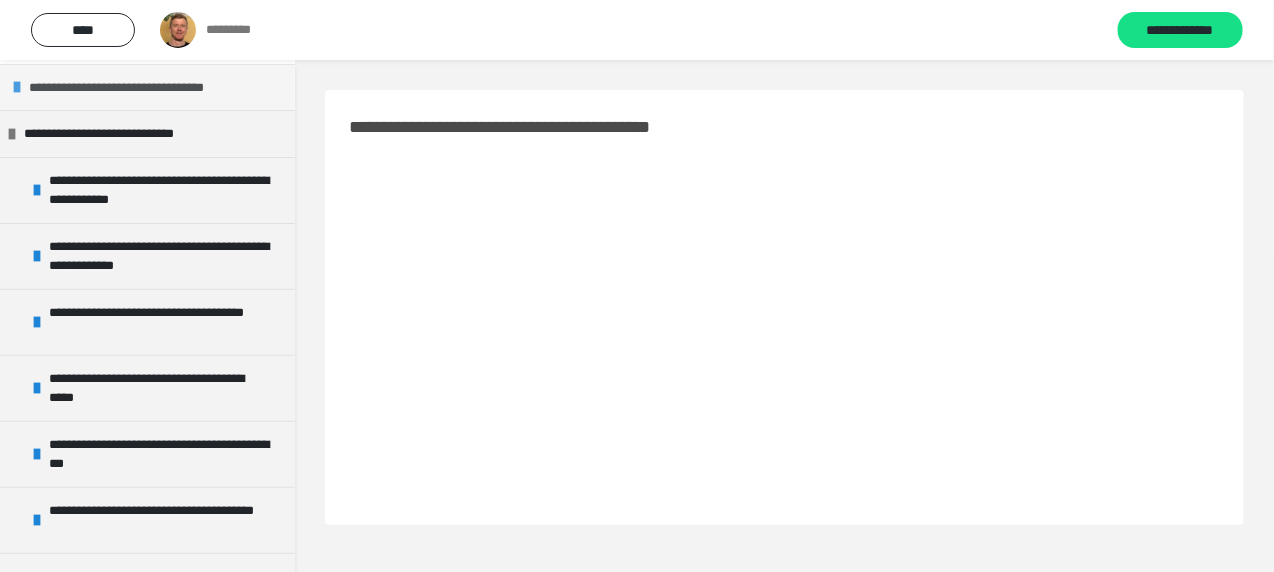 click on "**********" at bounding box center (145, 87) 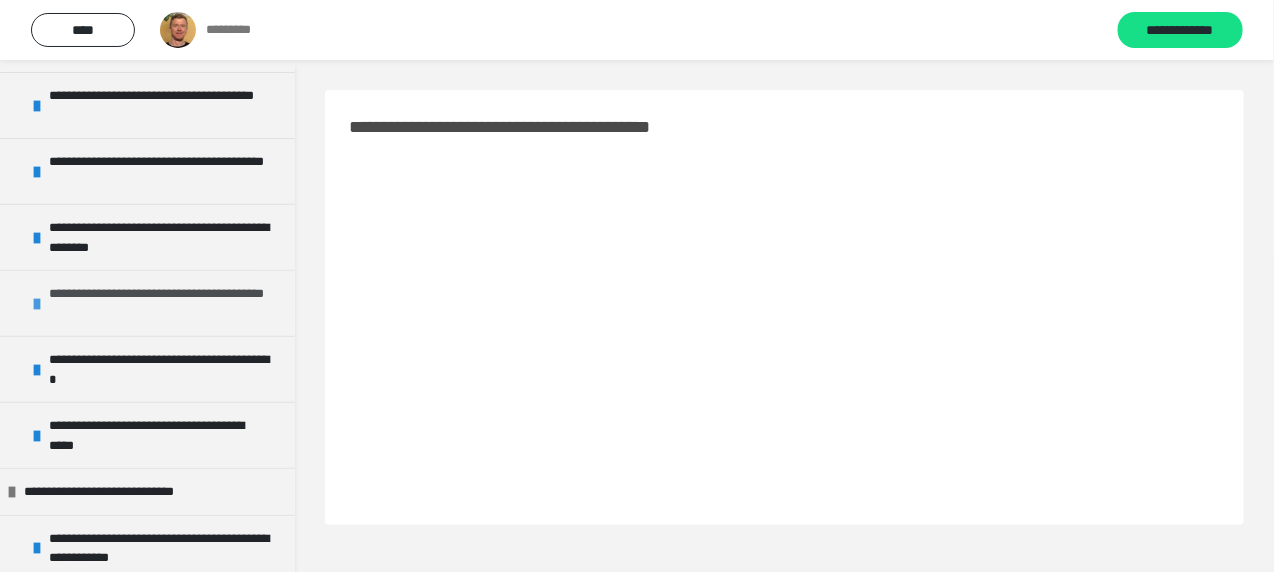 scroll, scrollTop: 400, scrollLeft: 0, axis: vertical 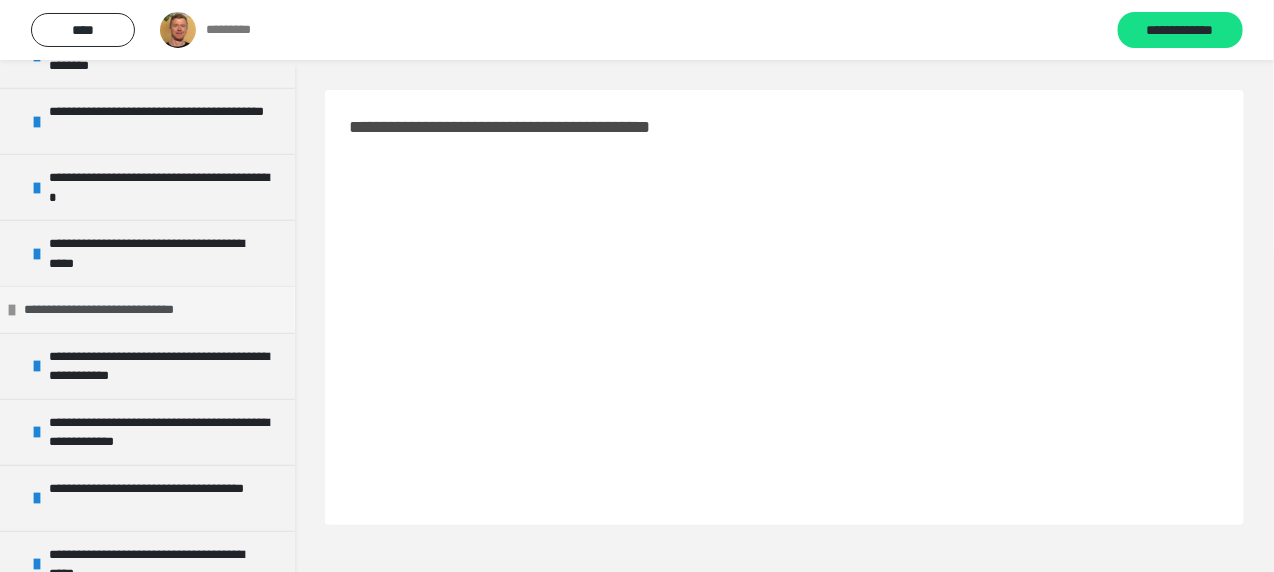 click on "**********" at bounding box center (119, 309) 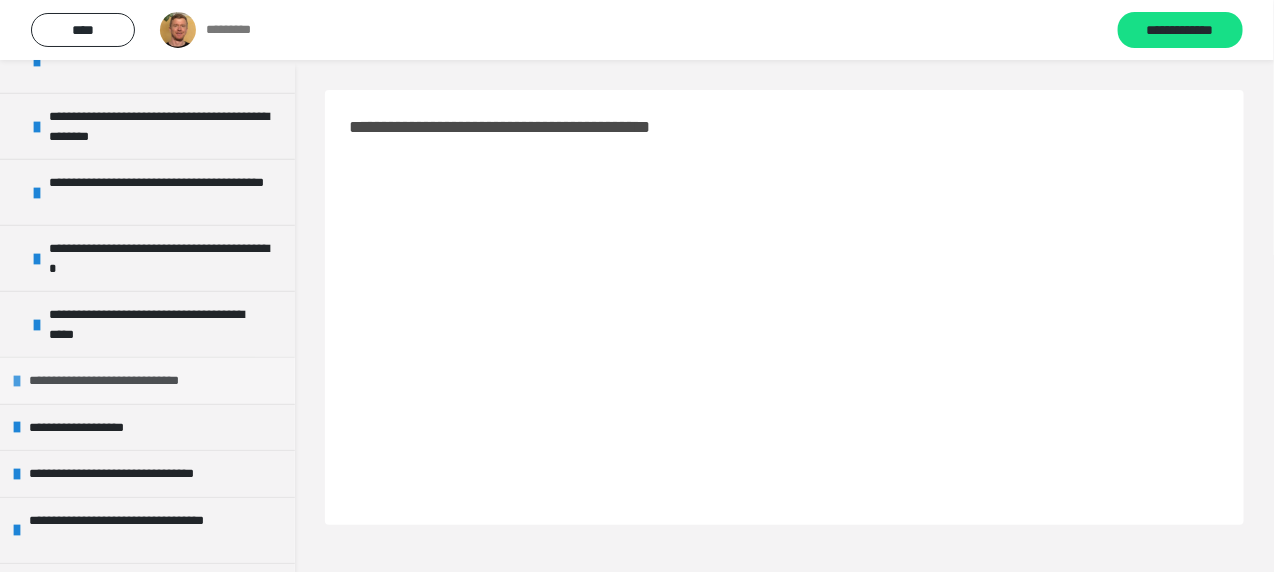 scroll, scrollTop: 0, scrollLeft: 0, axis: both 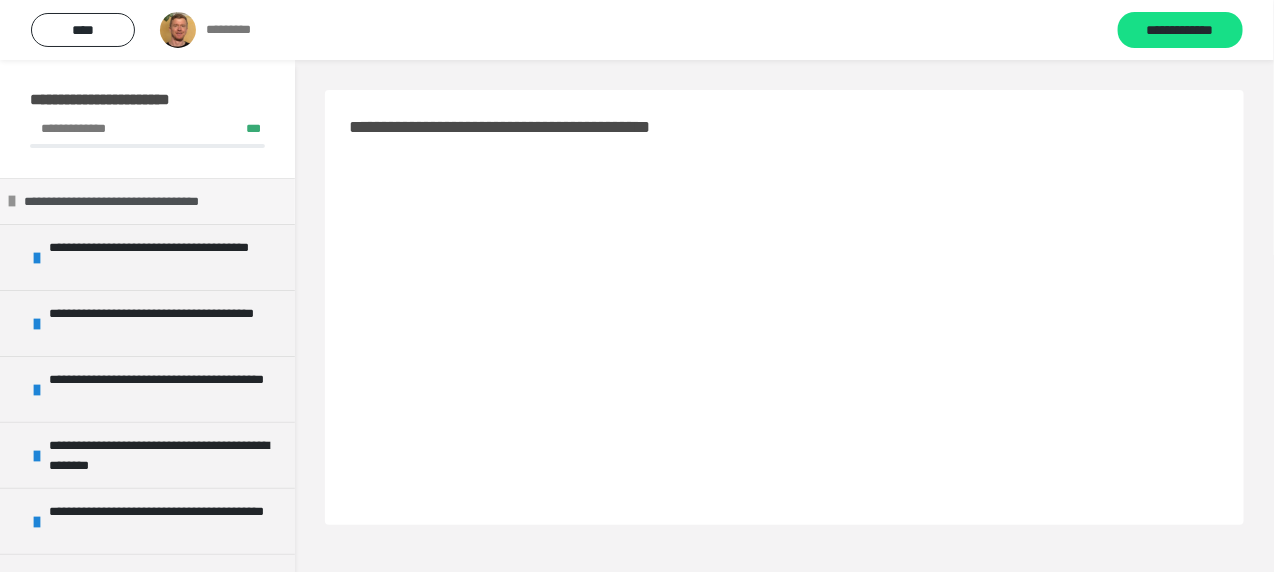 click on "**********" at bounding box center [140, 201] 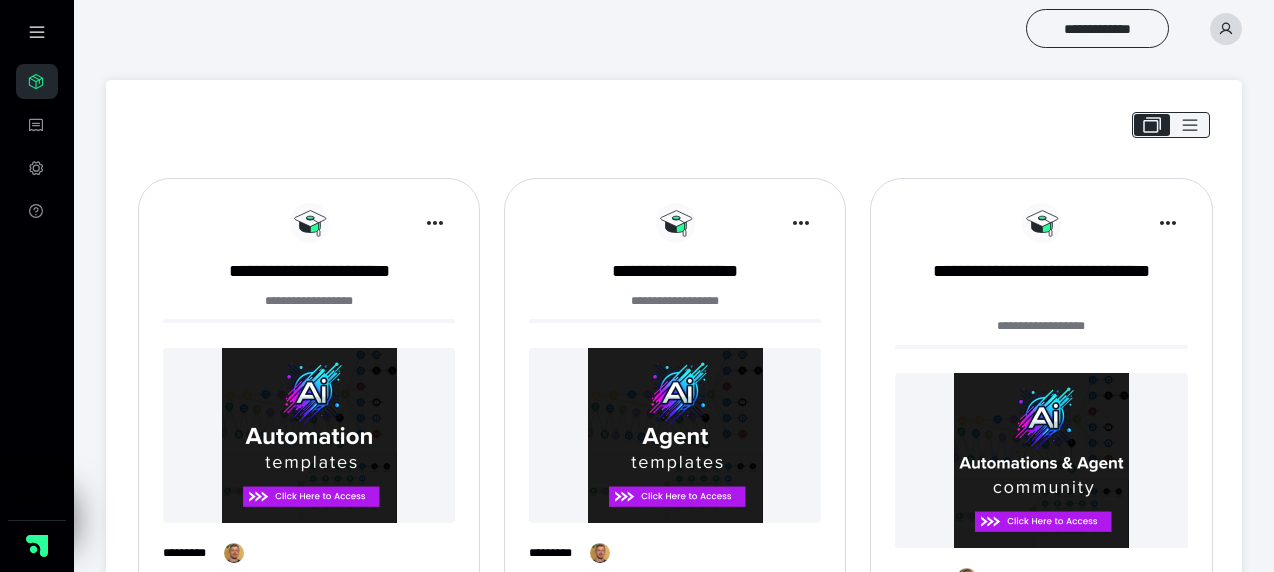 scroll, scrollTop: 95, scrollLeft: 0, axis: vertical 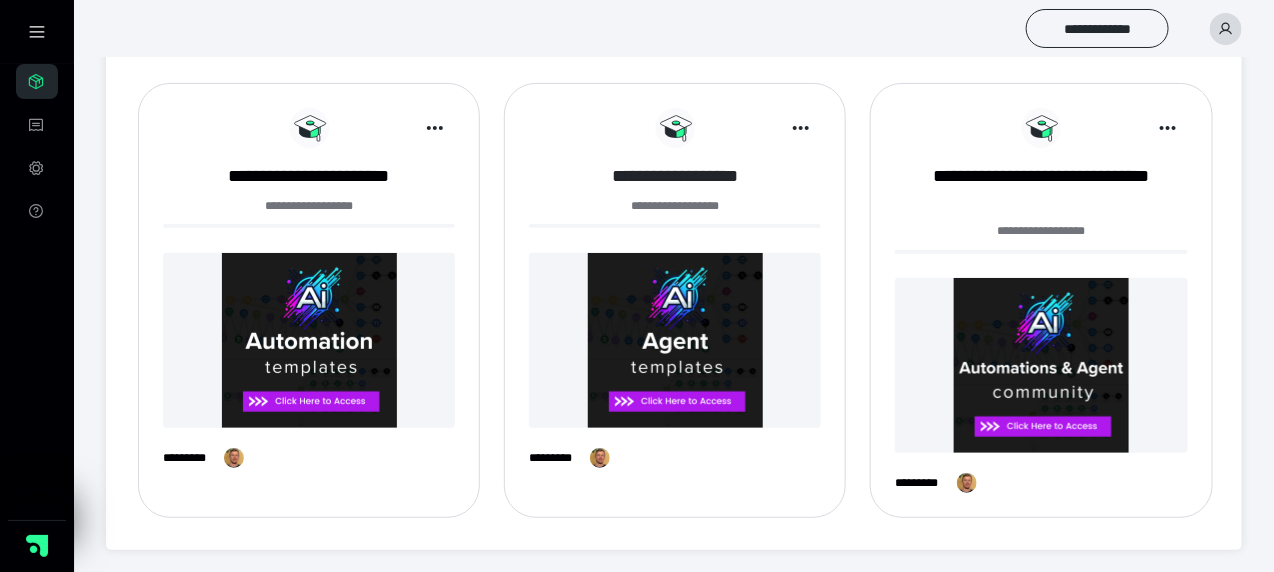 click on "**********" at bounding box center [675, 176] 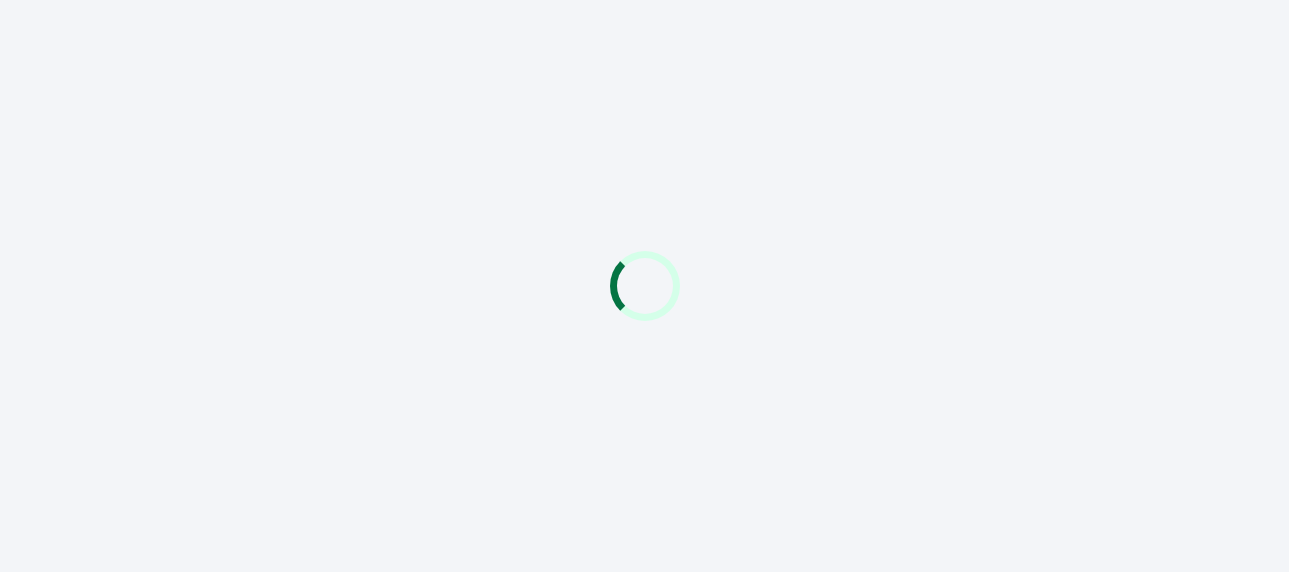 scroll, scrollTop: 0, scrollLeft: 0, axis: both 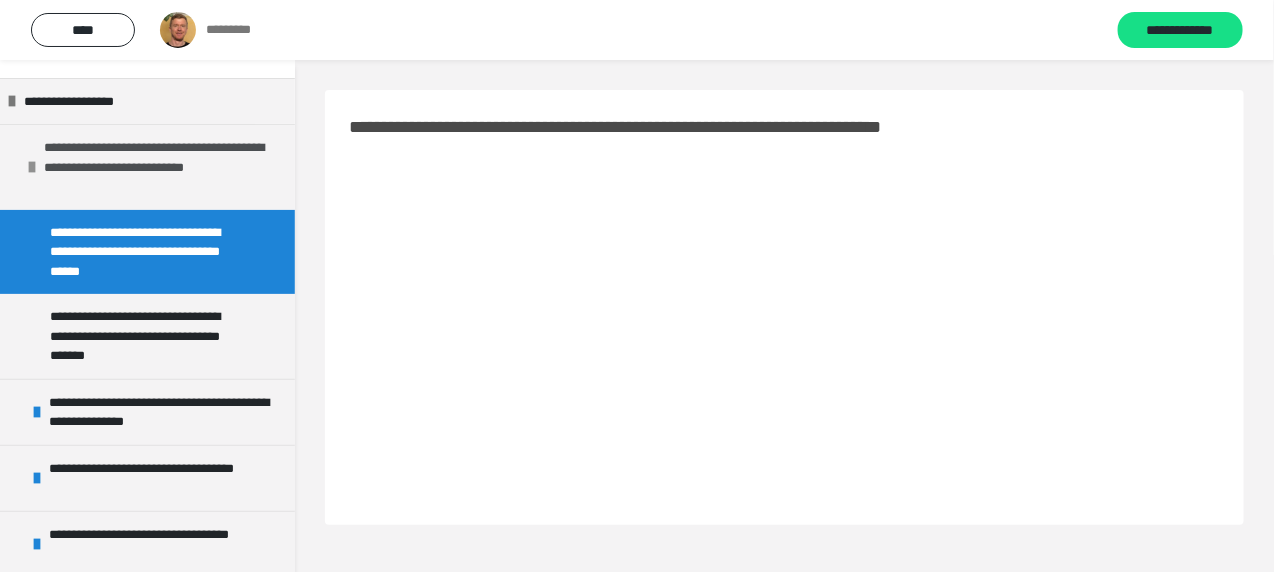 click on "**********" at bounding box center [154, 167] 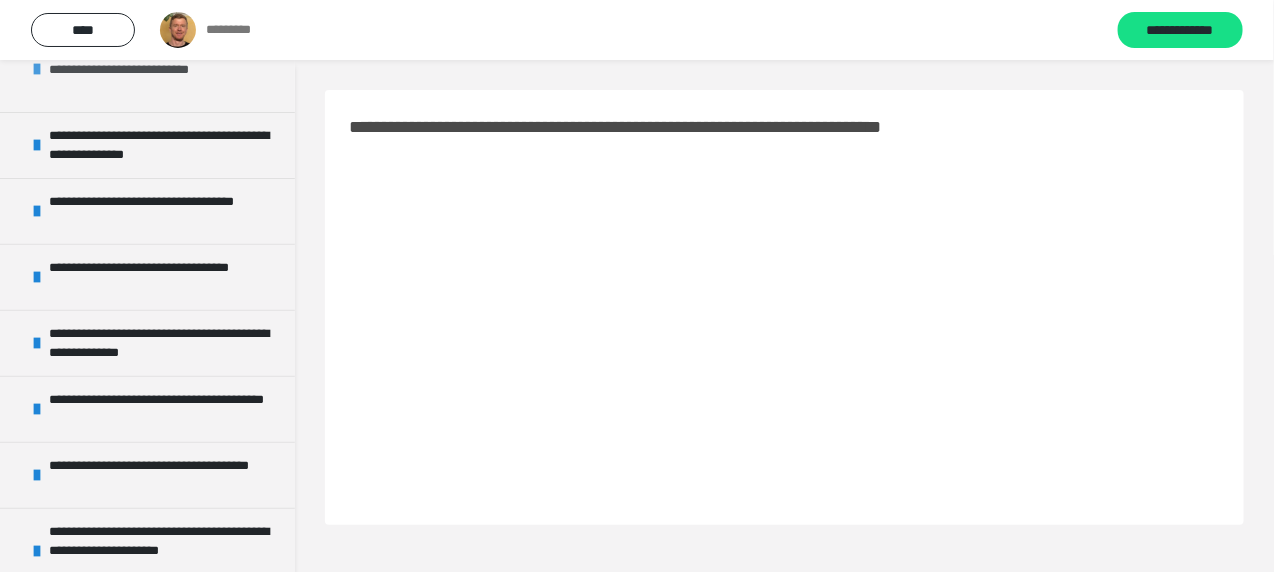scroll, scrollTop: 200, scrollLeft: 0, axis: vertical 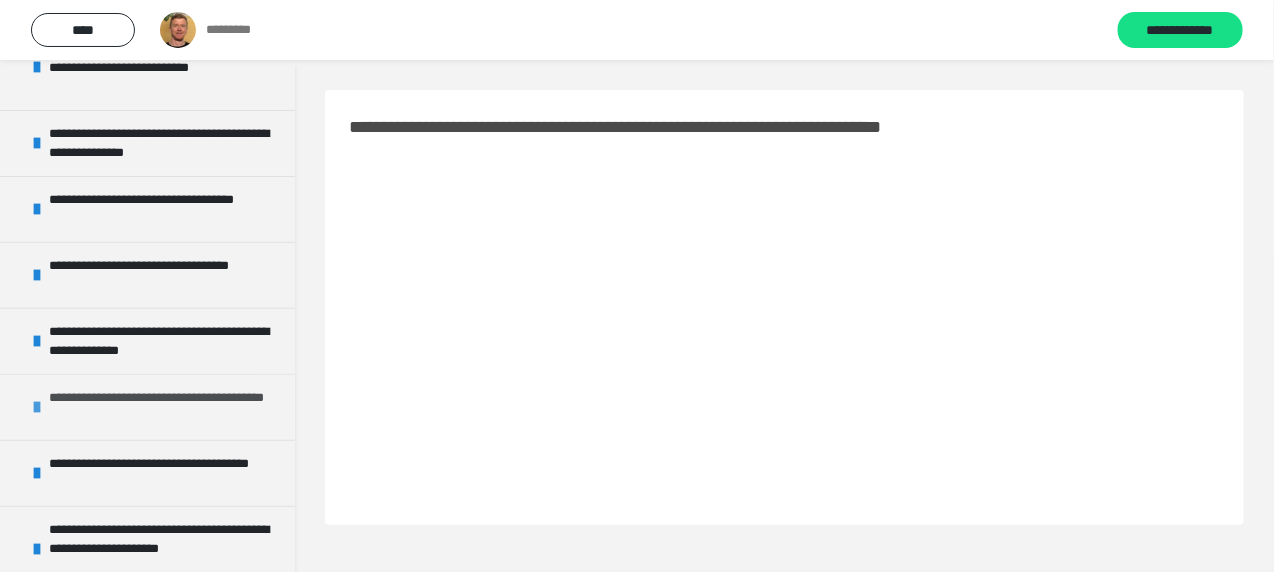 click on "**********" at bounding box center (159, 407) 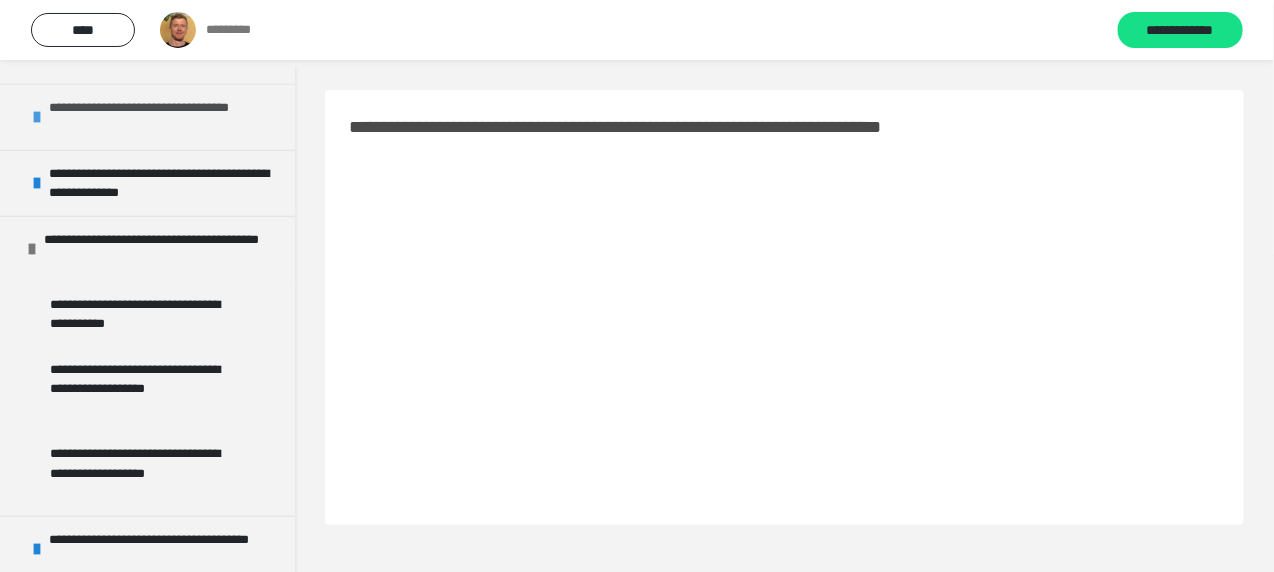 scroll, scrollTop: 400, scrollLeft: 0, axis: vertical 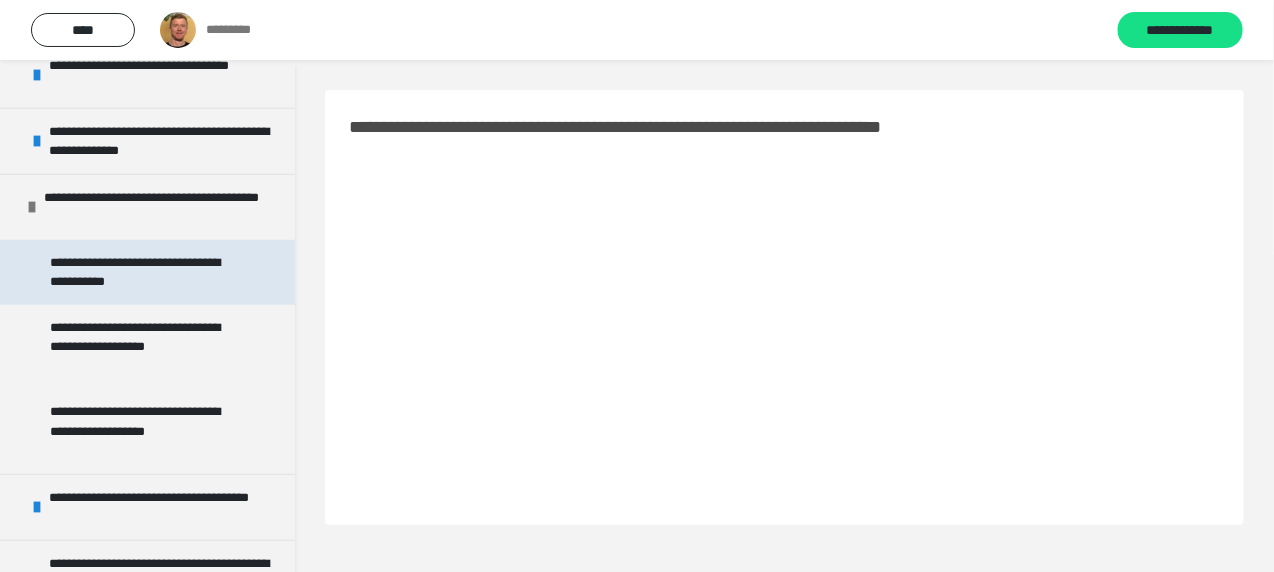 click on "**********" at bounding box center [142, 272] 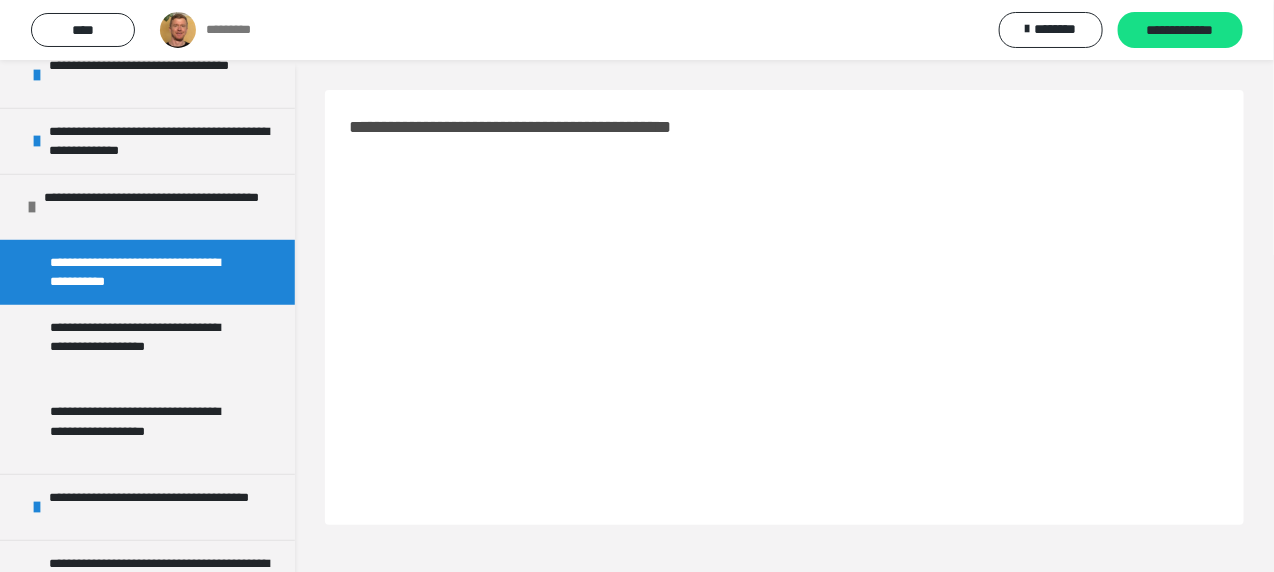 click on "**********" at bounding box center [784, 346] 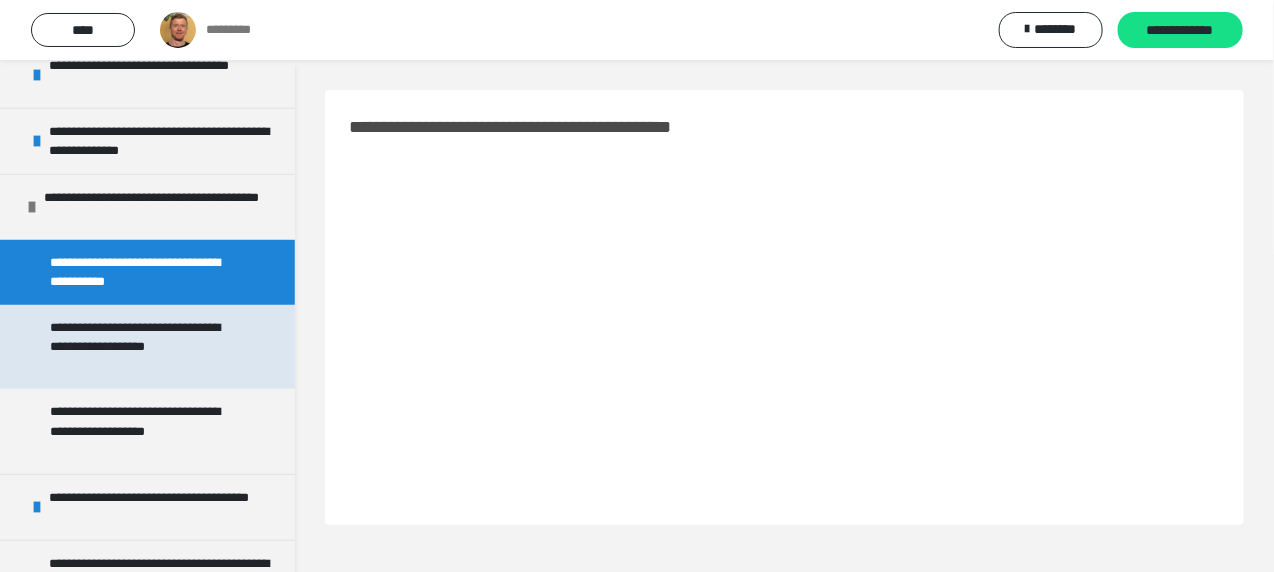 click on "**********" at bounding box center (142, 347) 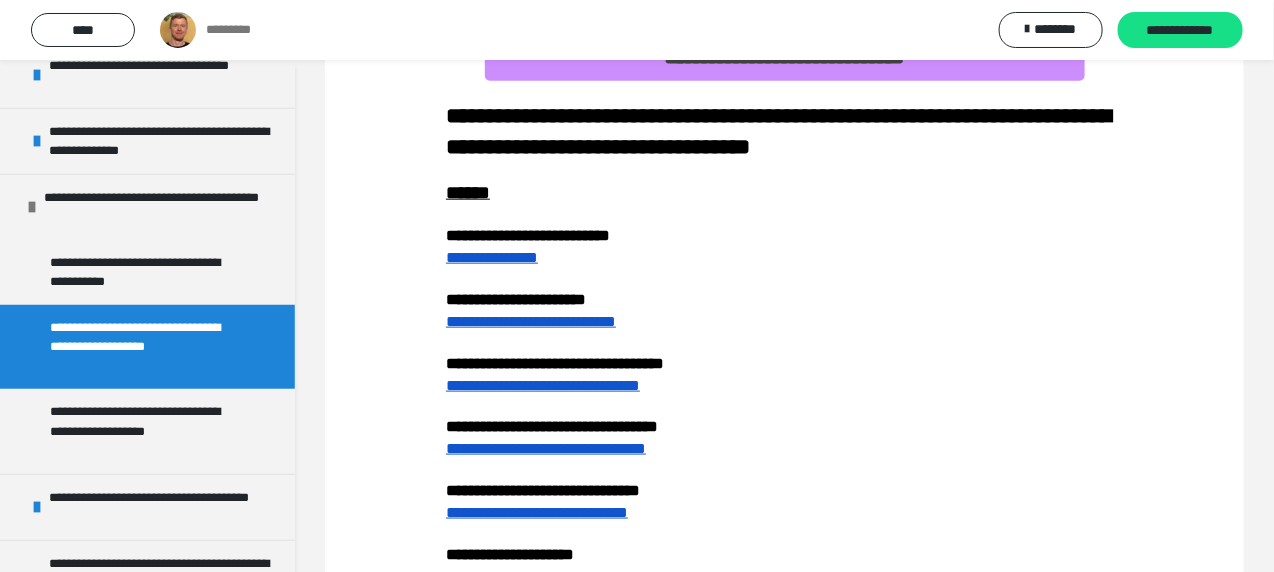 scroll, scrollTop: 700, scrollLeft: 0, axis: vertical 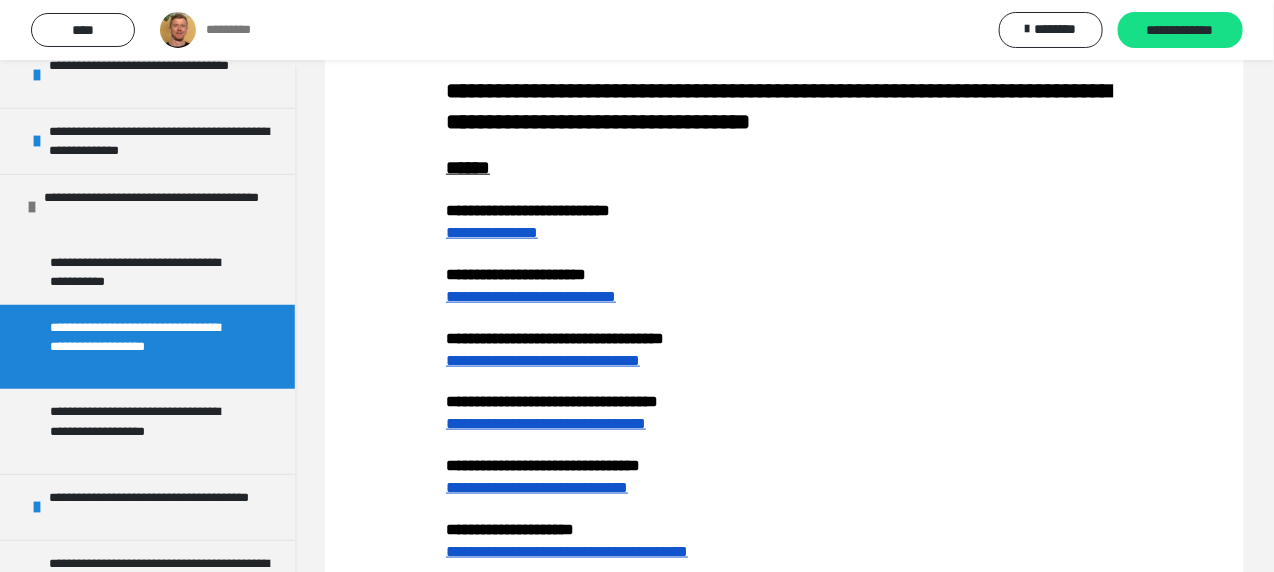 drag, startPoint x: 619, startPoint y: 307, endPoint x: 1146, endPoint y: 259, distance: 529.18146 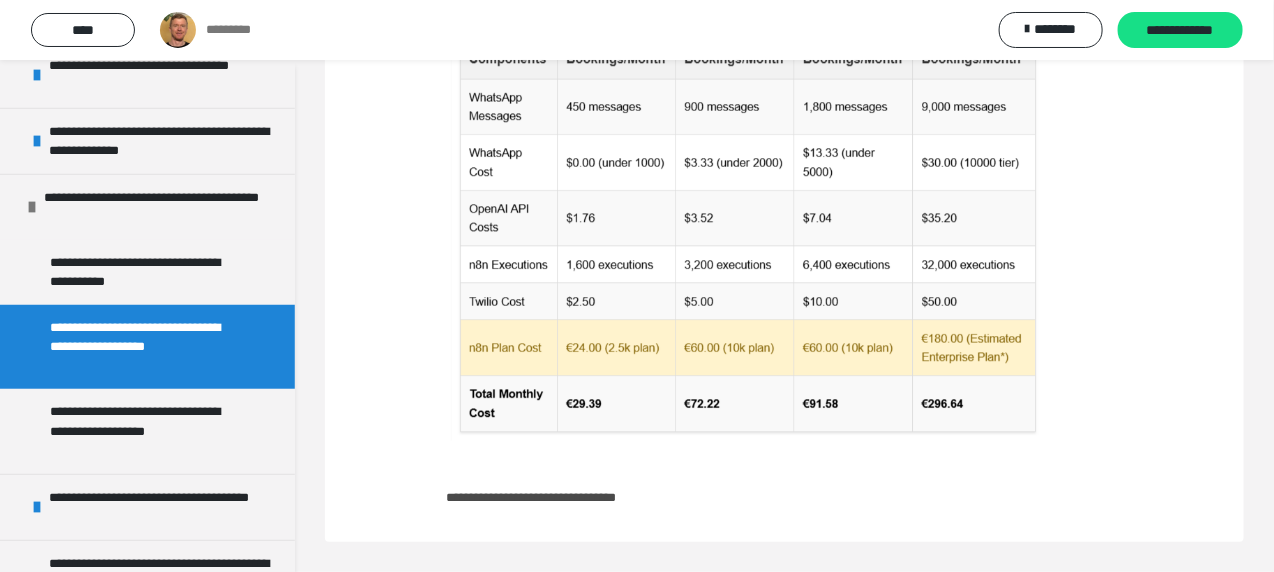 scroll, scrollTop: 2700, scrollLeft: 0, axis: vertical 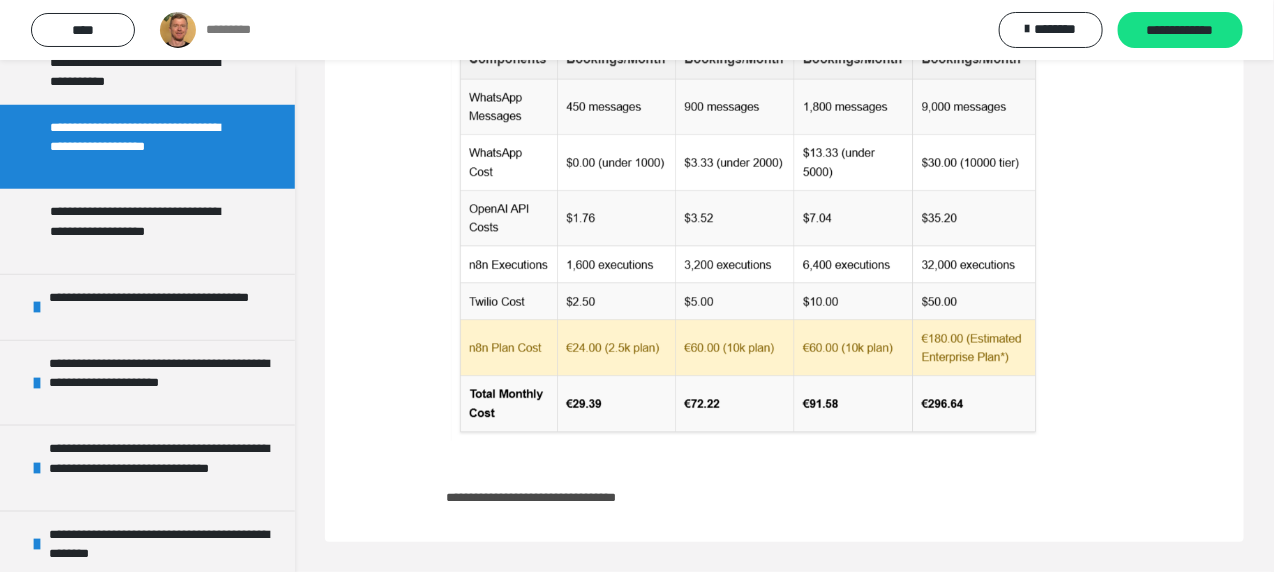 click on "**********" at bounding box center [784, 210] 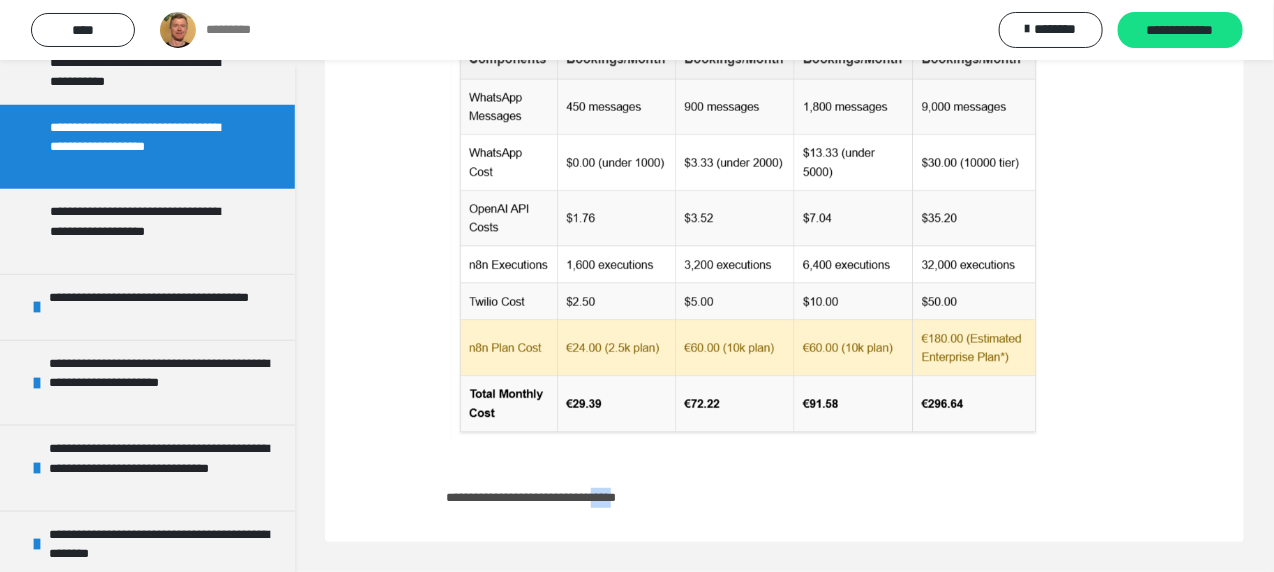 click on "**********" at bounding box center (784, 210) 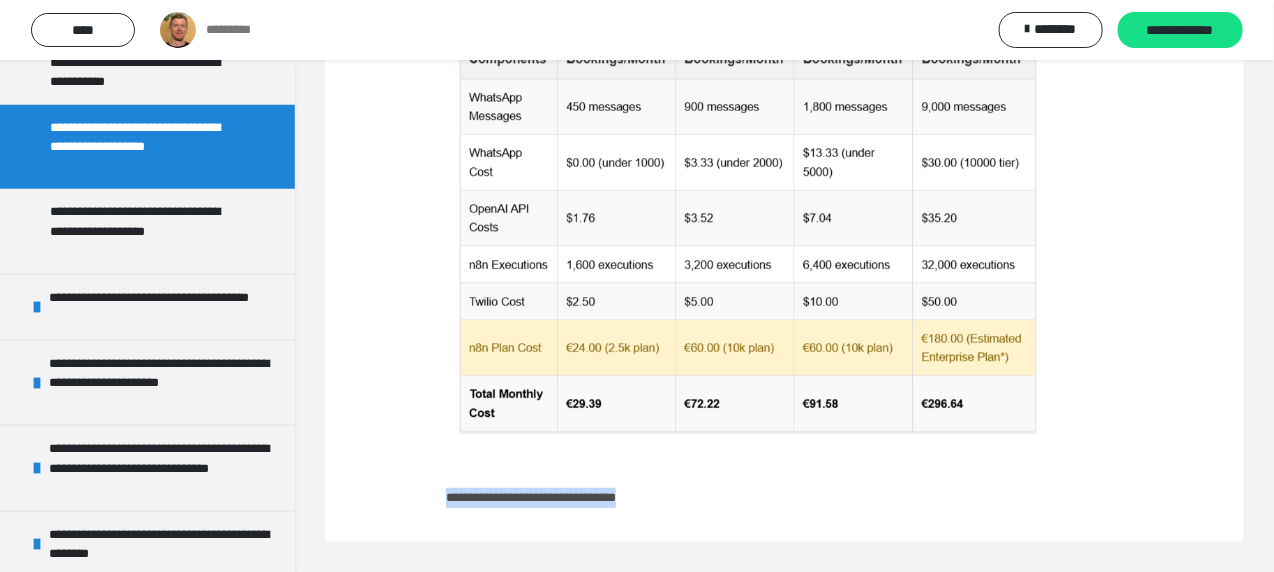 click on "**********" at bounding box center [784, 210] 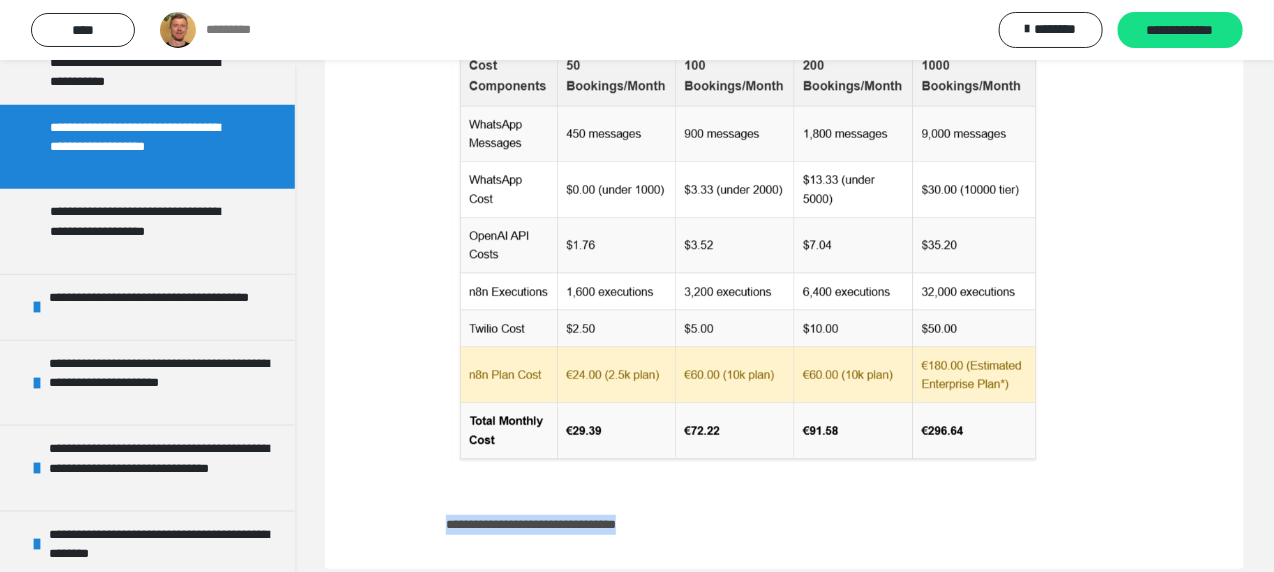 scroll, scrollTop: 2567, scrollLeft: 0, axis: vertical 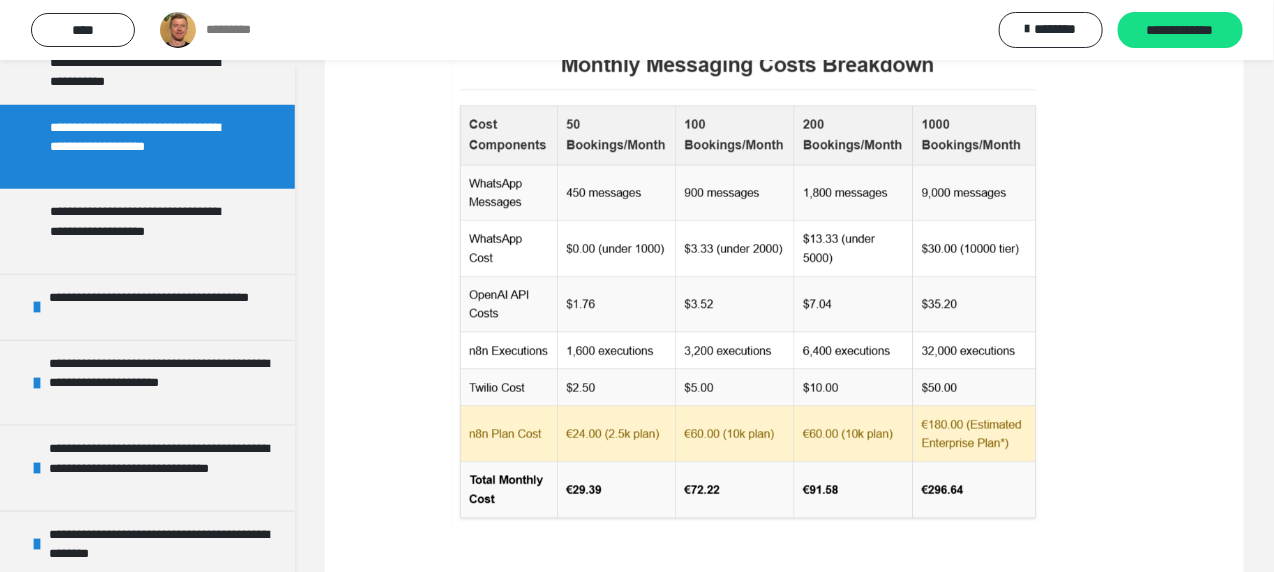 click at bounding box center (747, 283) 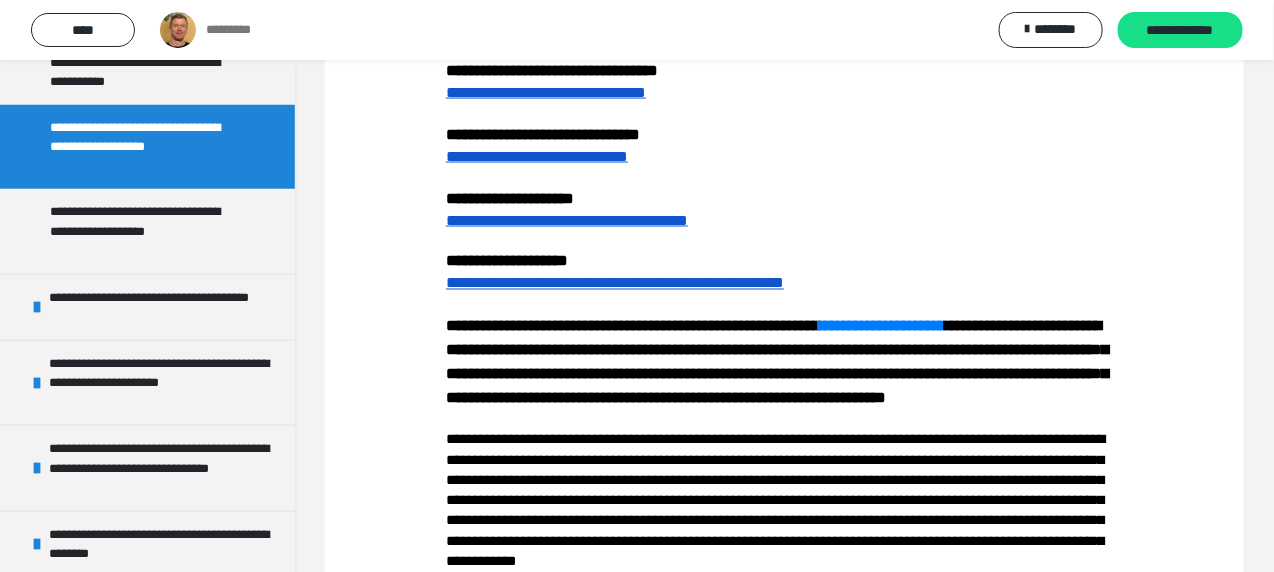 scroll, scrollTop: 1067, scrollLeft: 0, axis: vertical 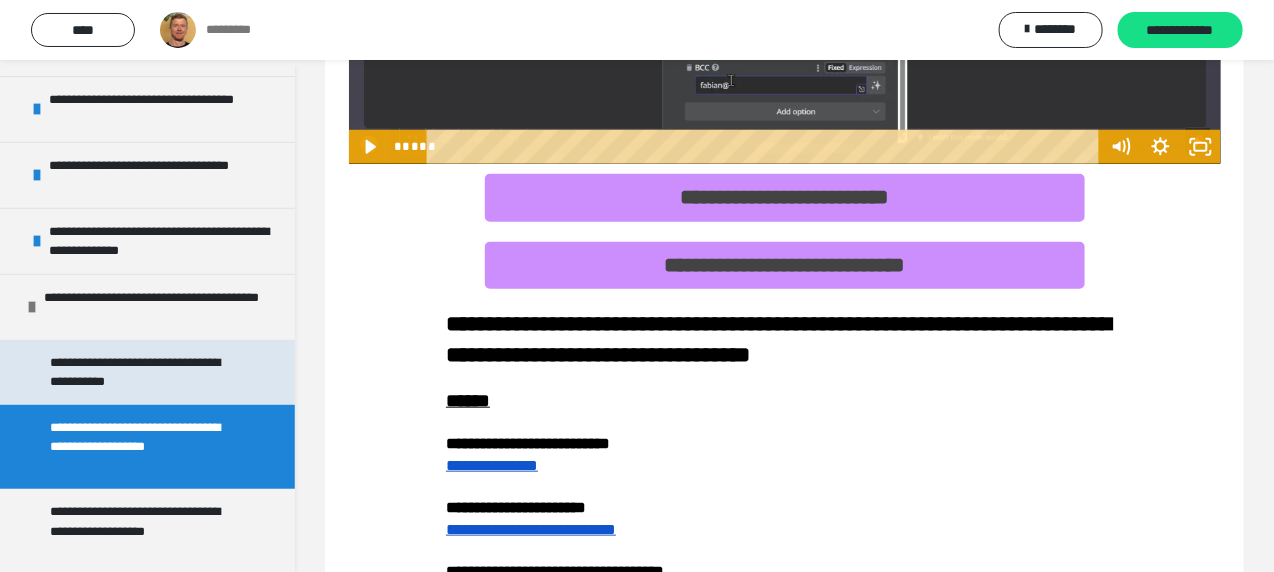 click on "**********" at bounding box center (142, 372) 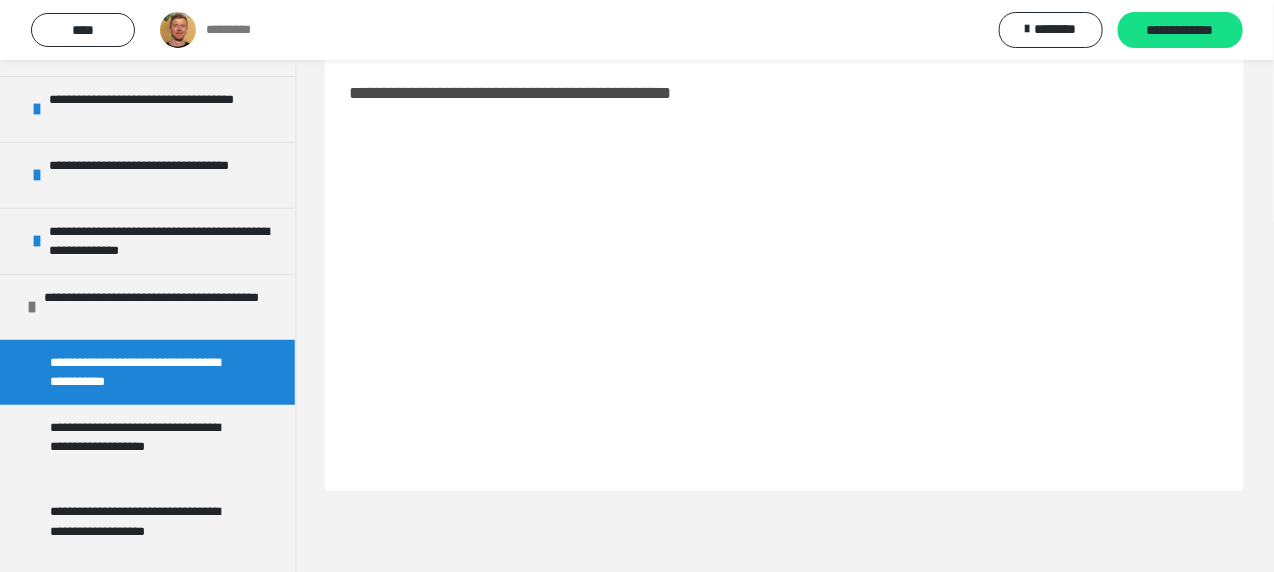 scroll, scrollTop: 0, scrollLeft: 0, axis: both 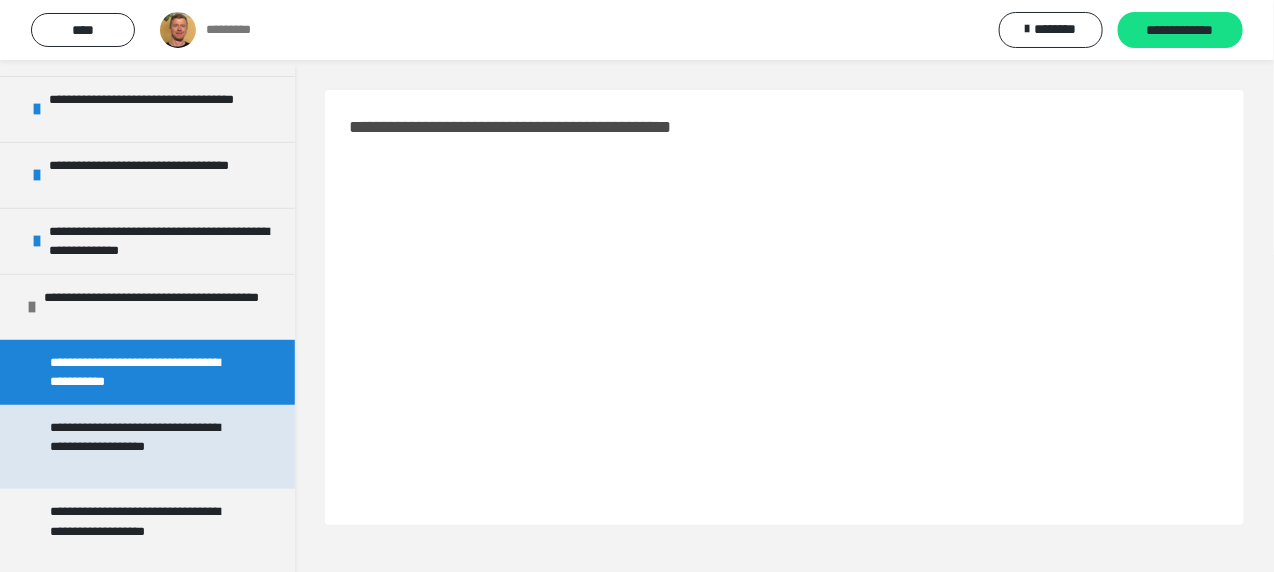click on "**********" at bounding box center [142, 447] 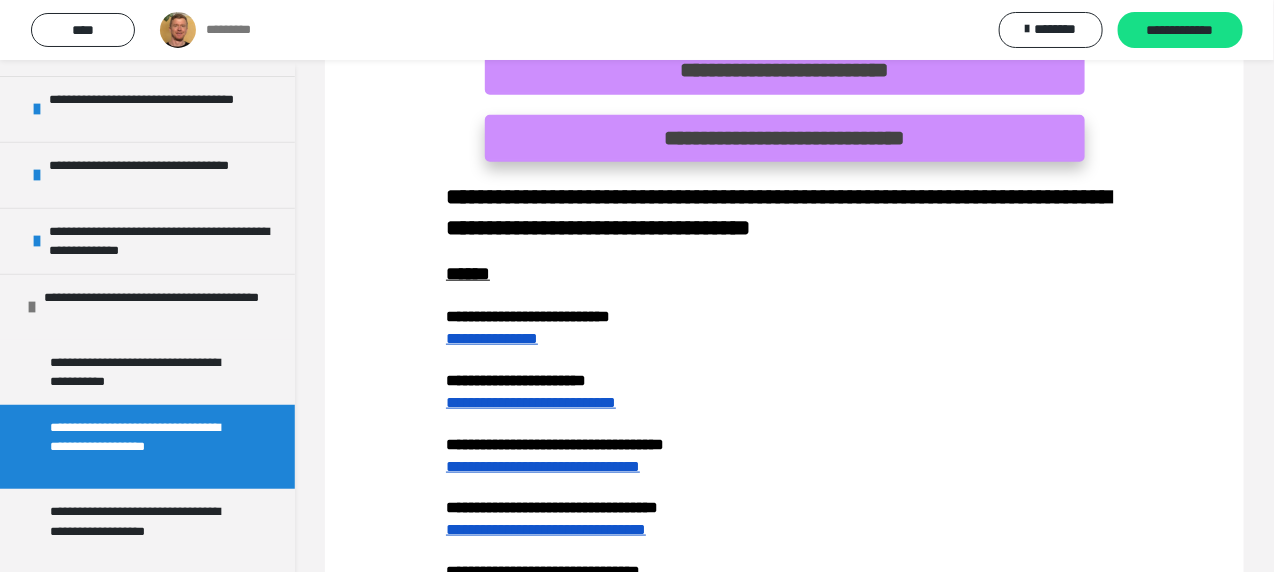 scroll, scrollTop: 600, scrollLeft: 0, axis: vertical 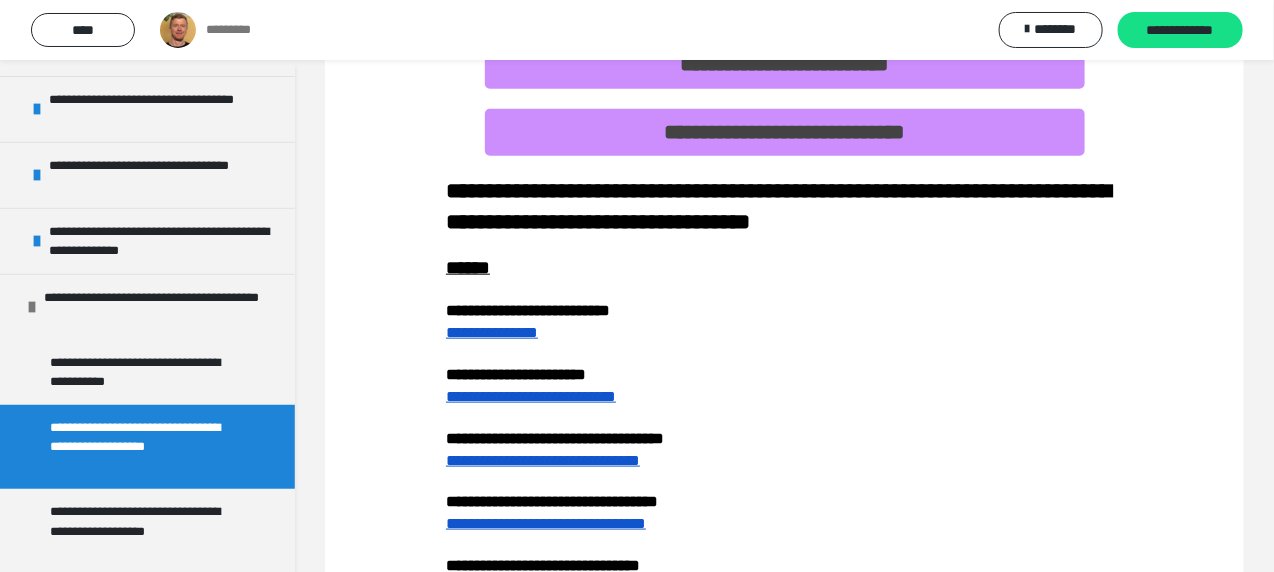click on "**********" at bounding box center (784, 206) 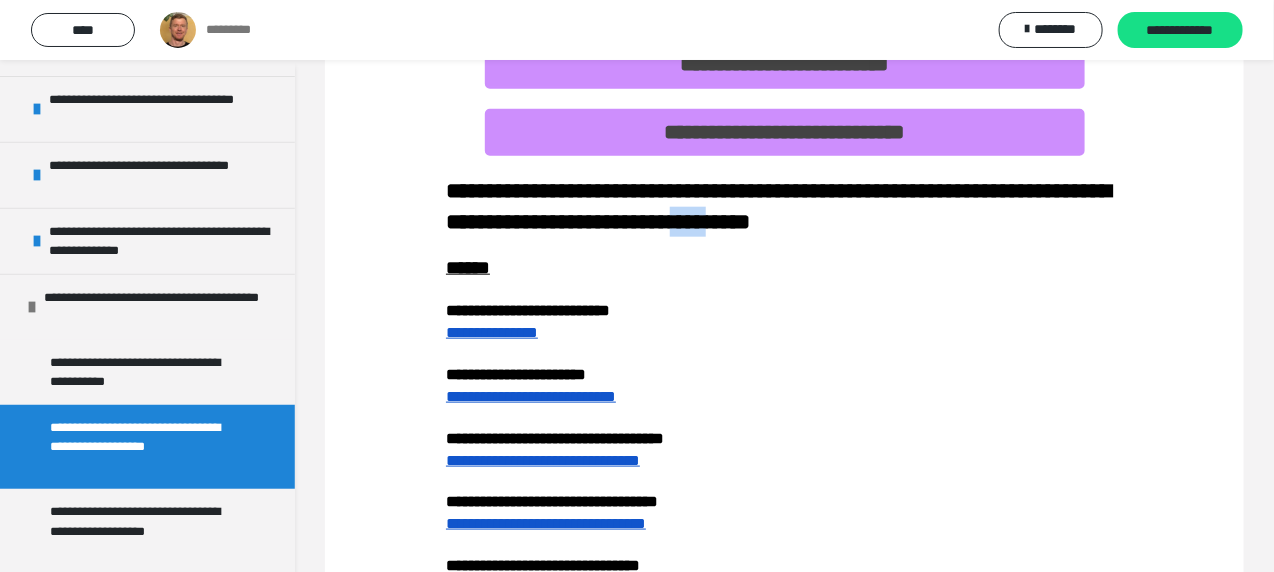 click on "**********" at bounding box center (784, 206) 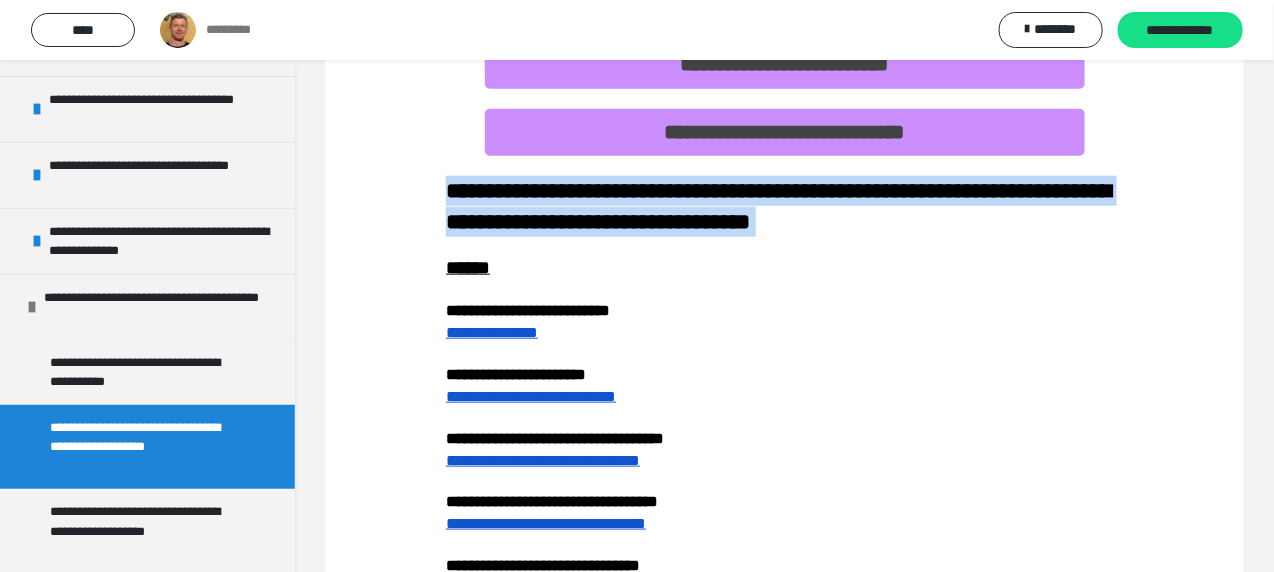 click on "**********" at bounding box center (784, 206) 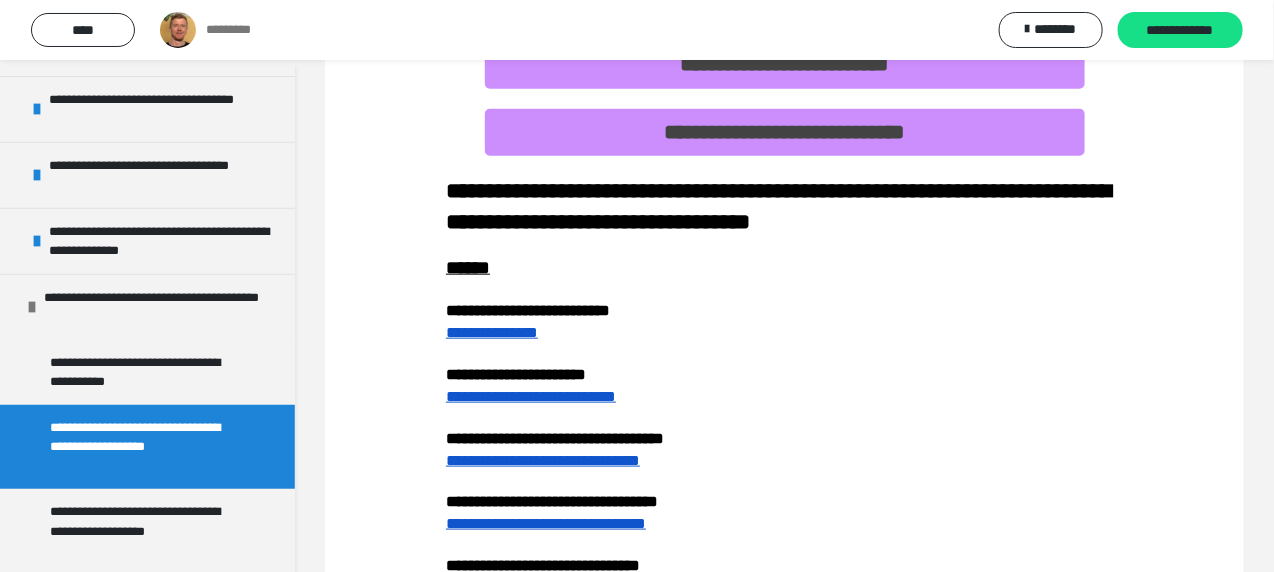 click on "**********" at bounding box center [784, 311] 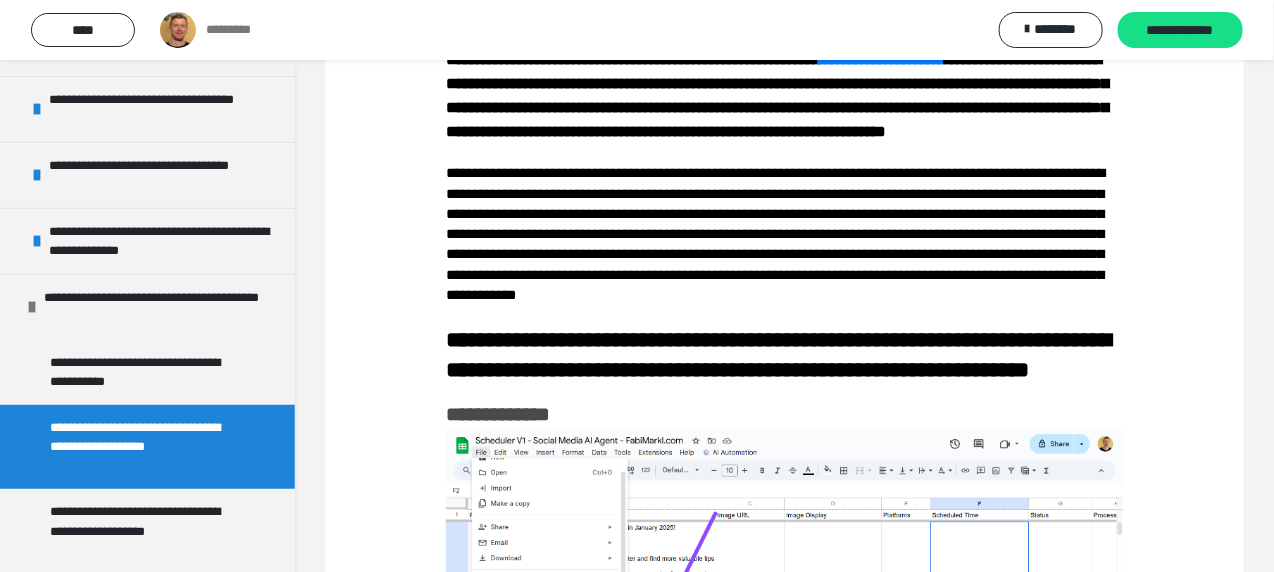 scroll, scrollTop: 1300, scrollLeft: 0, axis: vertical 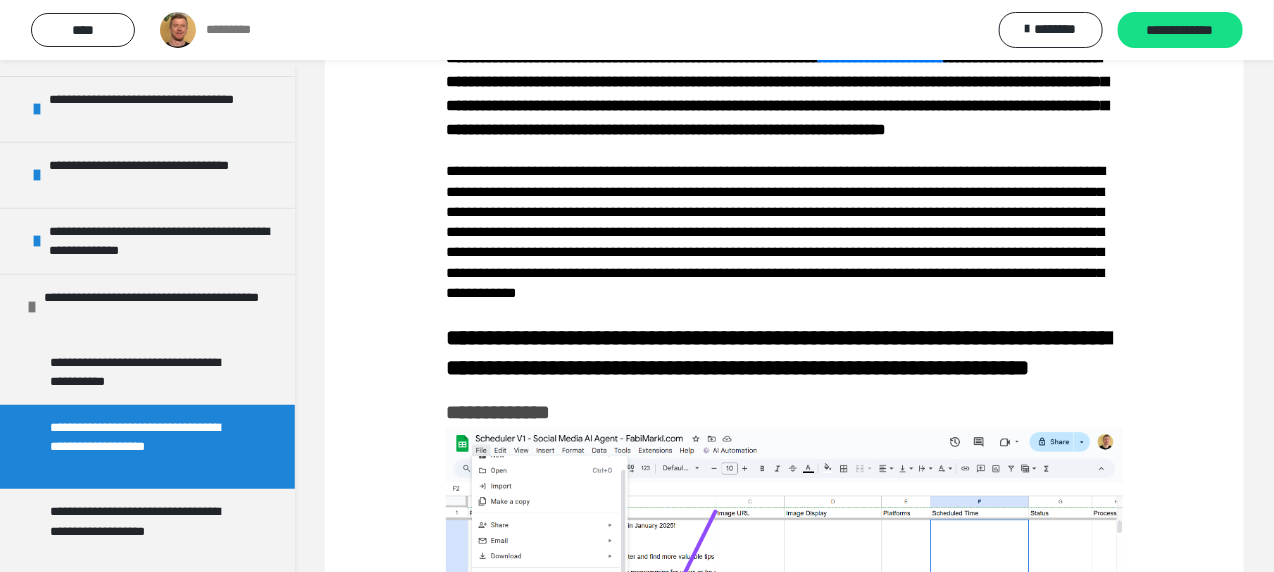 click on "**********" at bounding box center [468, -433] 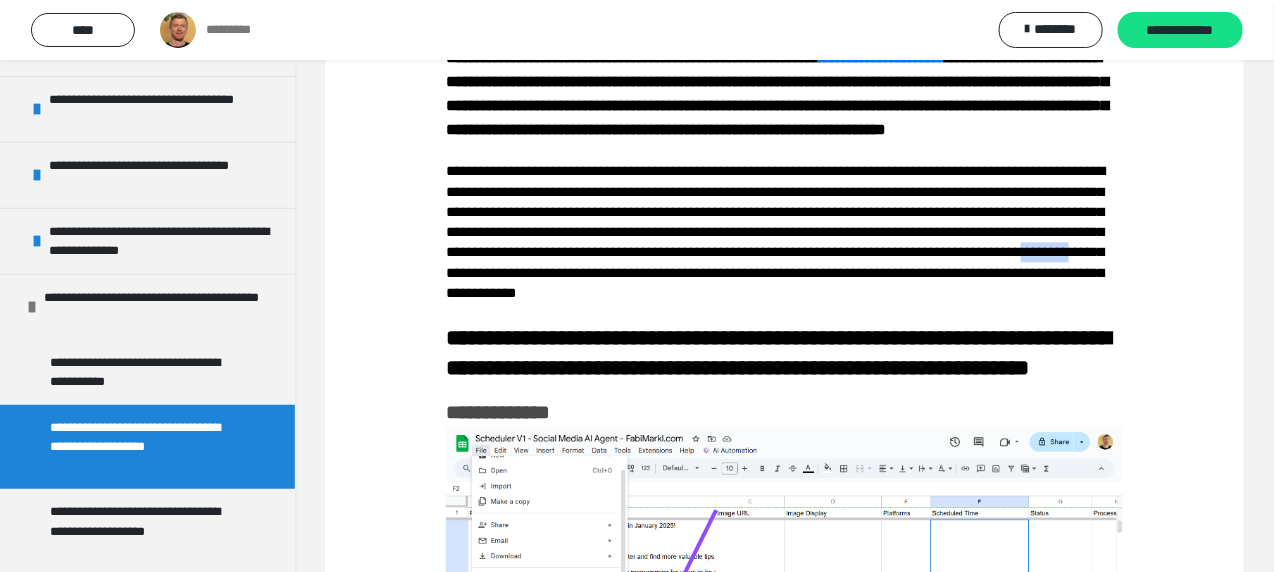 click on "**********" at bounding box center [468, -433] 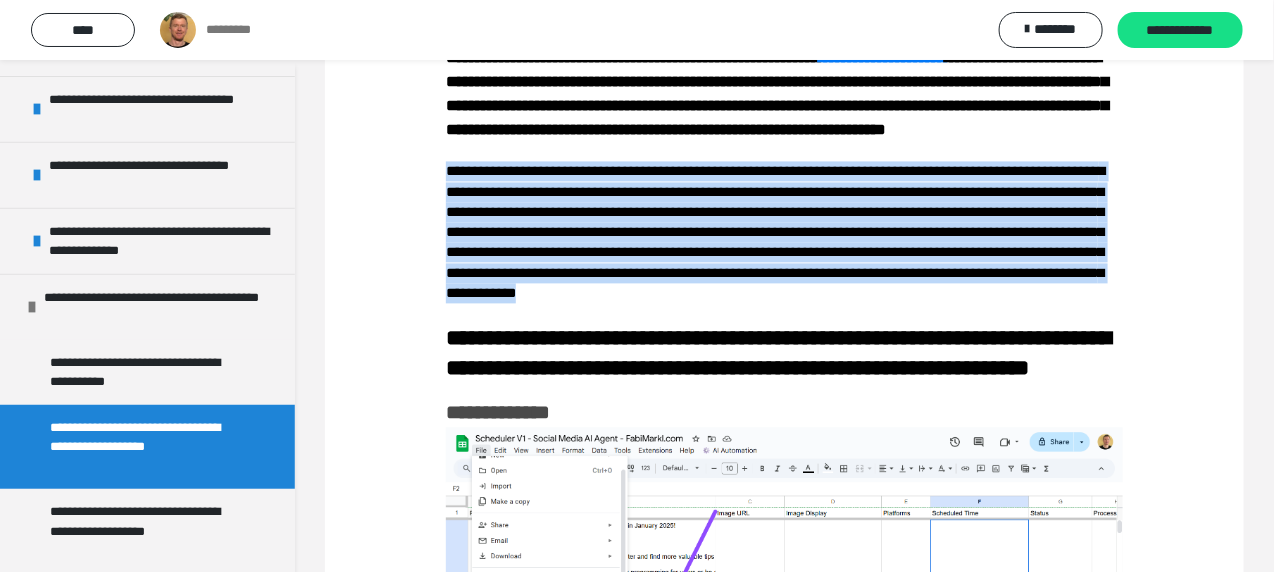 click on "**********" at bounding box center (468, -433) 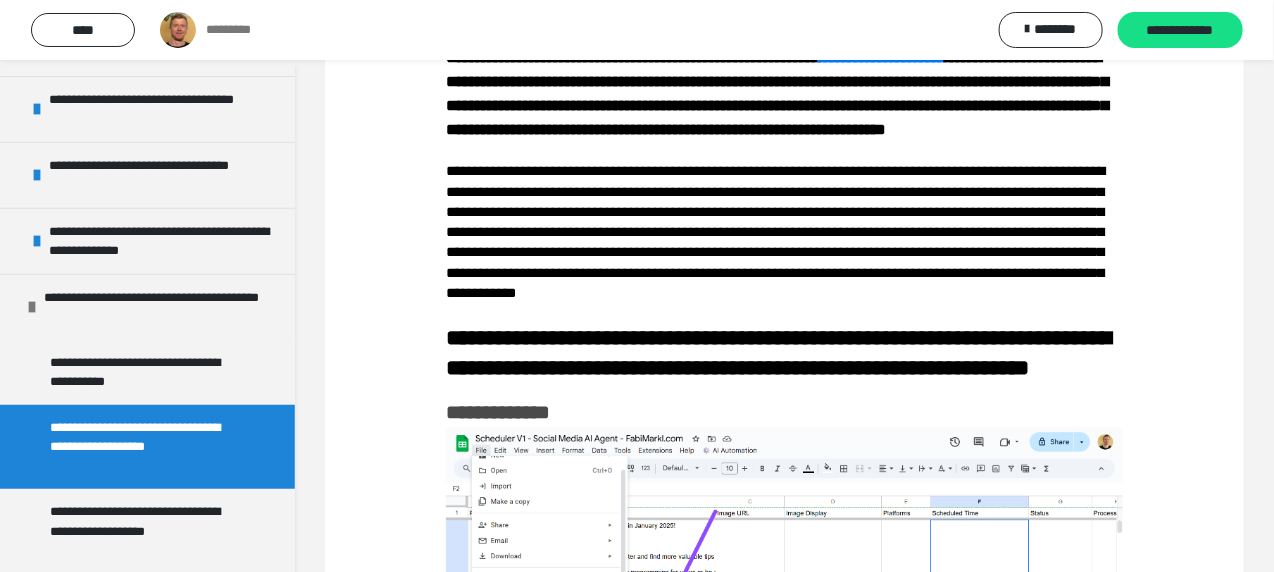 click on "**********" at bounding box center [468, -433] 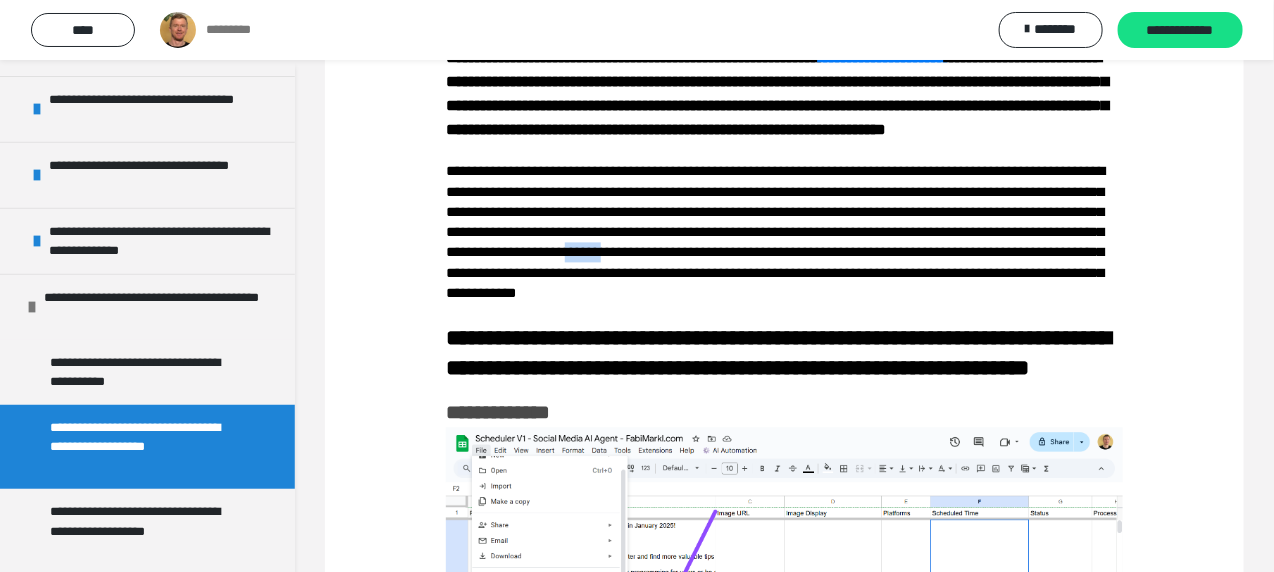 click on "**********" at bounding box center [468, -433] 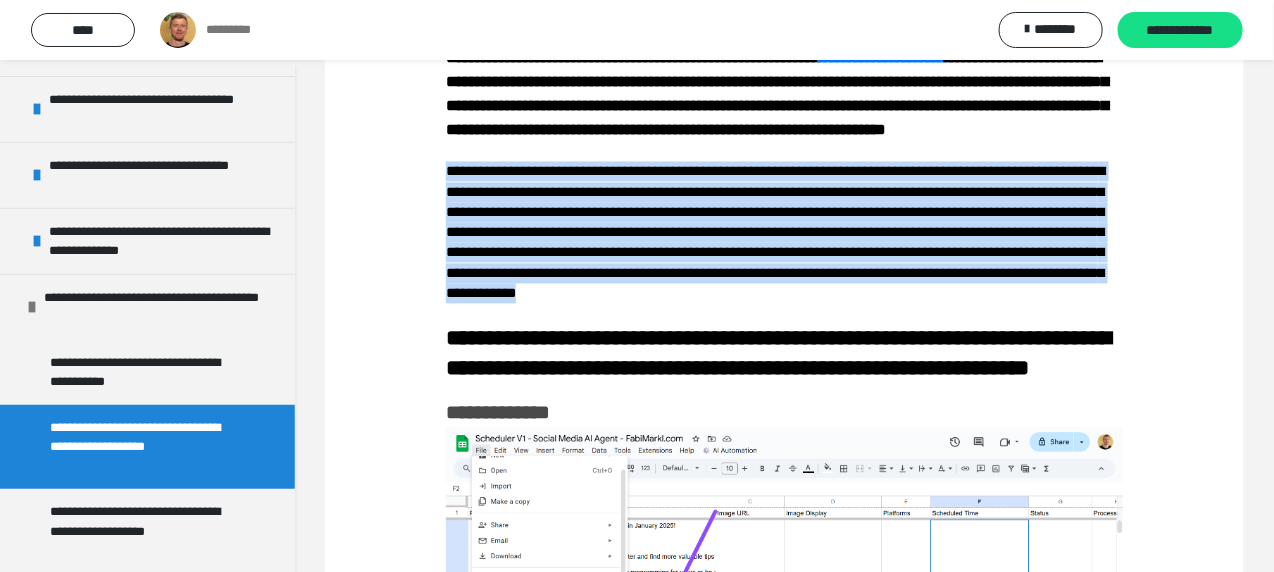 click on "**********" at bounding box center [468, -433] 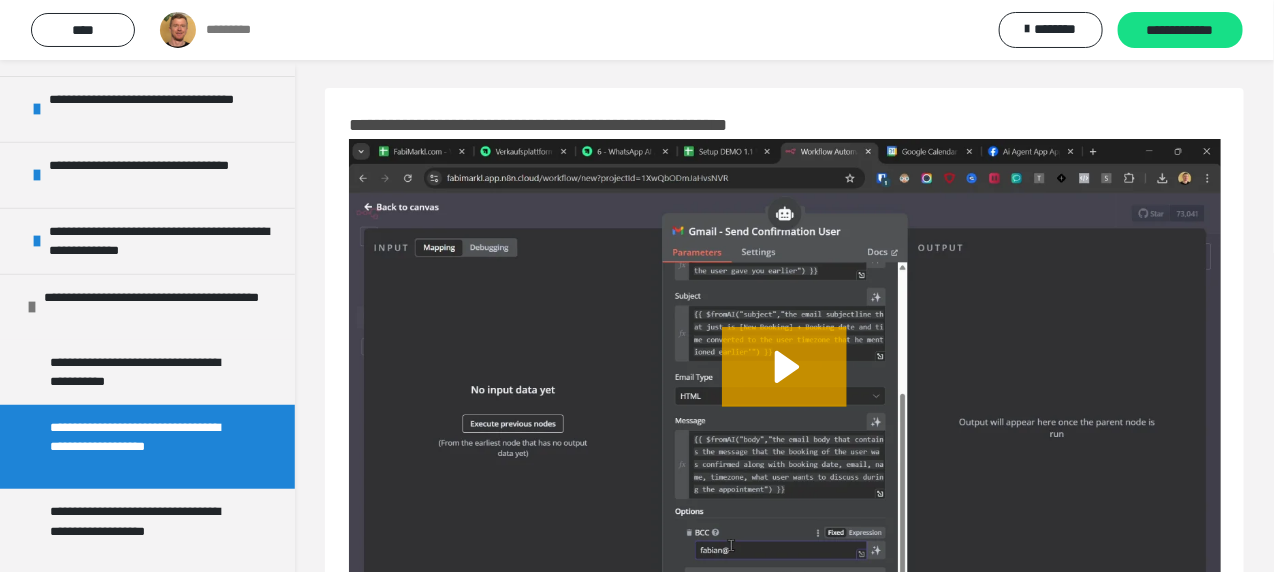 scroll, scrollTop: 0, scrollLeft: 0, axis: both 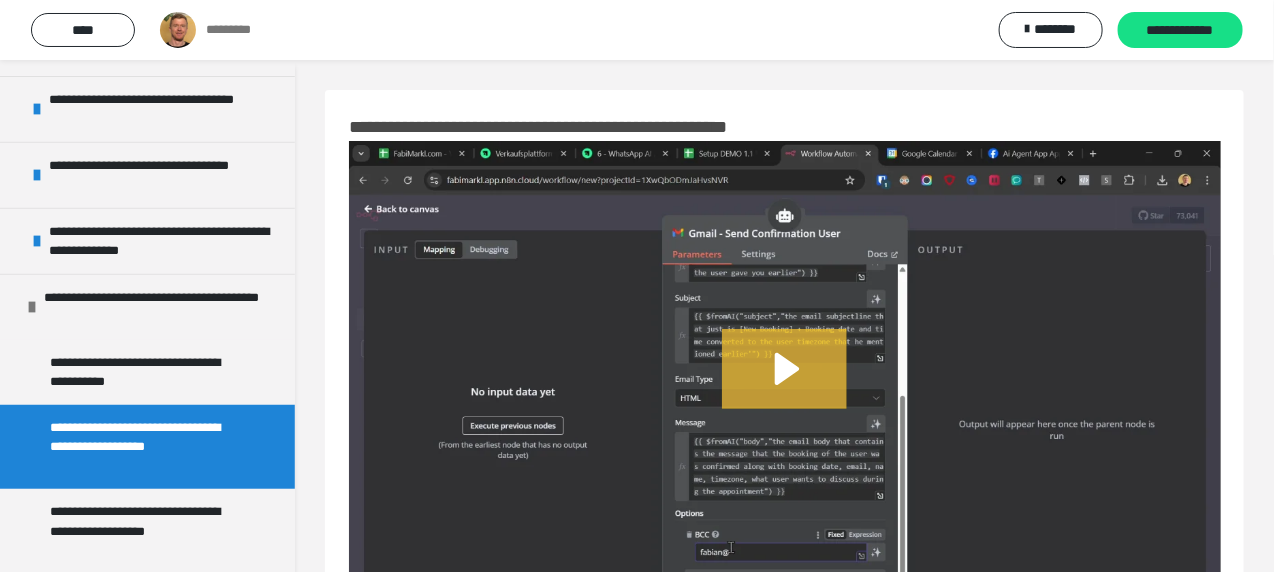 click 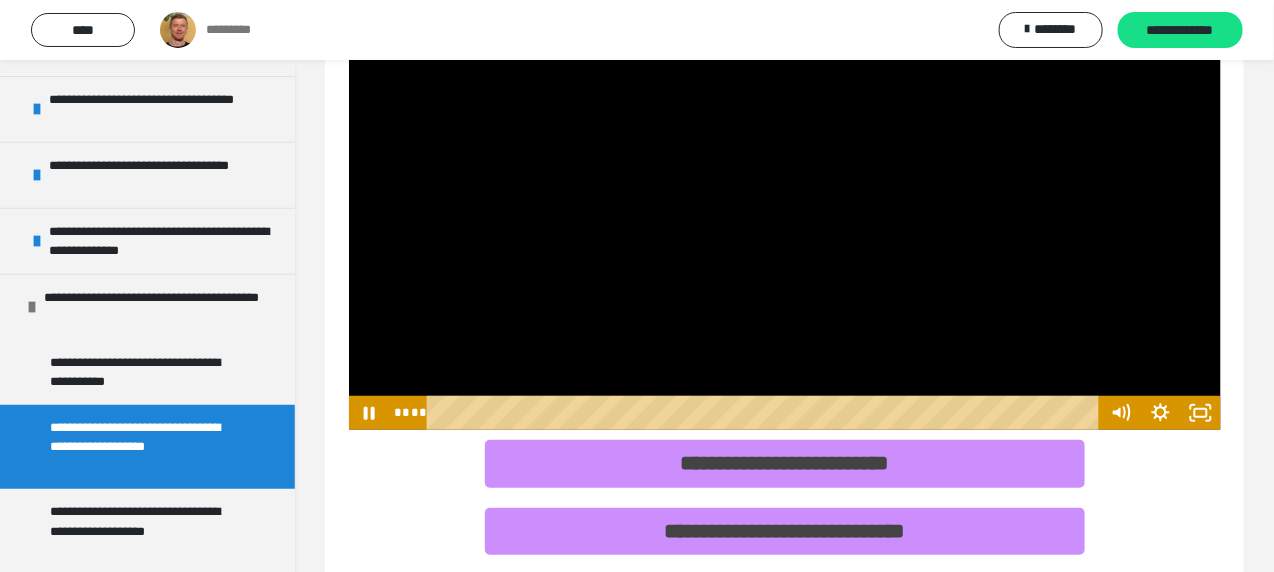 scroll, scrollTop: 200, scrollLeft: 0, axis: vertical 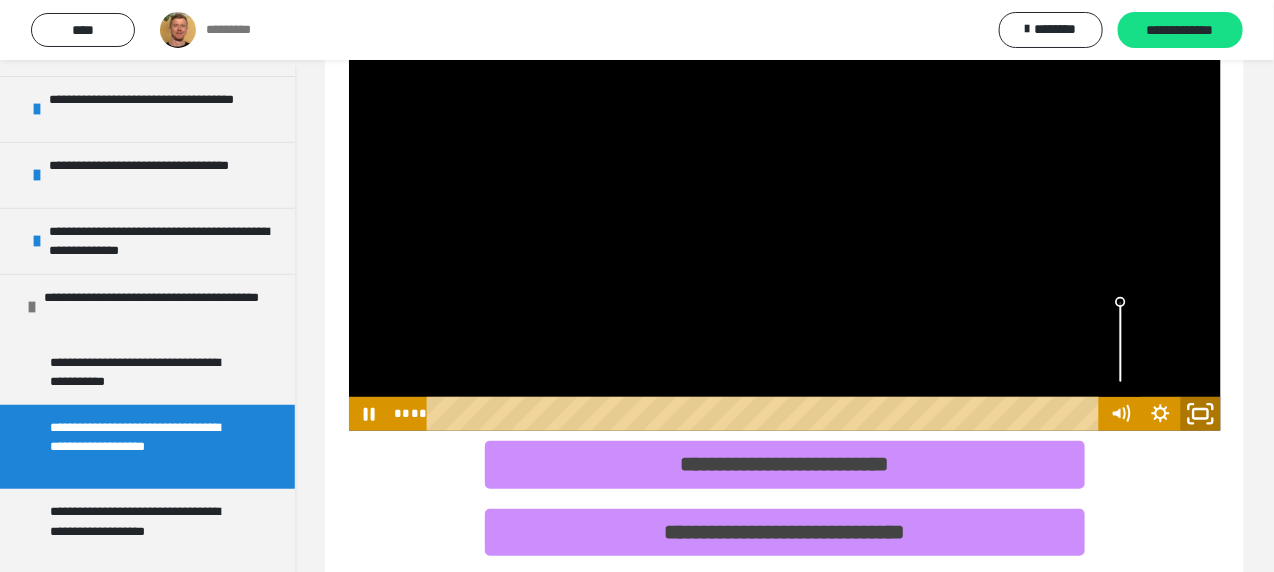 drag, startPoint x: 1210, startPoint y: 419, endPoint x: 1205, endPoint y: 542, distance: 123.101585 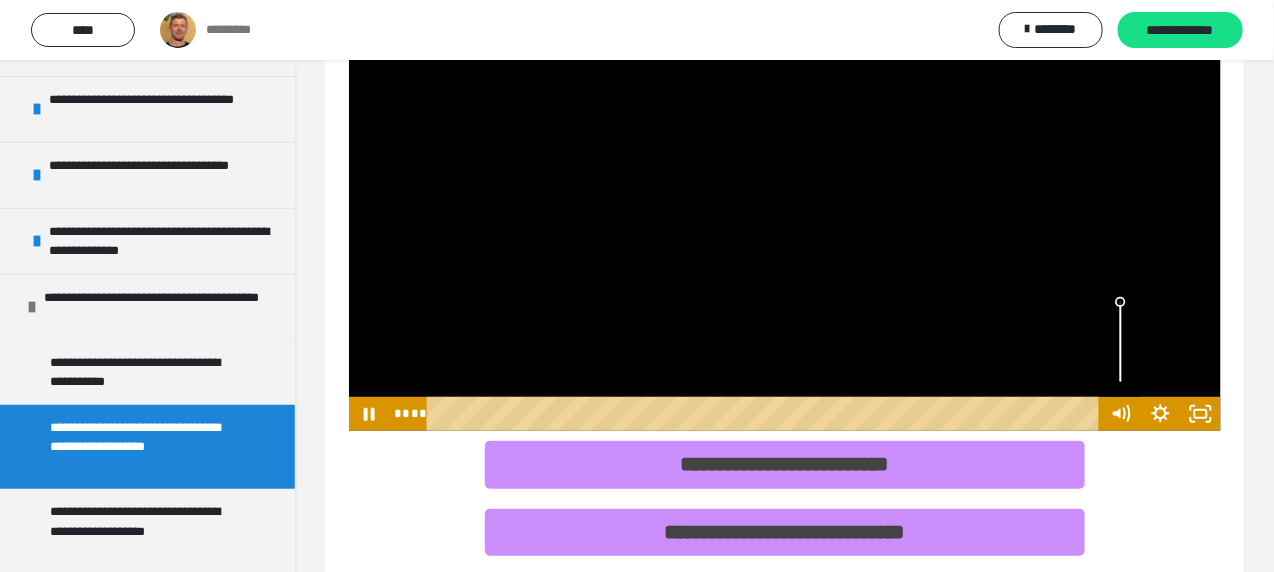 scroll, scrollTop: 0, scrollLeft: 0, axis: both 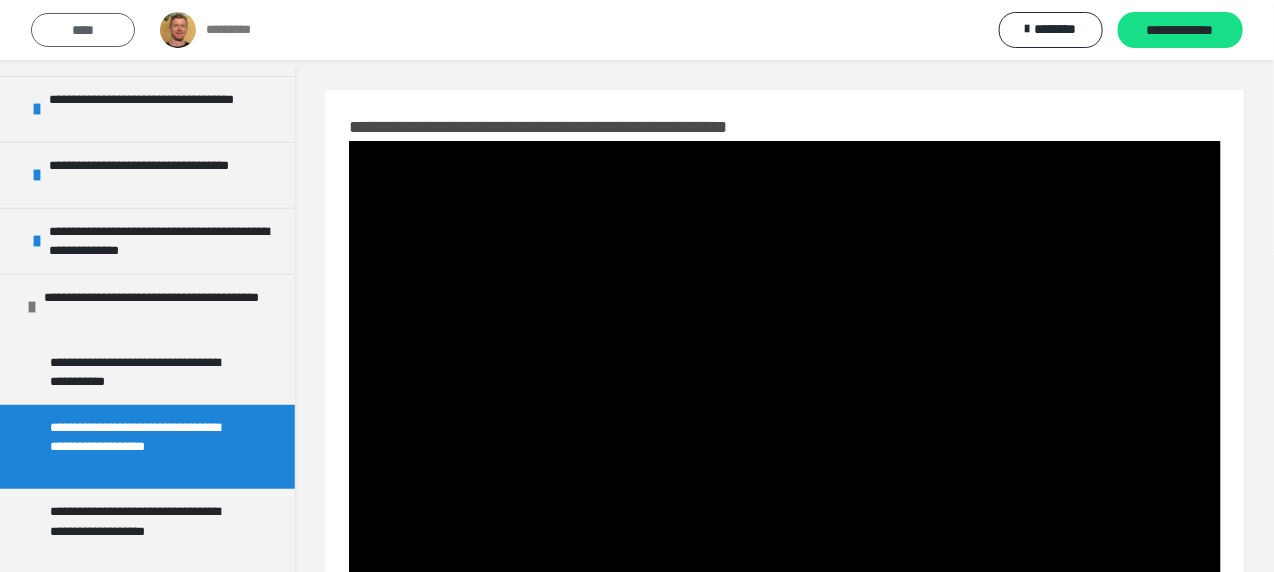 click on "****" at bounding box center (83, 30) 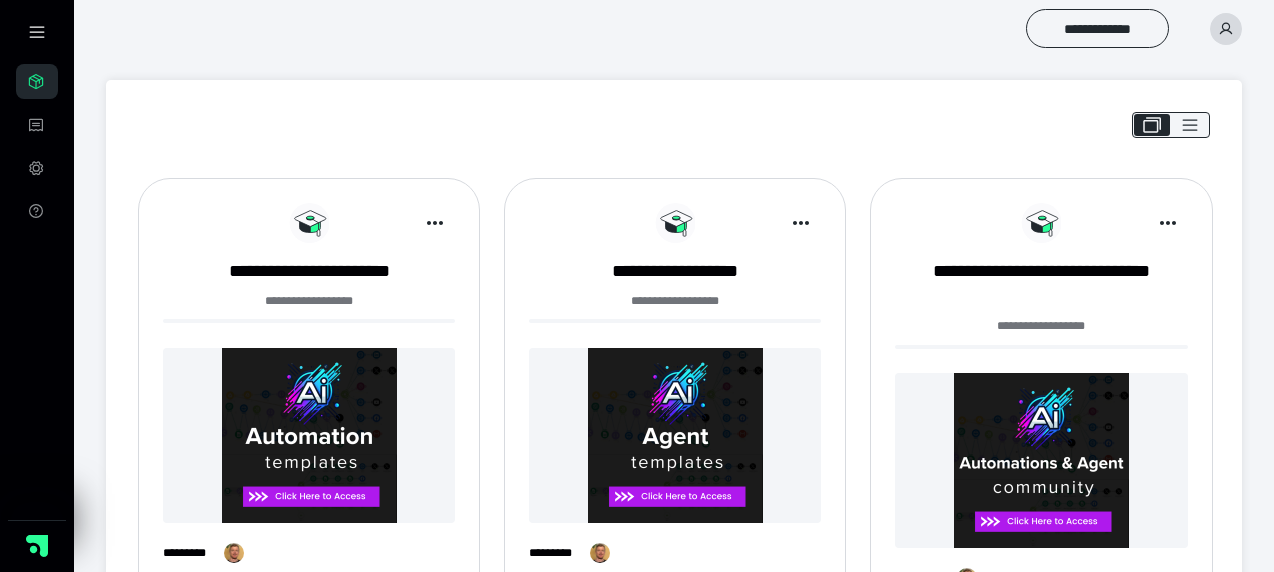 scroll, scrollTop: 95, scrollLeft: 0, axis: vertical 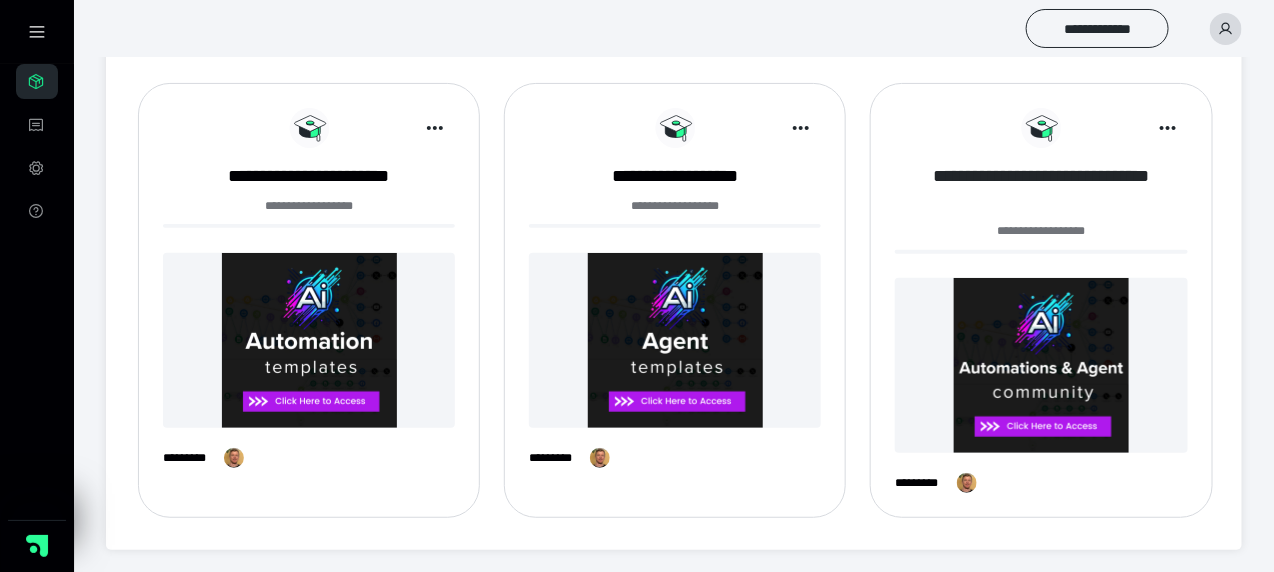 click on "**********" at bounding box center (1041, 189) 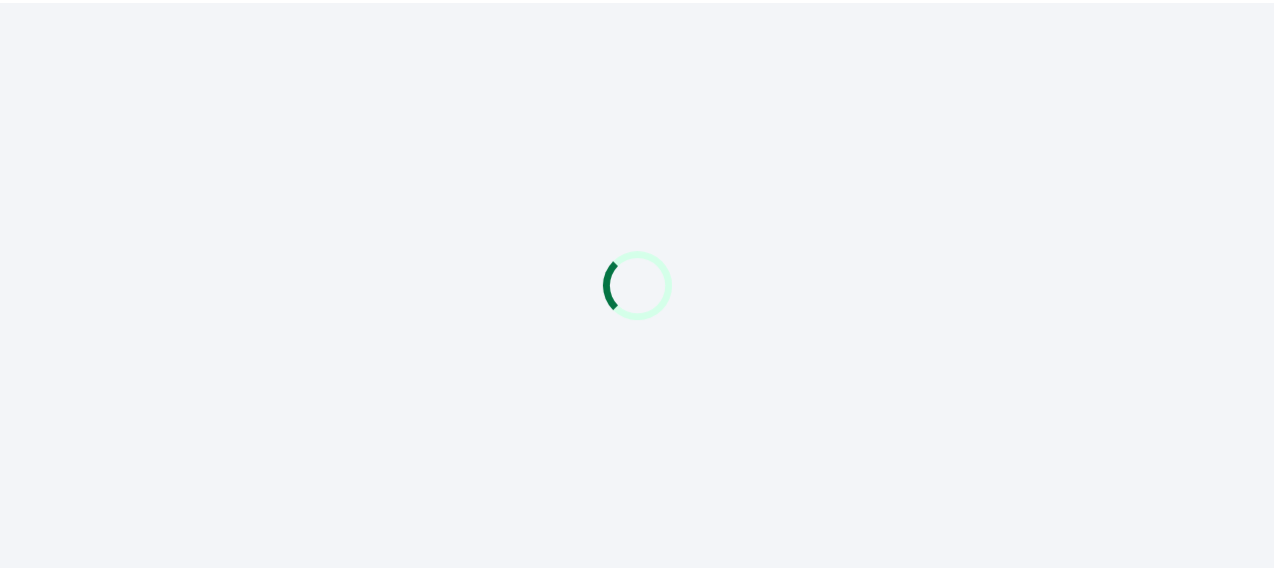 scroll, scrollTop: 0, scrollLeft: 0, axis: both 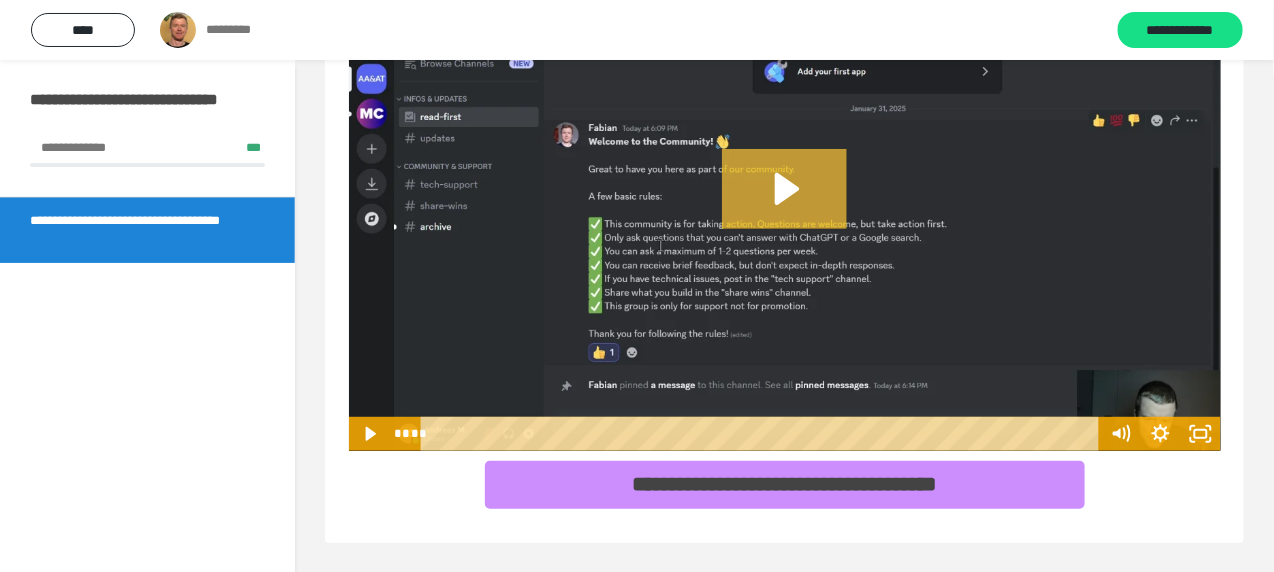 click 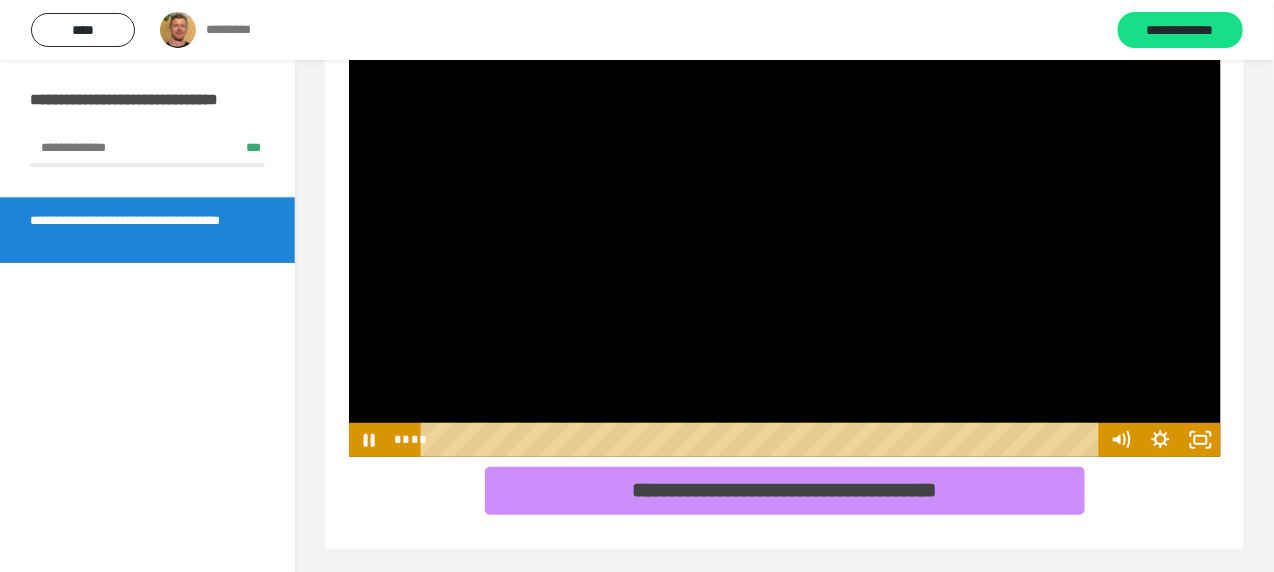 scroll, scrollTop: 180, scrollLeft: 0, axis: vertical 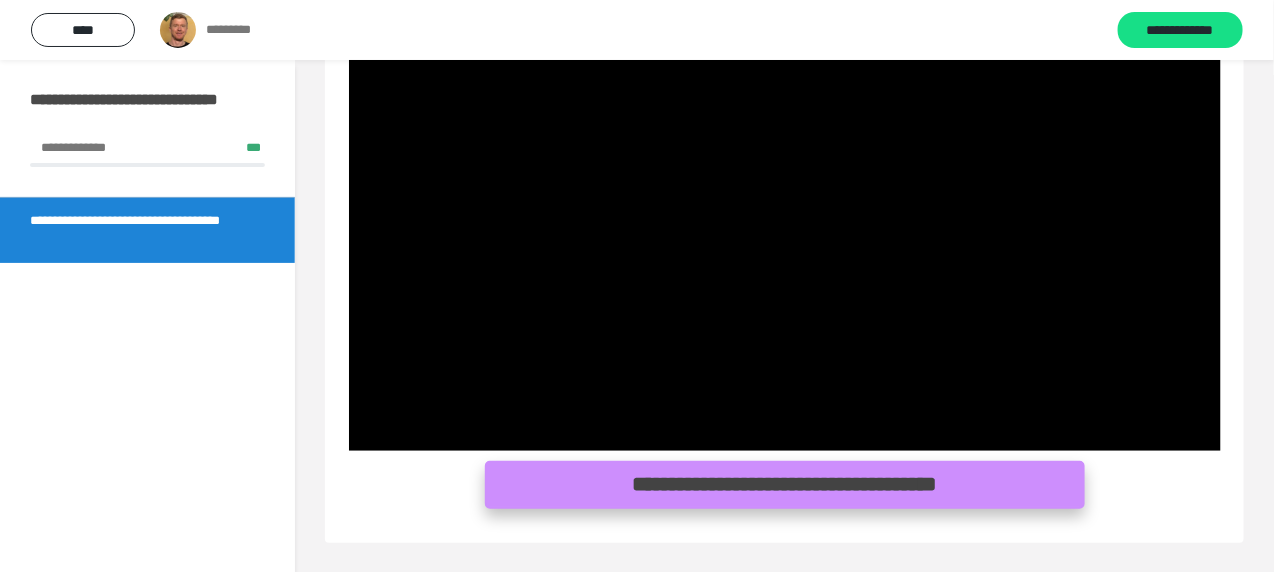 click on "**********" at bounding box center [785, 485] 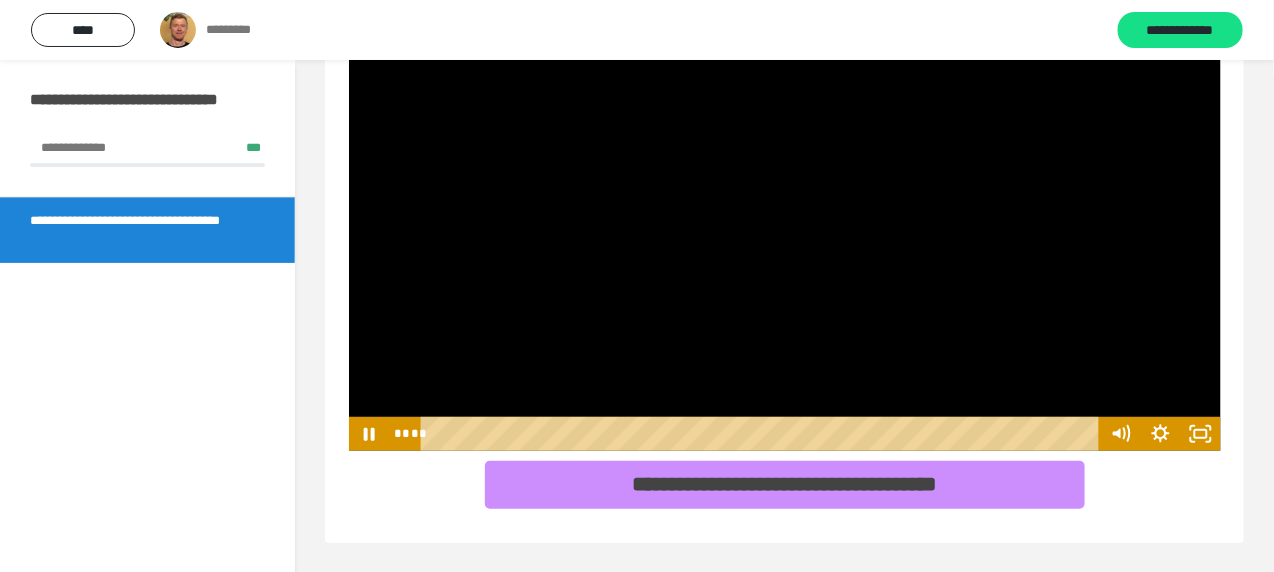 click at bounding box center (785, 206) 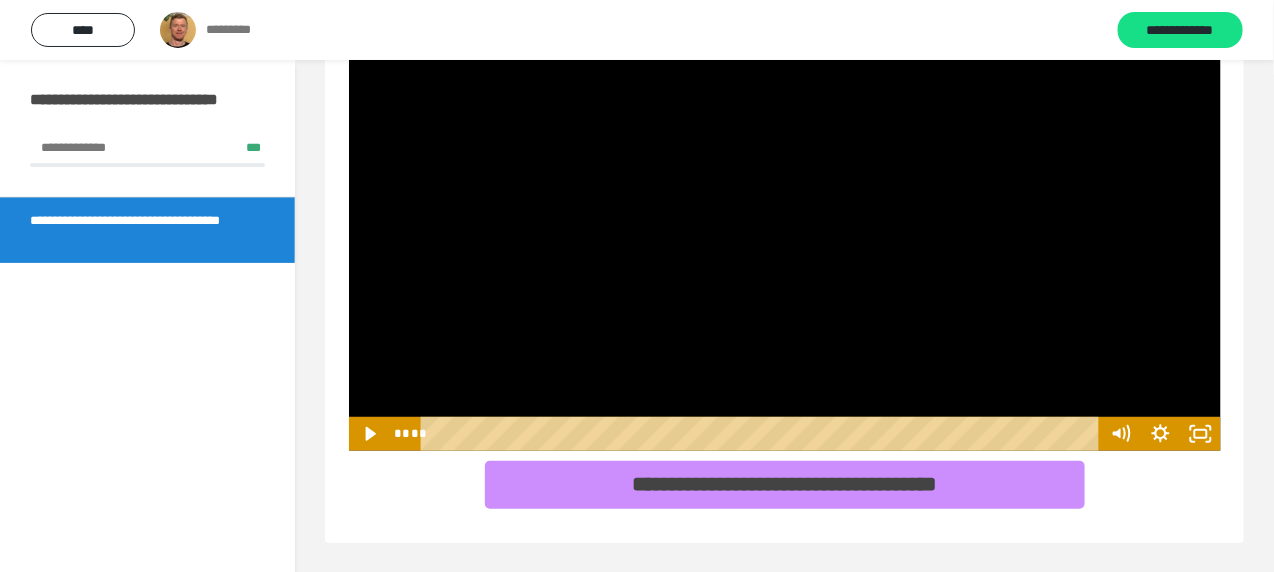 click at bounding box center (785, 206) 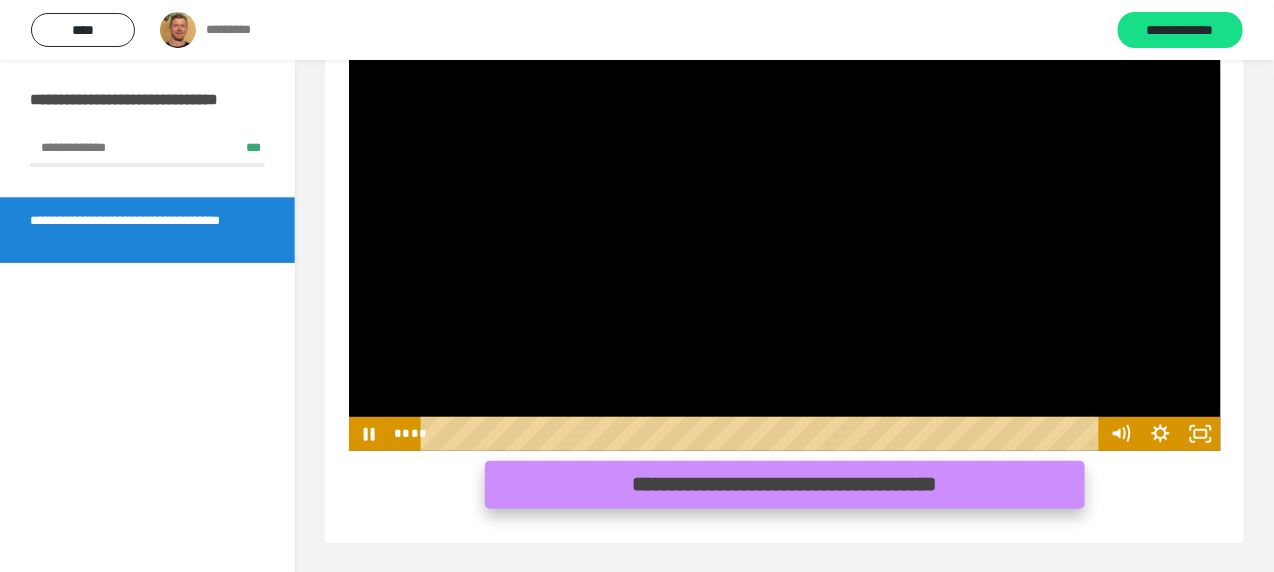 click on "**********" at bounding box center (785, 485) 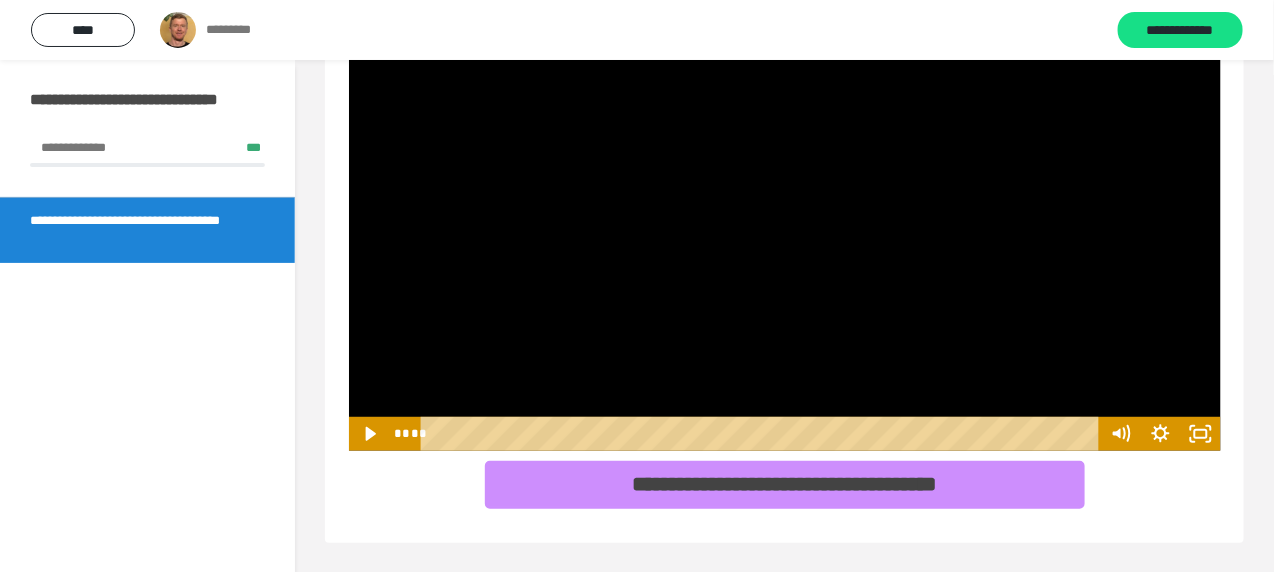 click at bounding box center (785, 206) 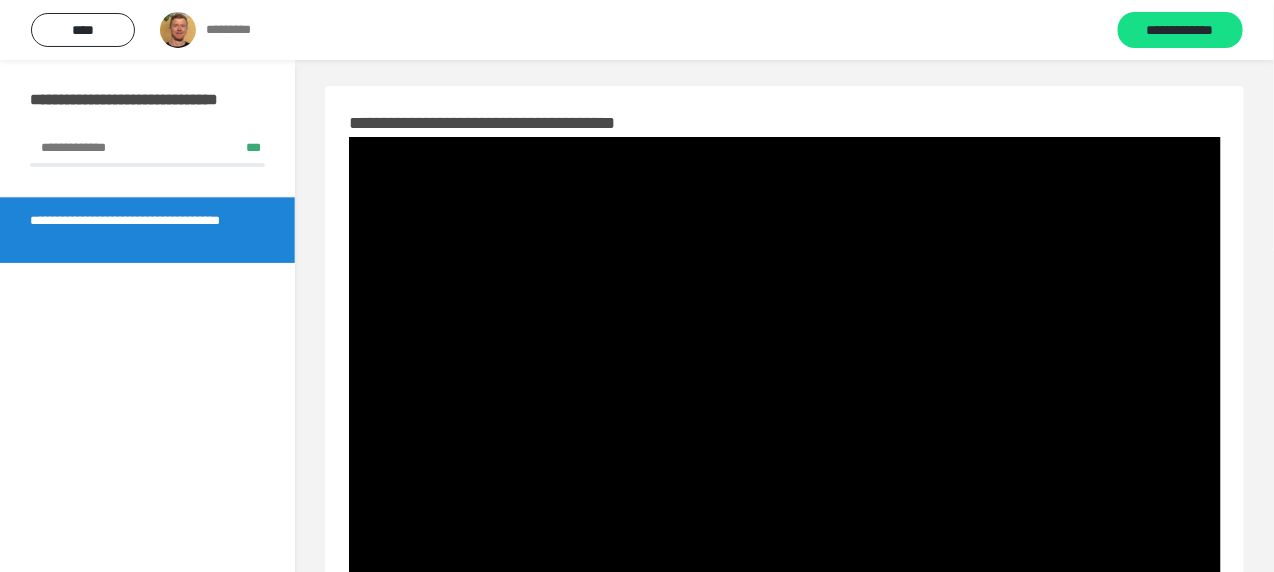 scroll, scrollTop: 0, scrollLeft: 0, axis: both 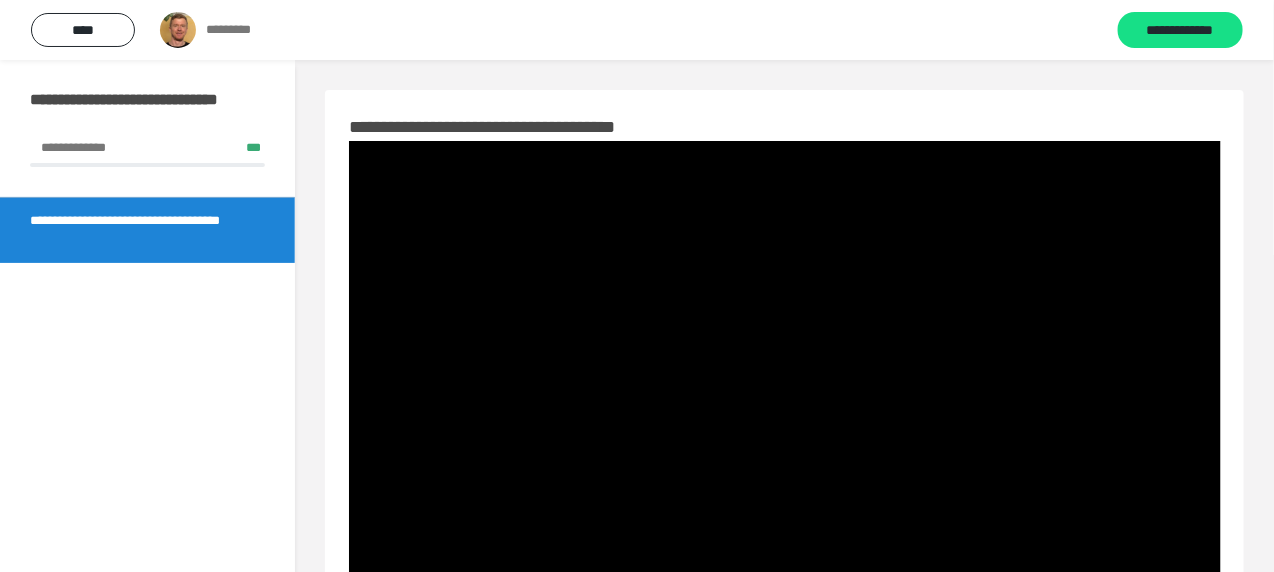 click at bounding box center (785, 386) 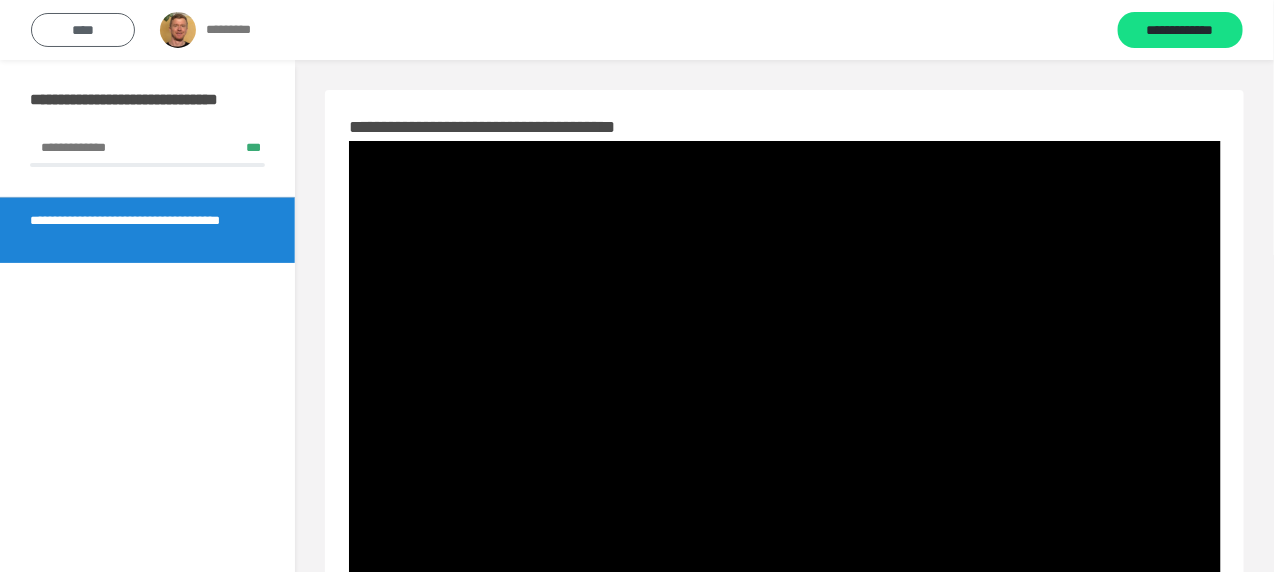 click on "****" at bounding box center (83, 30) 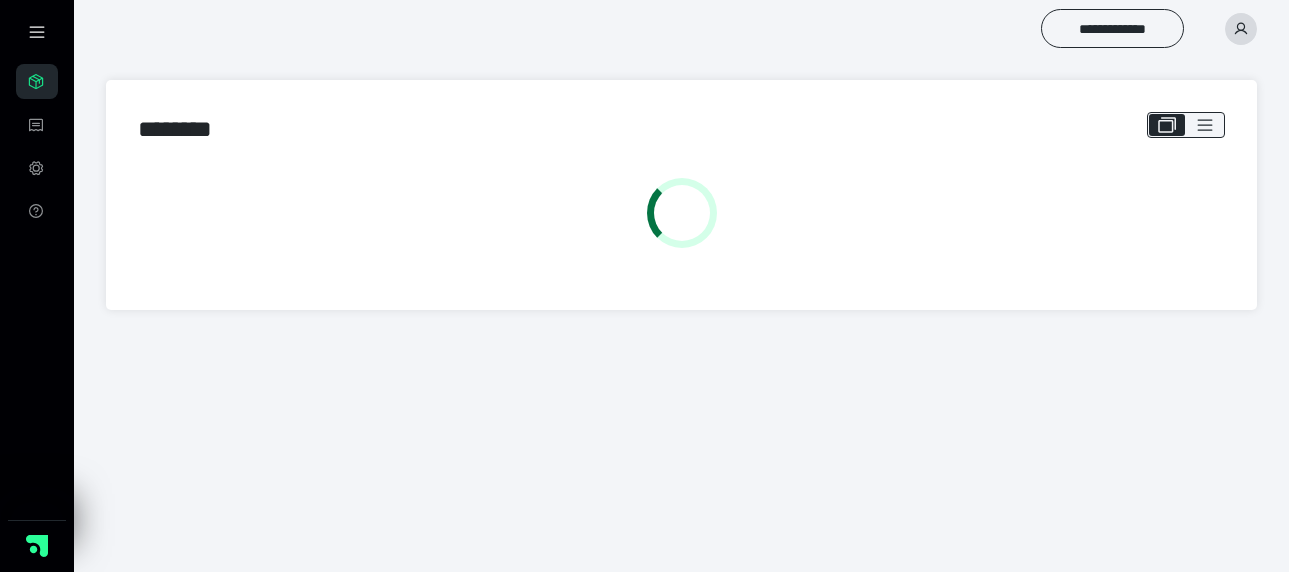 scroll, scrollTop: 0, scrollLeft: 0, axis: both 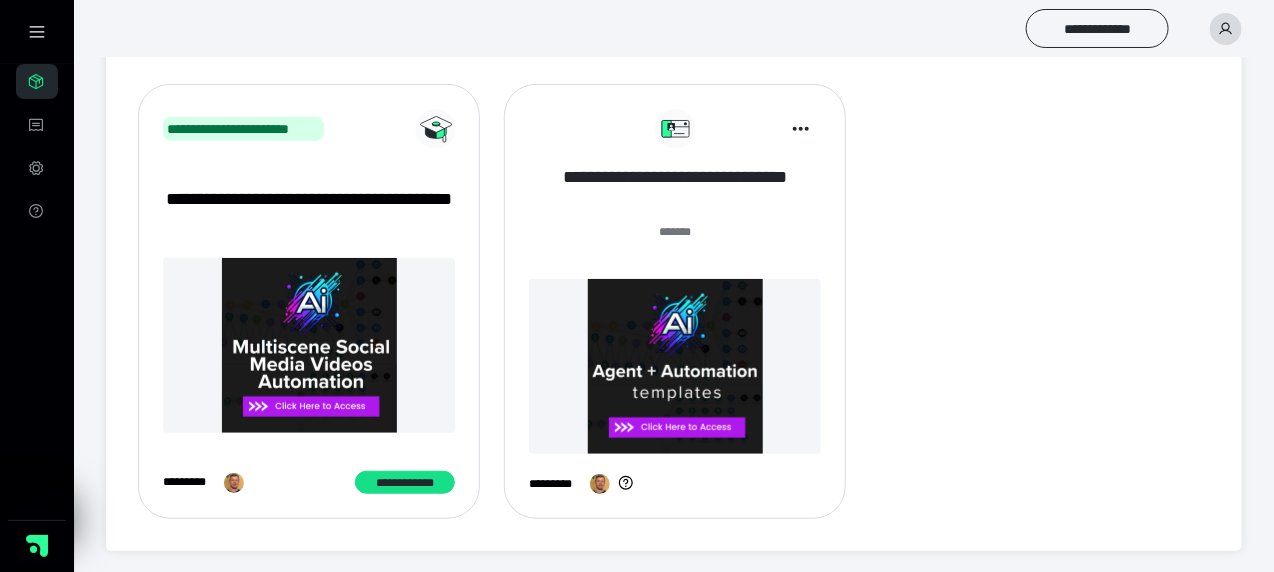 click on "**********" at bounding box center (675, 190) 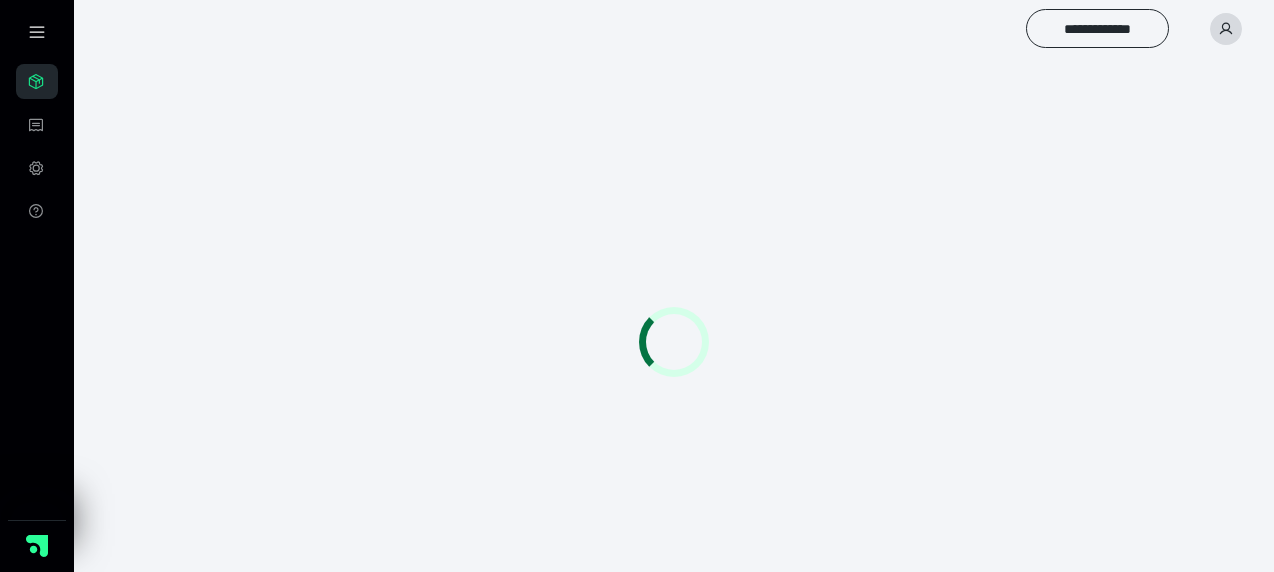 scroll, scrollTop: 0, scrollLeft: 0, axis: both 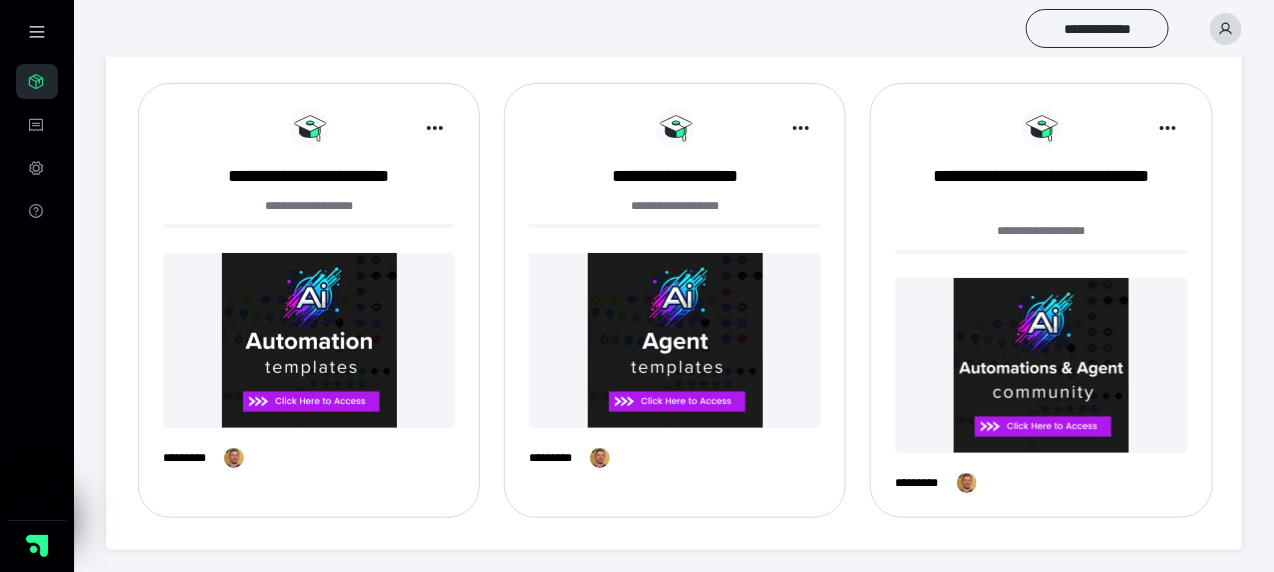 click at bounding box center [675, 340] 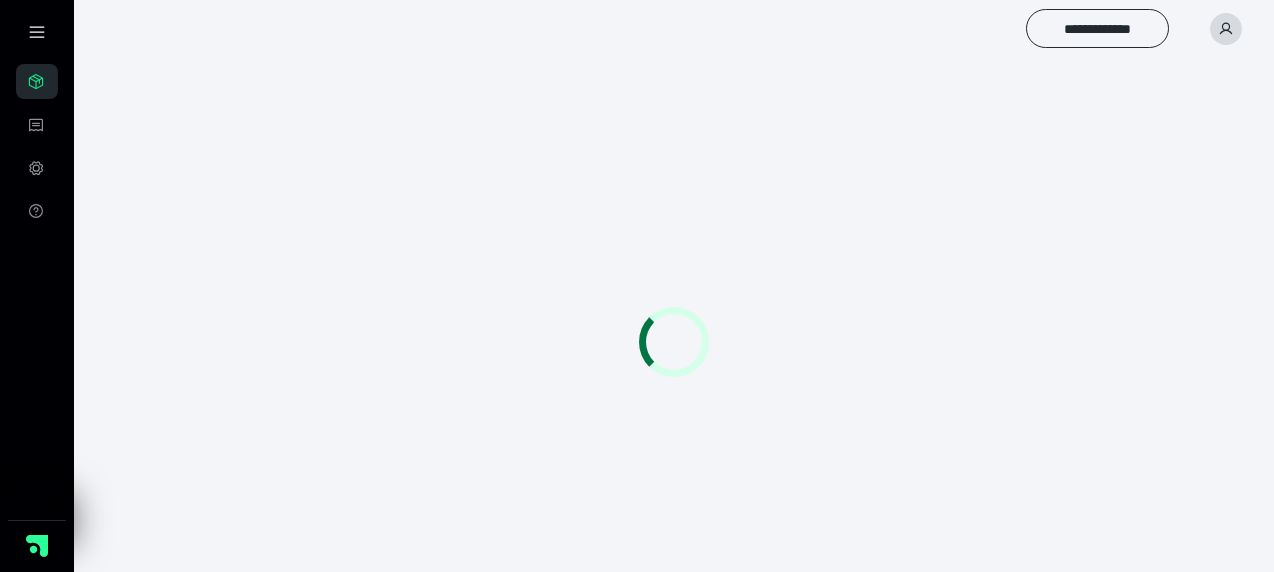 scroll, scrollTop: 0, scrollLeft: 0, axis: both 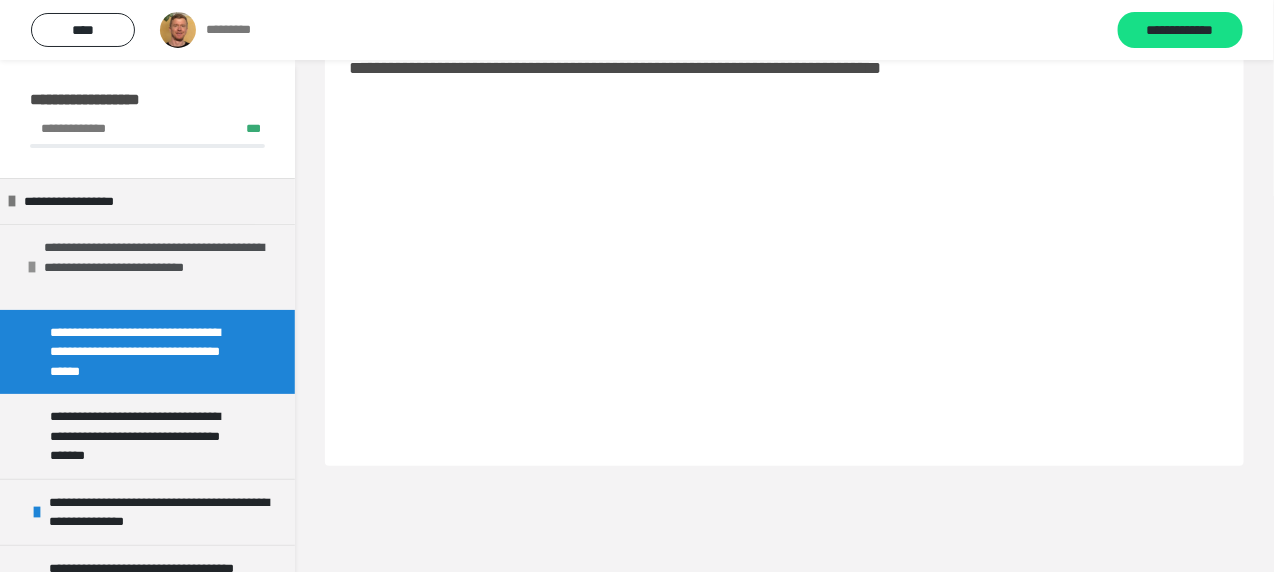 click at bounding box center [32, 267] 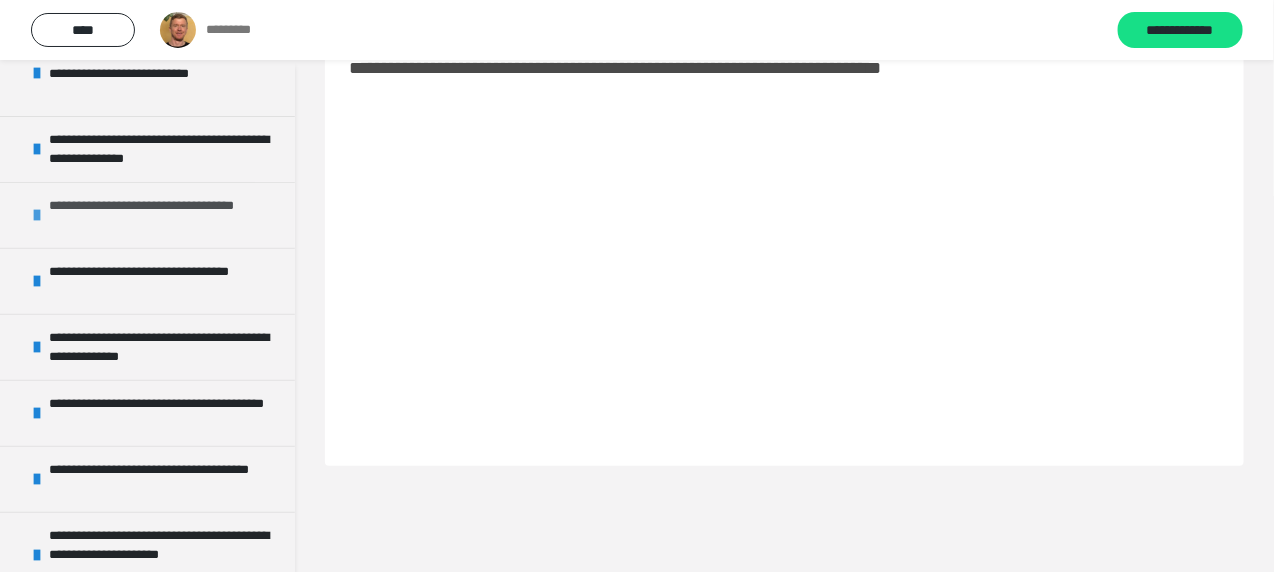 scroll, scrollTop: 200, scrollLeft: 0, axis: vertical 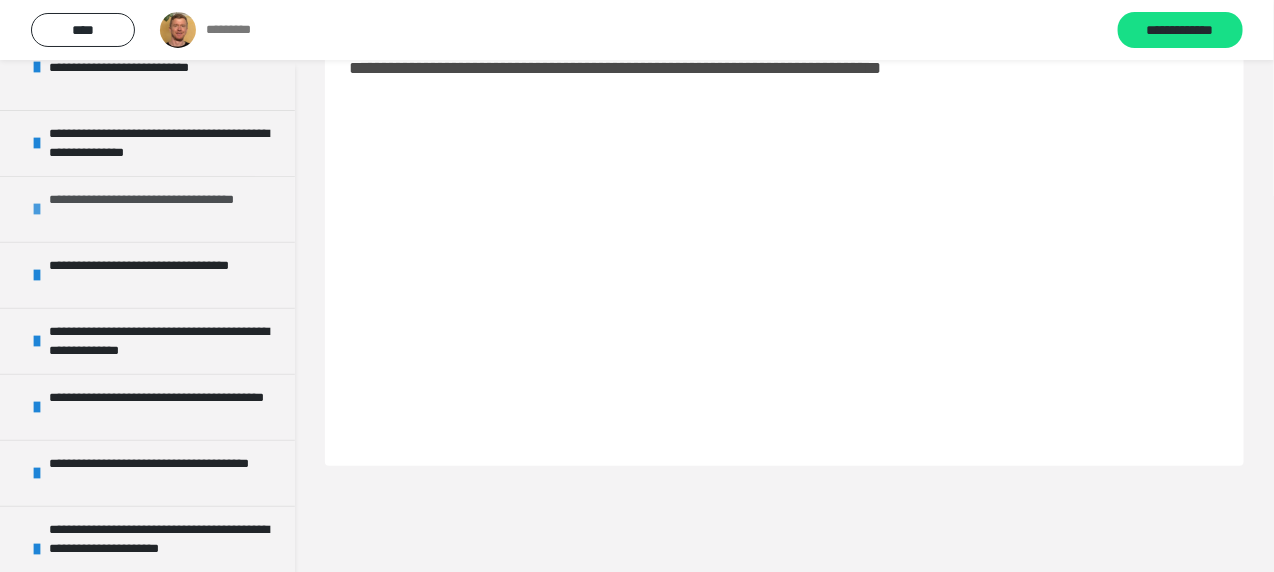click on "**********" at bounding box center (159, 209) 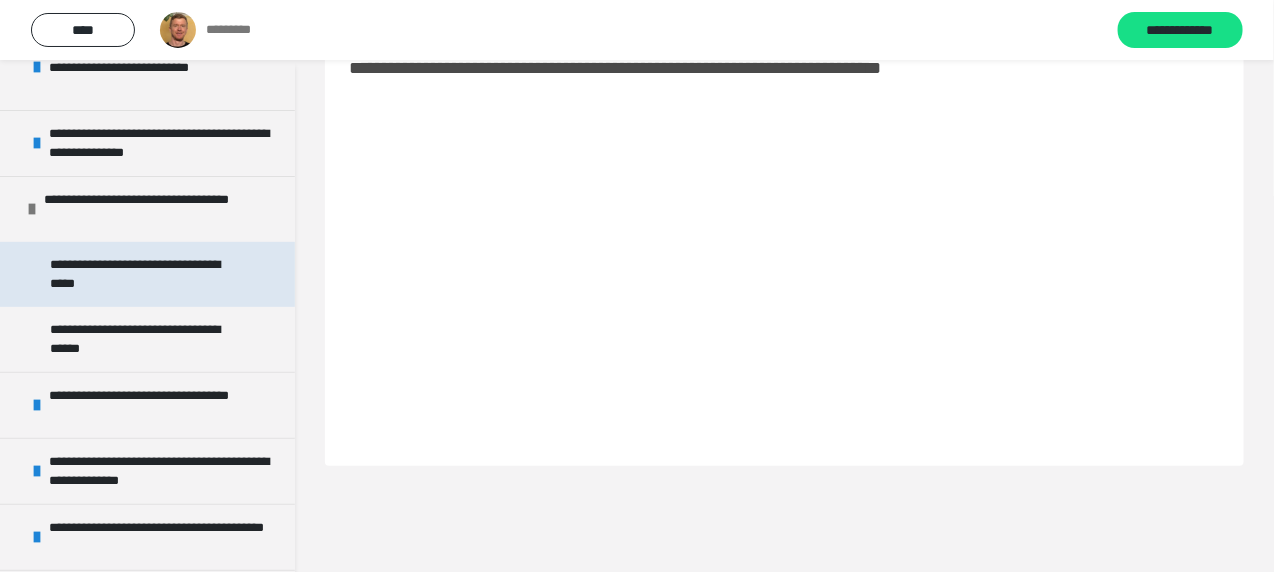 click on "**********" at bounding box center (142, 274) 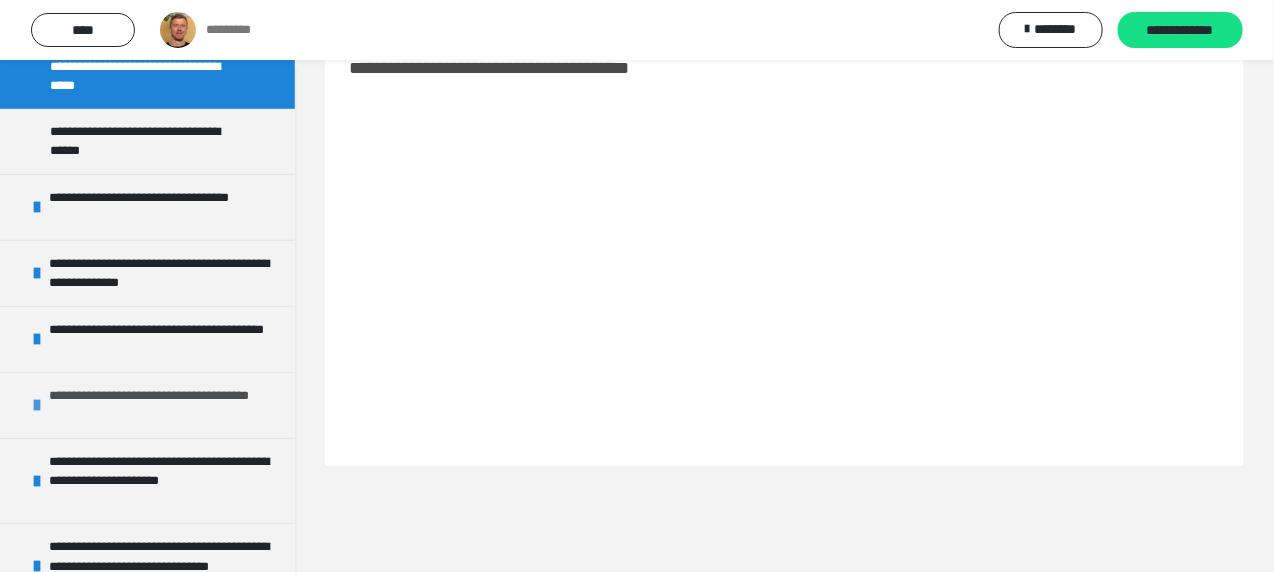 scroll, scrollTop: 400, scrollLeft: 0, axis: vertical 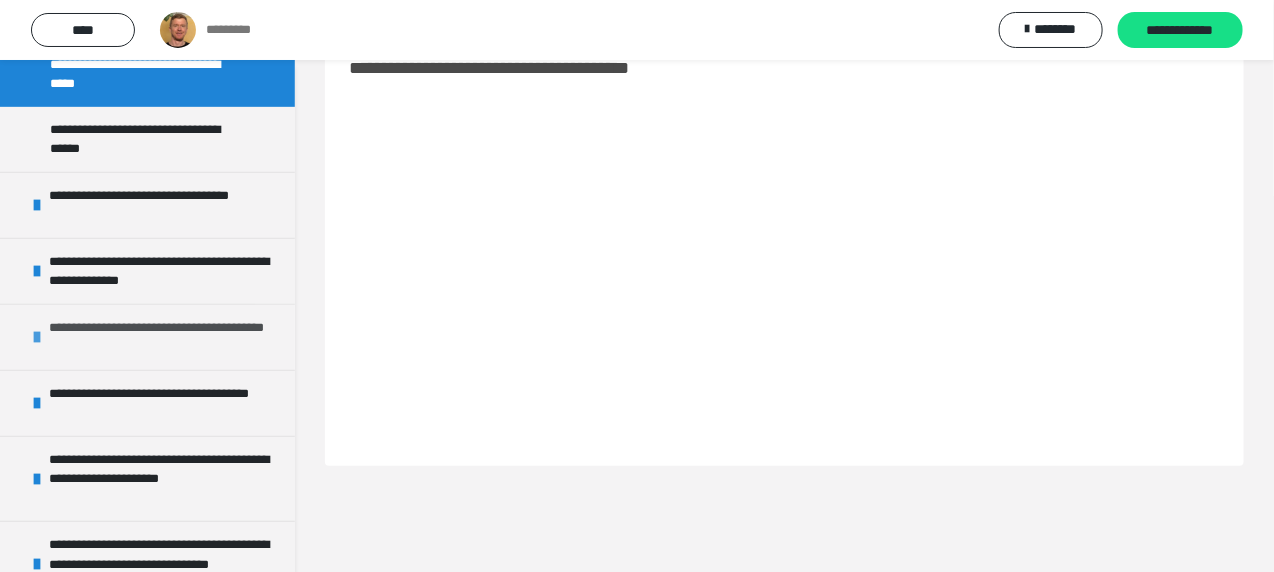 click on "**********" at bounding box center [159, 337] 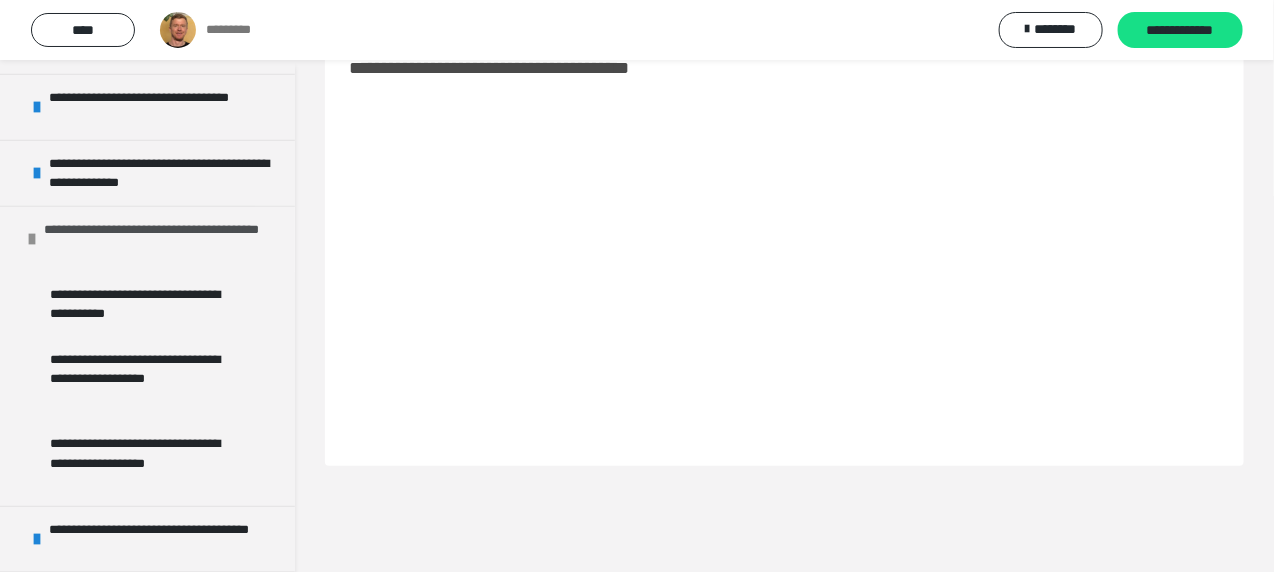 scroll, scrollTop: 500, scrollLeft: 0, axis: vertical 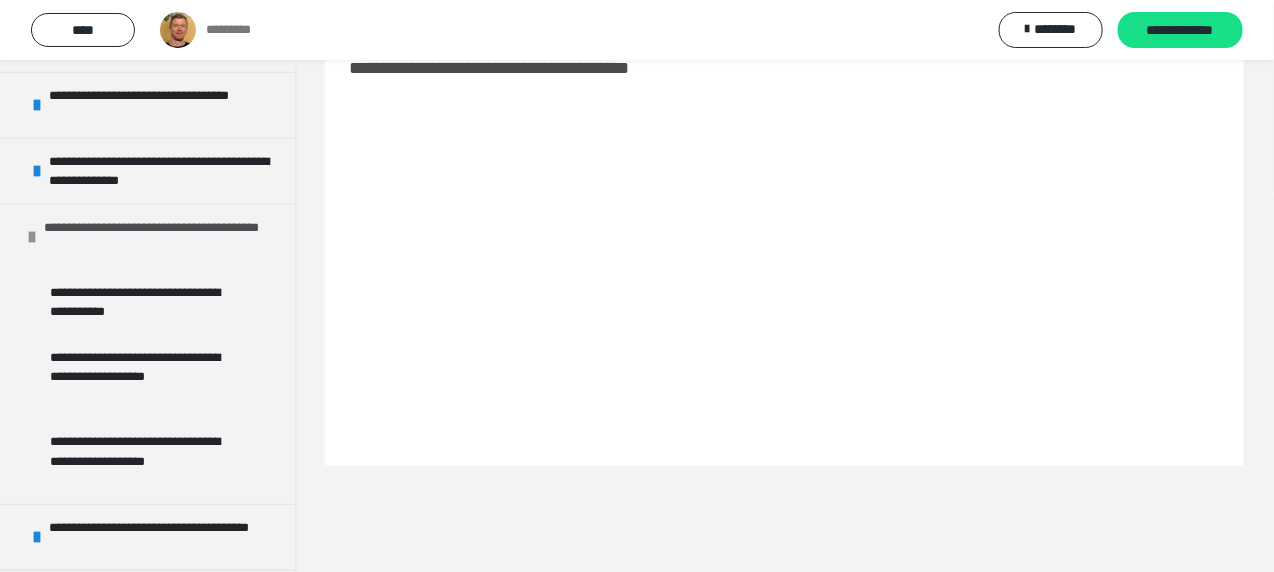 click on "**********" at bounding box center [154, 237] 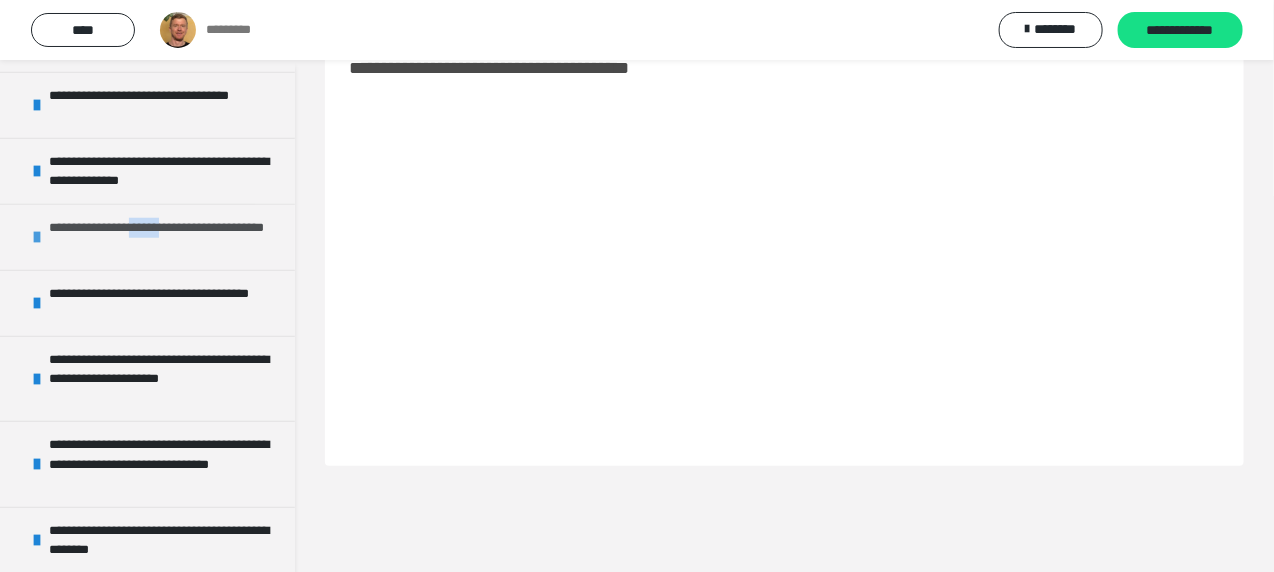 click on "**********" at bounding box center [159, 237] 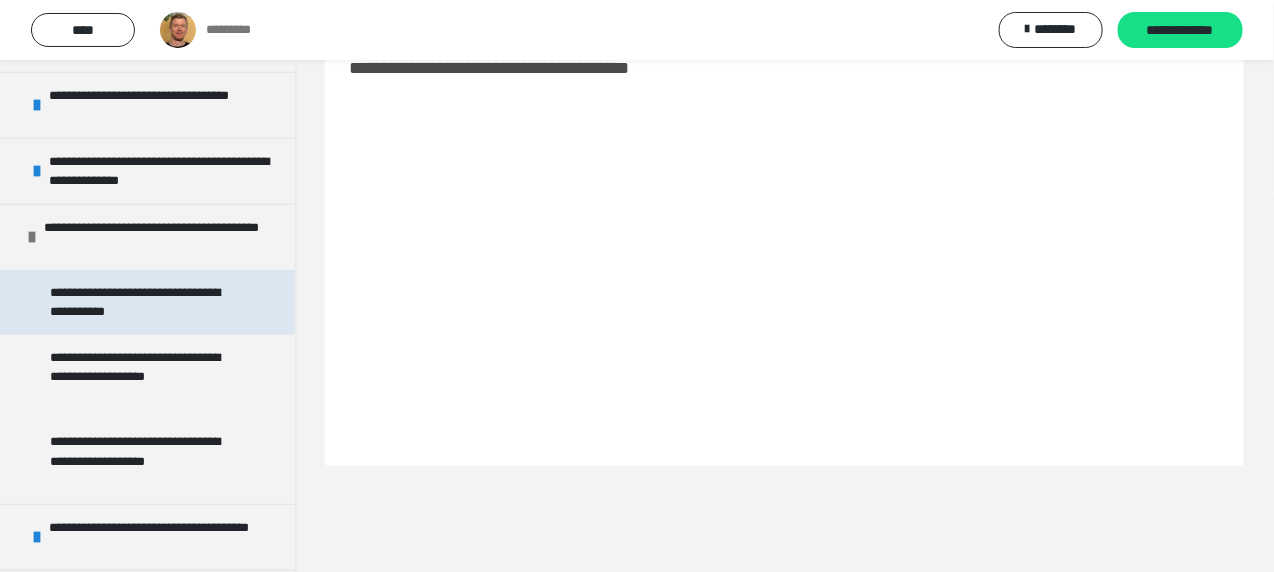 click on "**********" at bounding box center (142, 302) 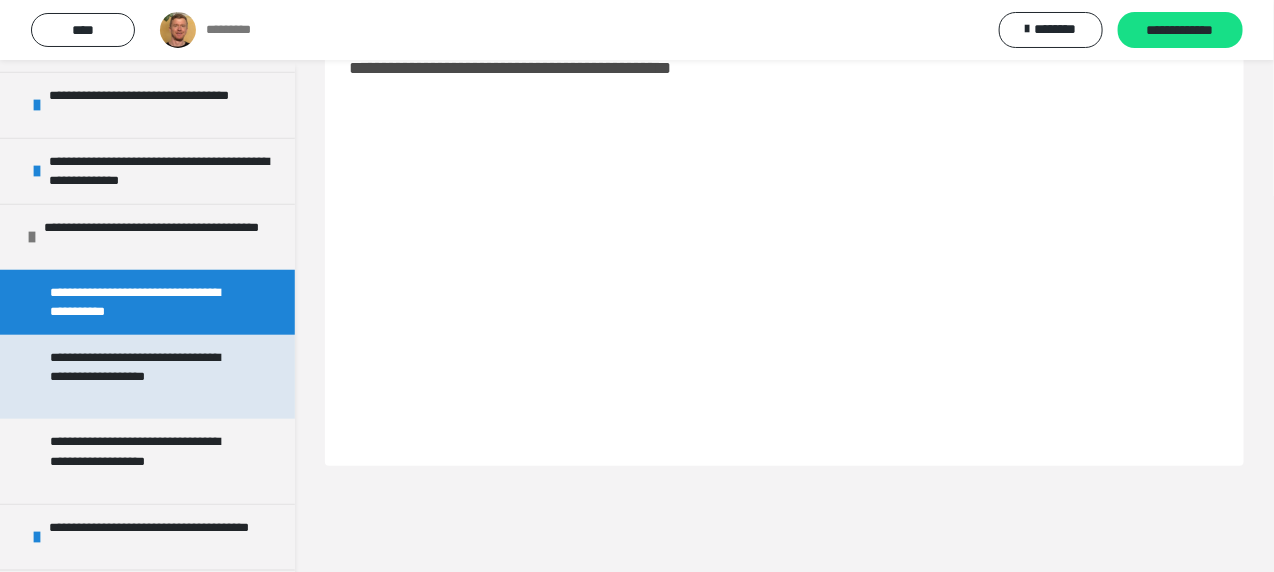 click on "**********" at bounding box center (142, 377) 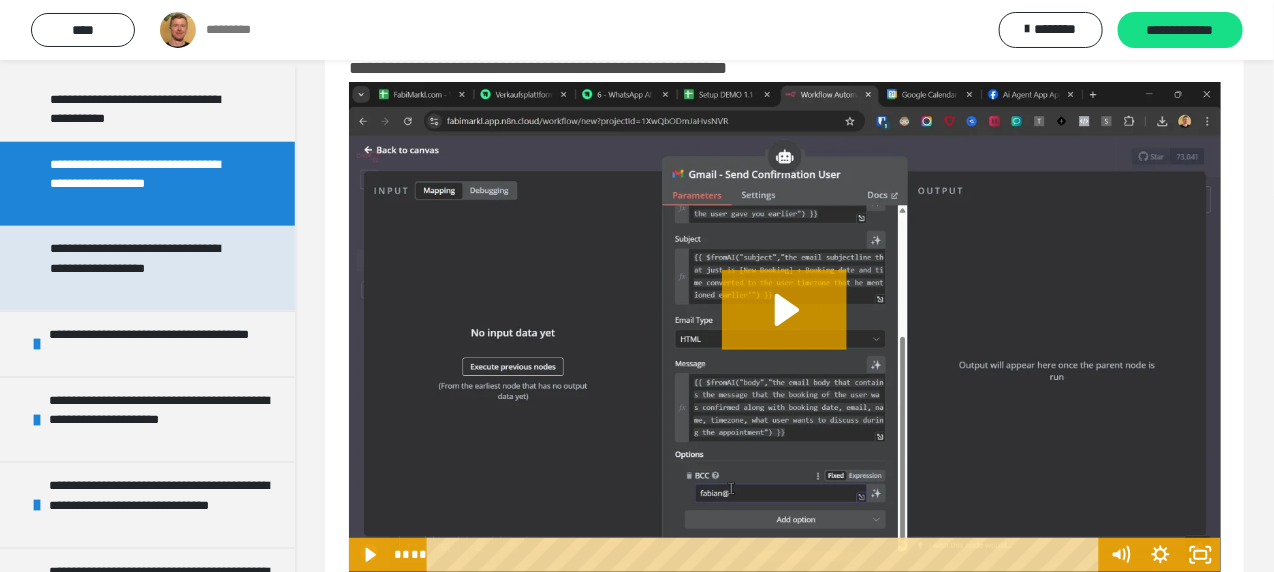 scroll, scrollTop: 700, scrollLeft: 0, axis: vertical 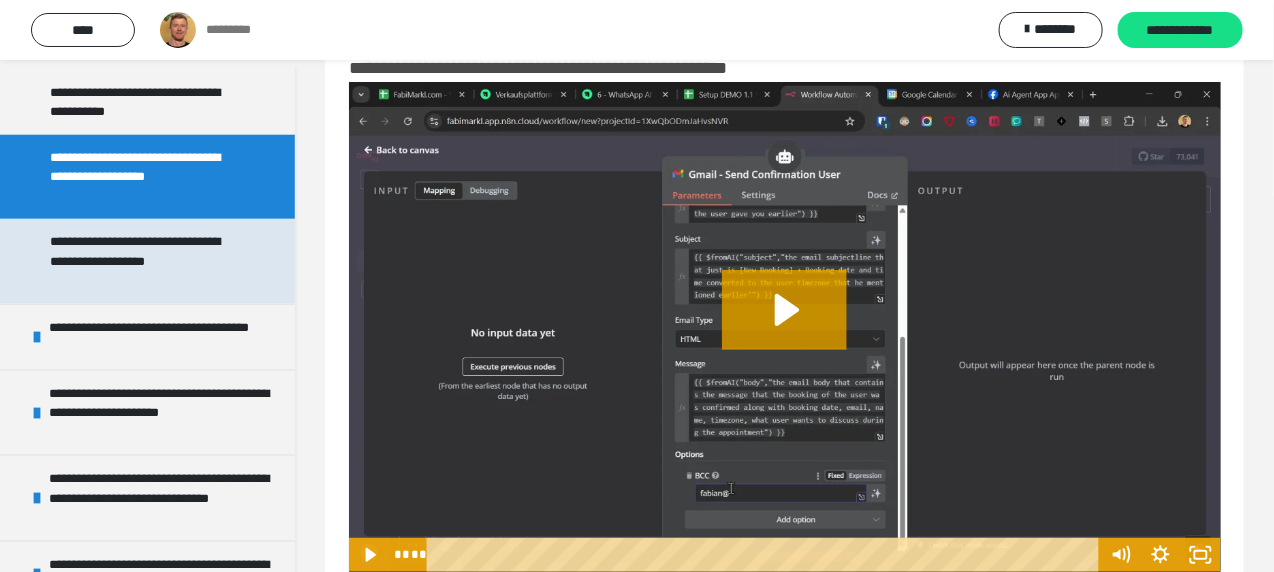 click on "**********" at bounding box center (142, 261) 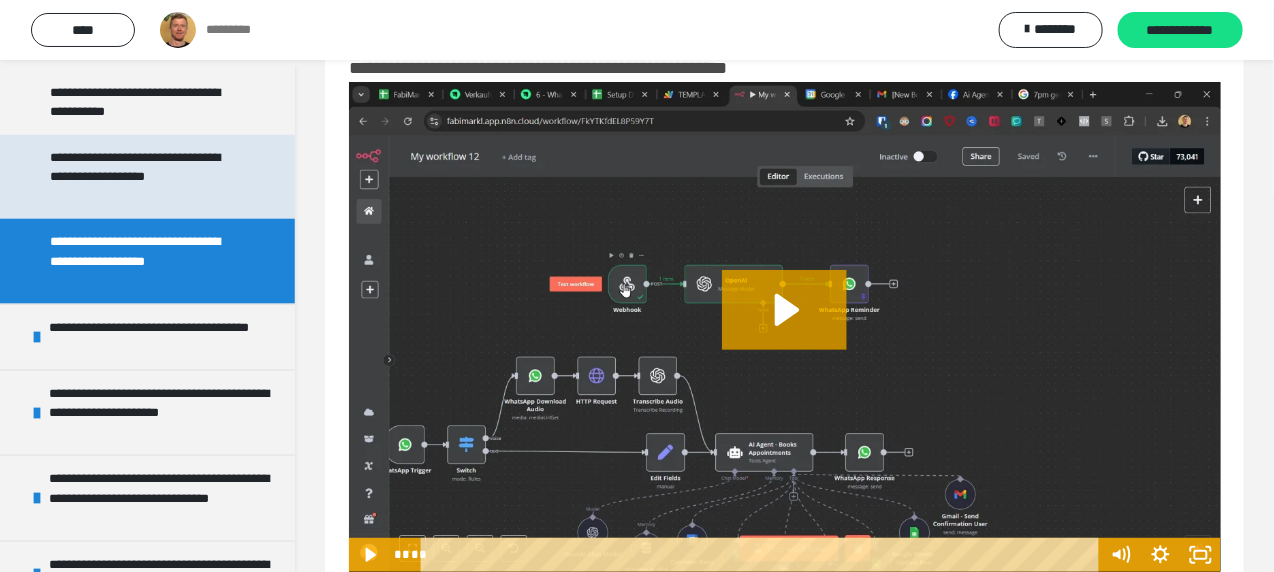 click on "**********" at bounding box center (142, 177) 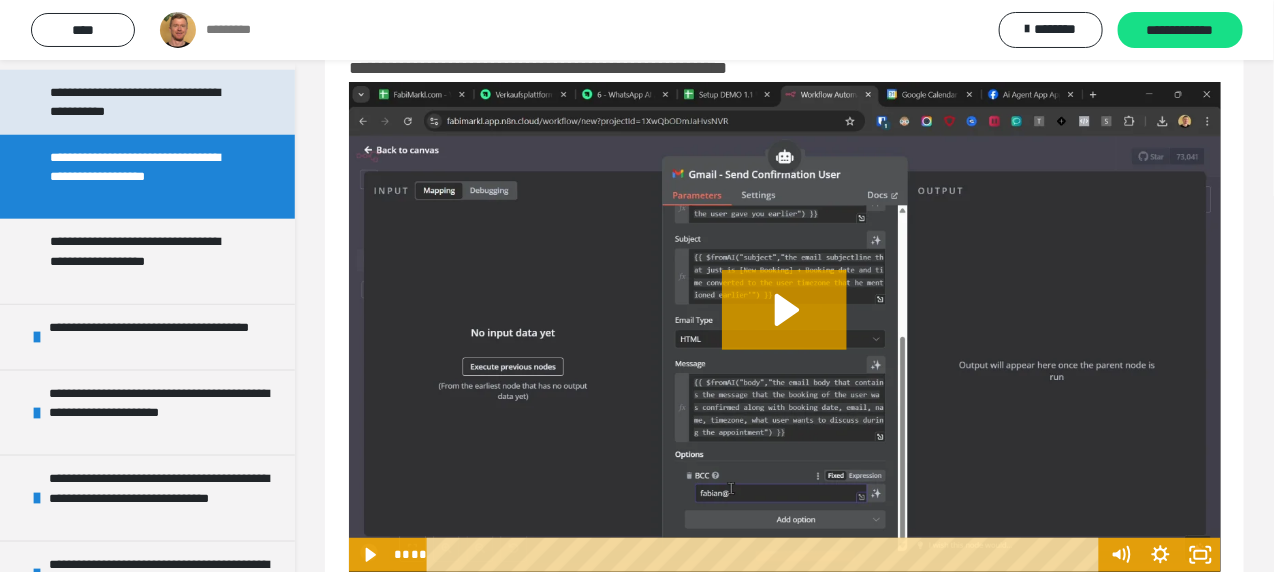 click on "**********" at bounding box center [142, 102] 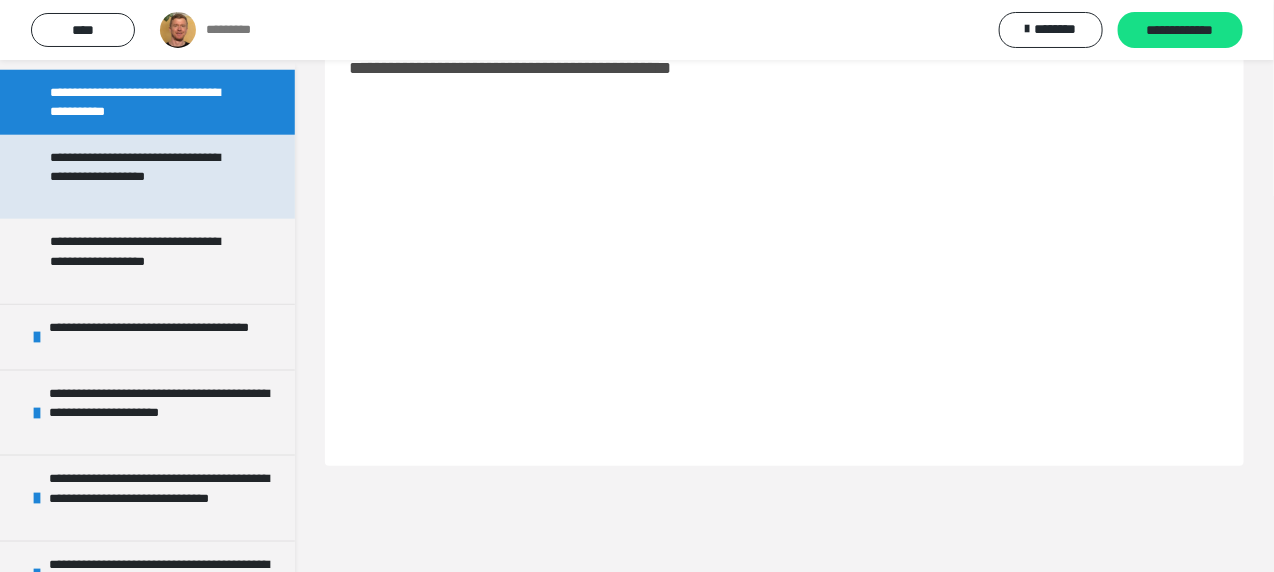 click on "**********" at bounding box center (142, 177) 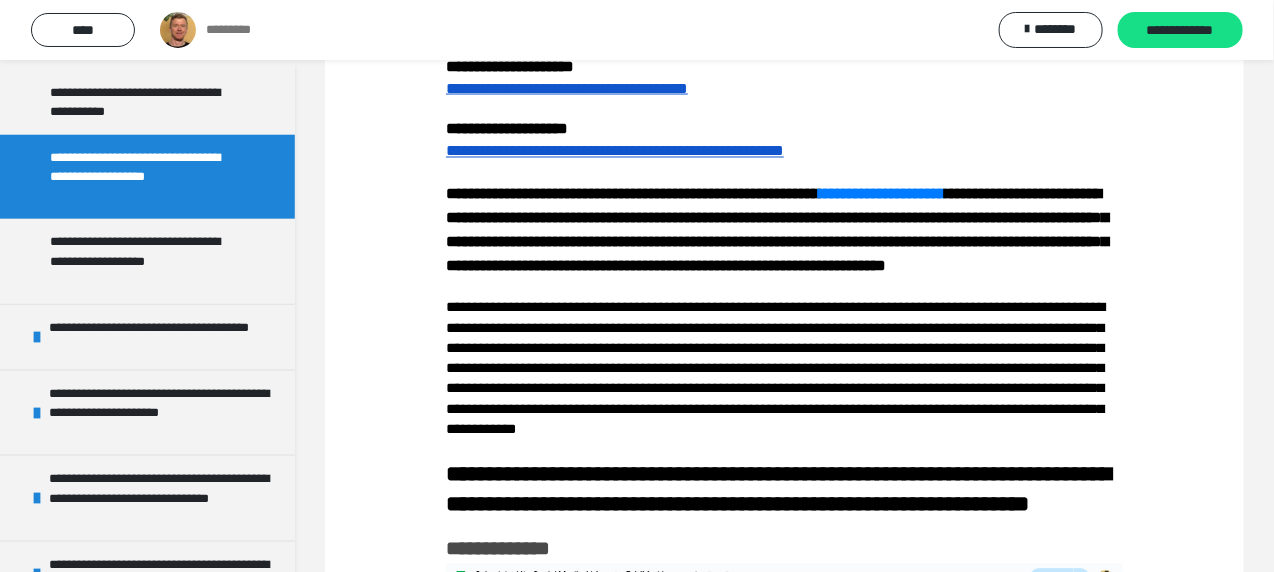 scroll, scrollTop: 1259, scrollLeft: 0, axis: vertical 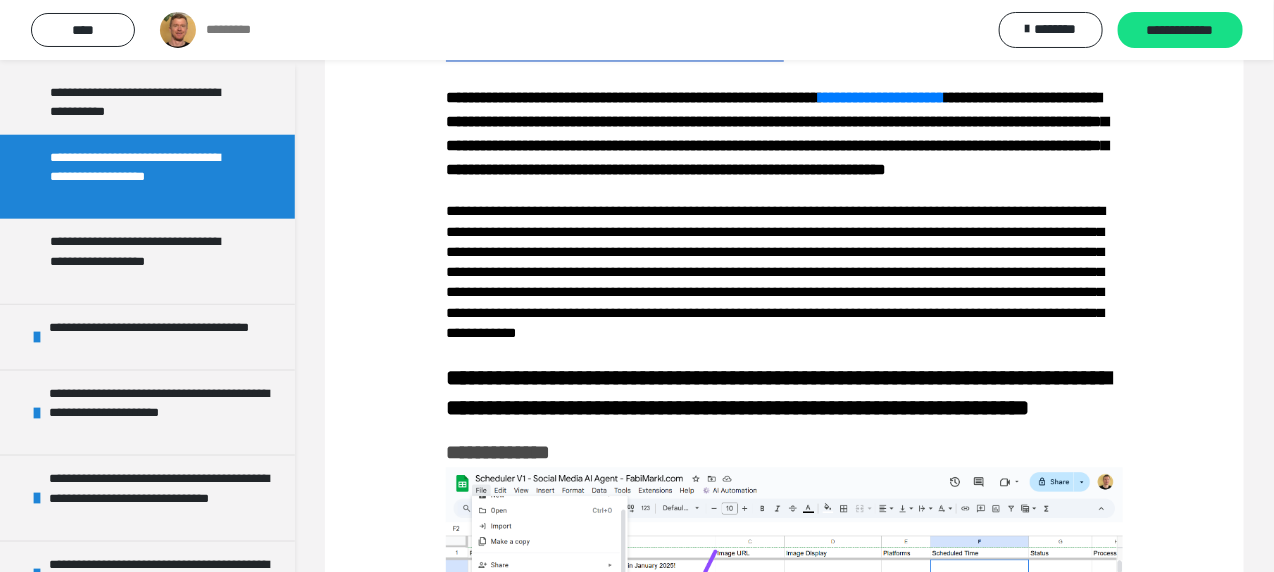 click on "**********" at bounding box center [468, -392] 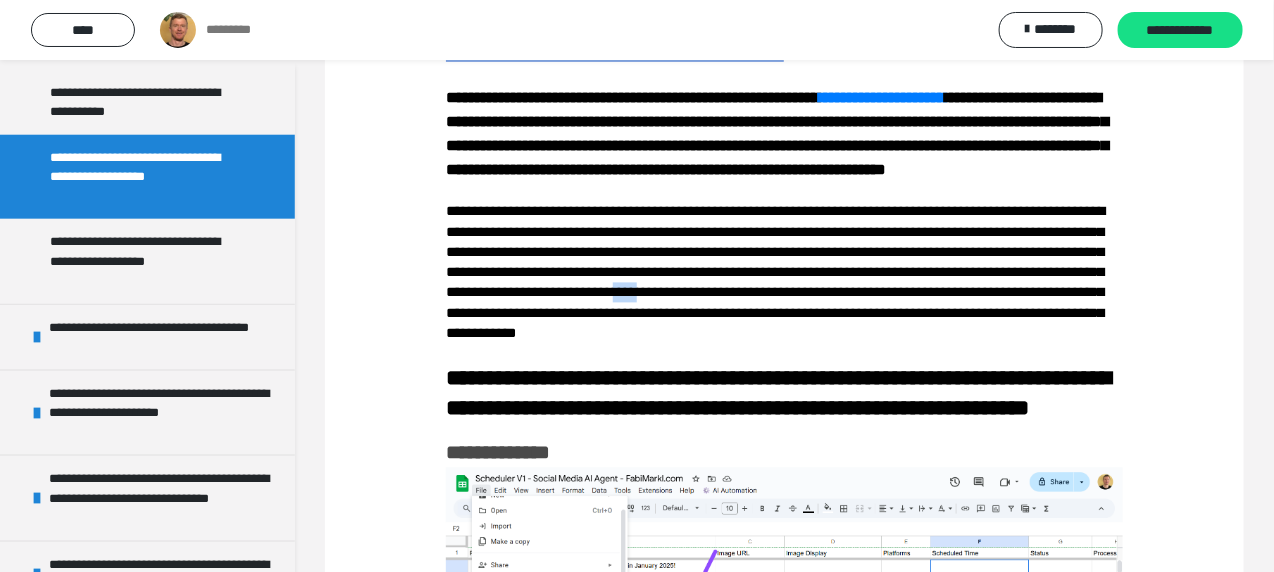 click on "**********" at bounding box center (468, -392) 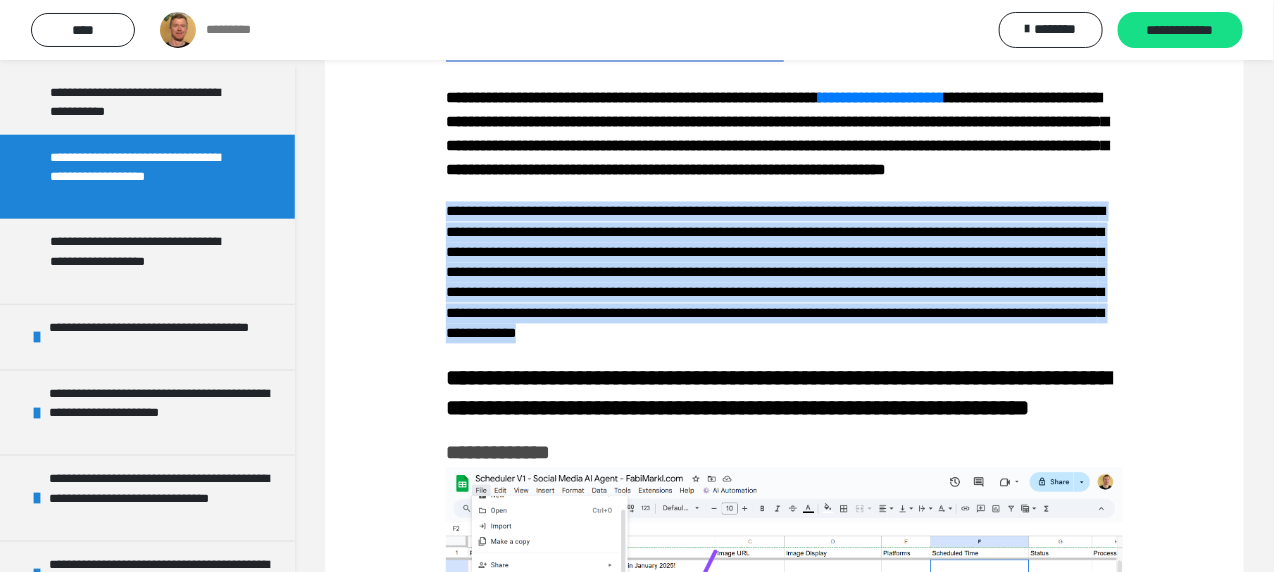 click on "**********" at bounding box center [468, -392] 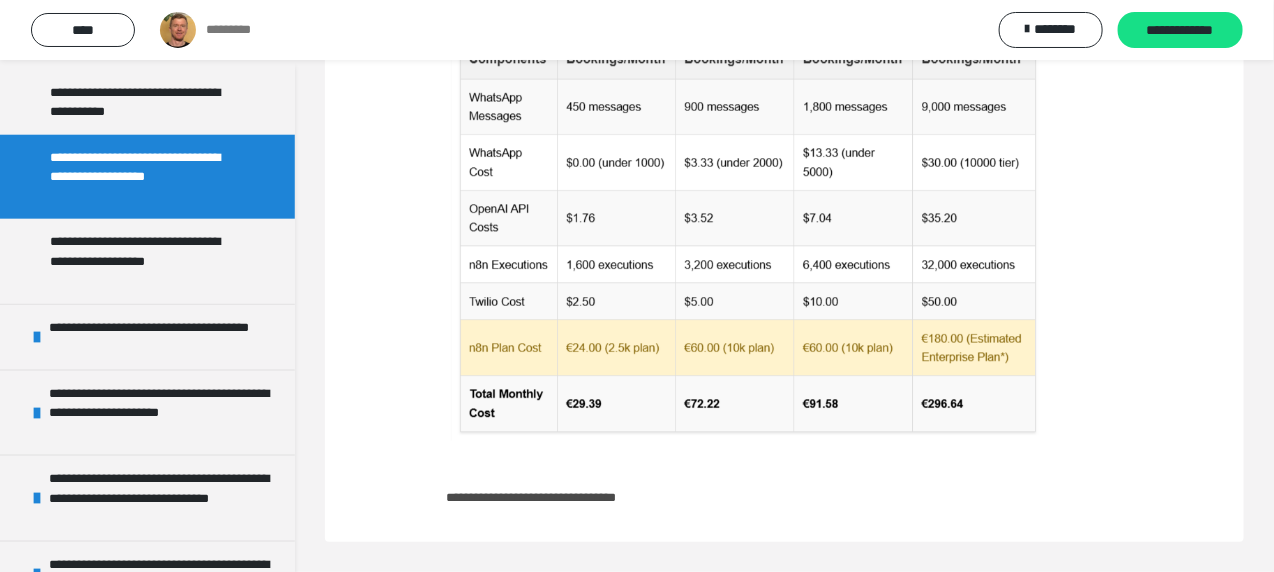 scroll, scrollTop: 2767, scrollLeft: 0, axis: vertical 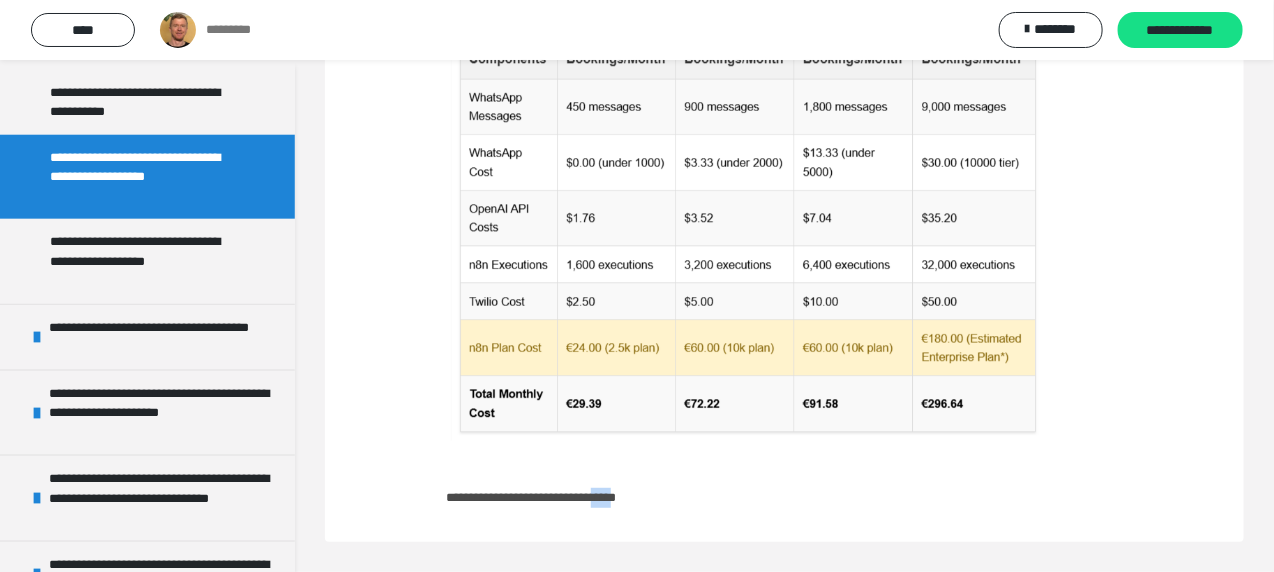 click on "**********" at bounding box center (784, 210) 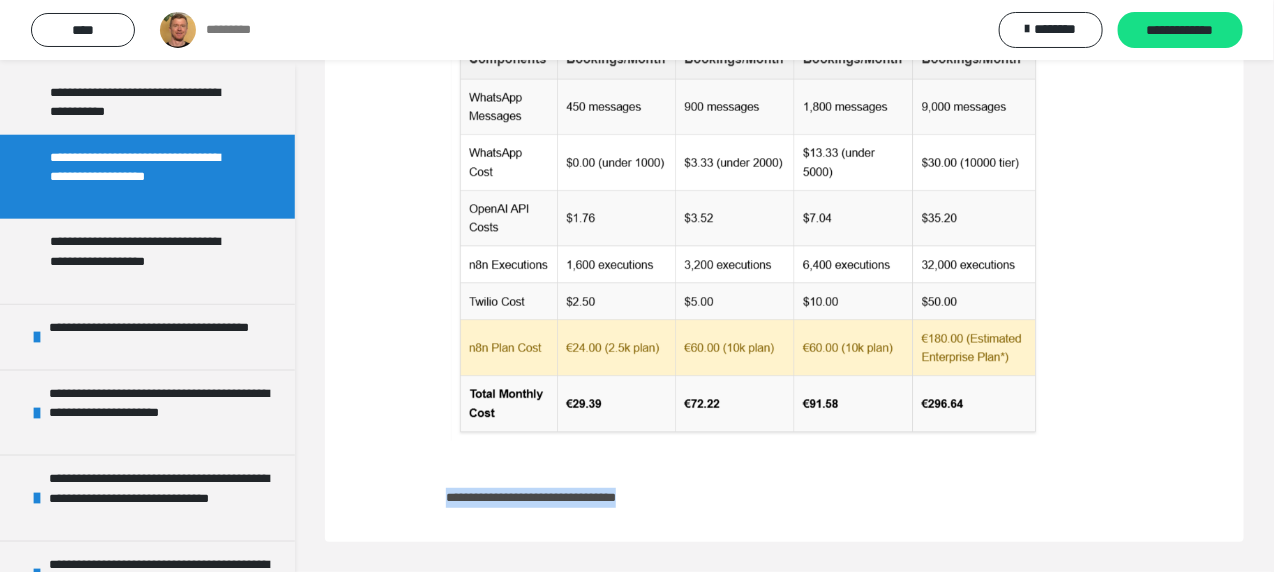 click on "**********" at bounding box center [784, 210] 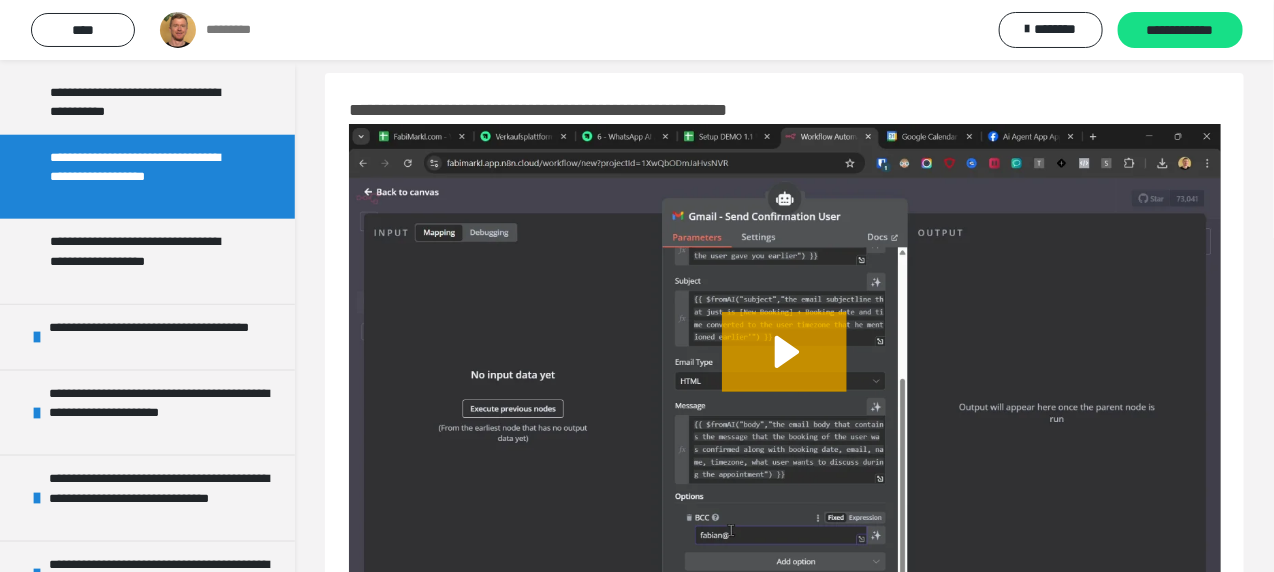 scroll, scrollTop: 0, scrollLeft: 0, axis: both 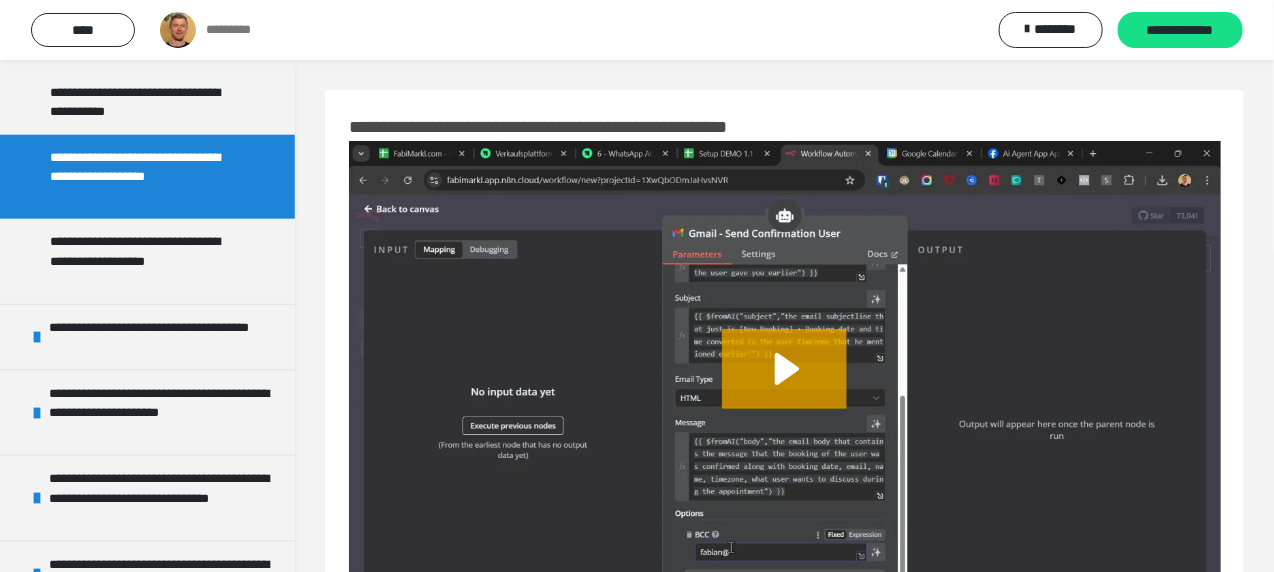 click 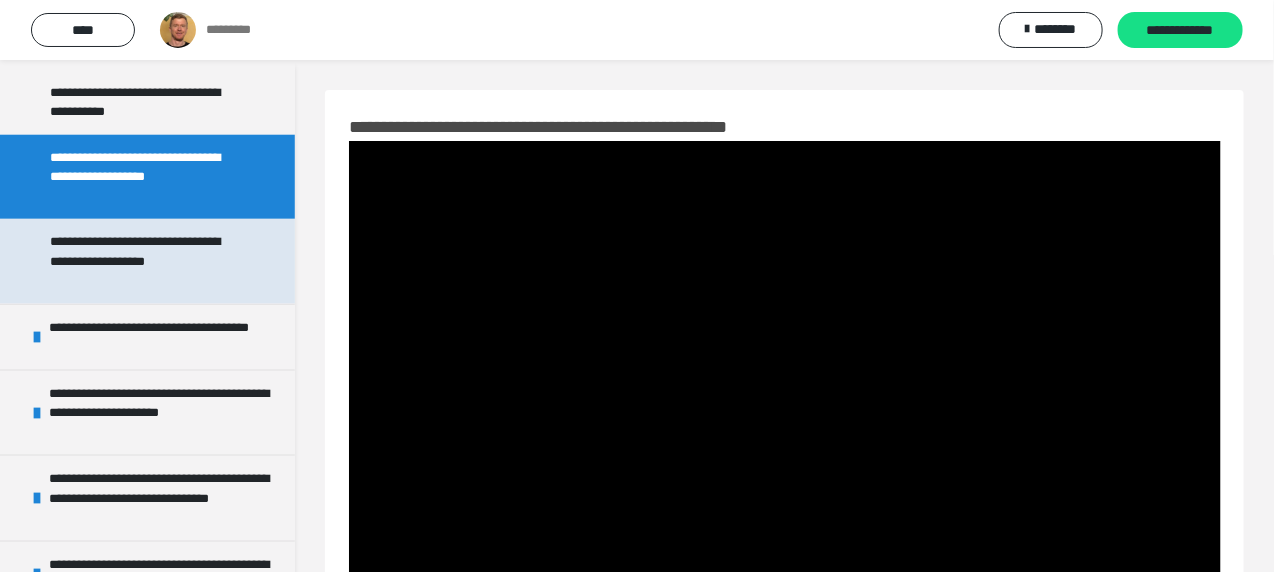 scroll, scrollTop: 0, scrollLeft: 0, axis: both 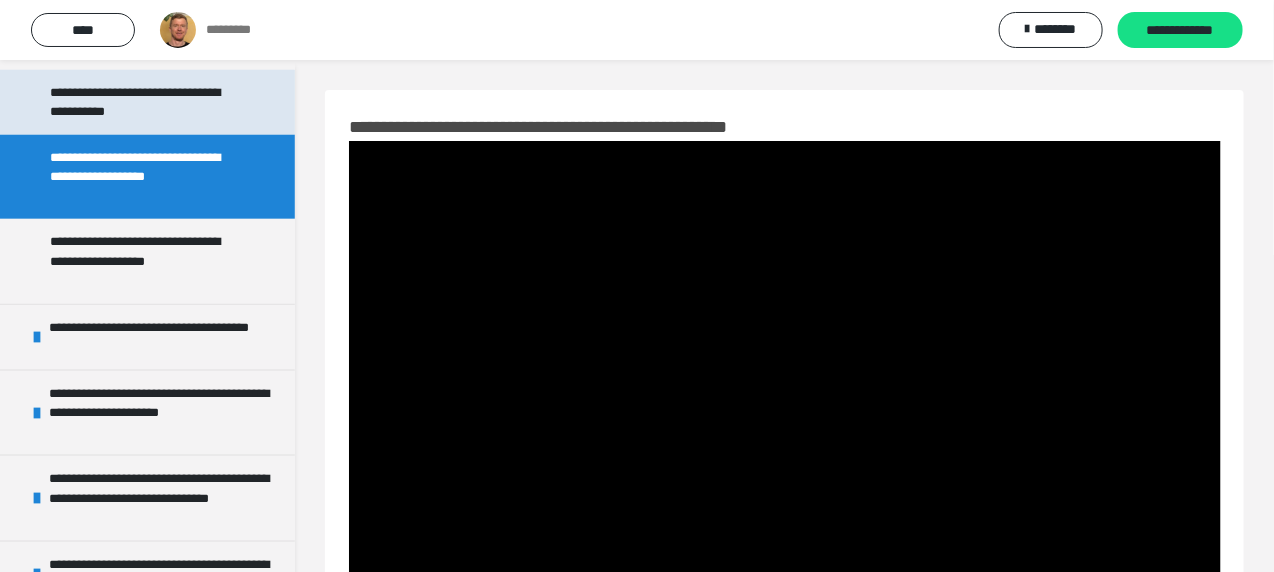 click on "**********" at bounding box center (142, 102) 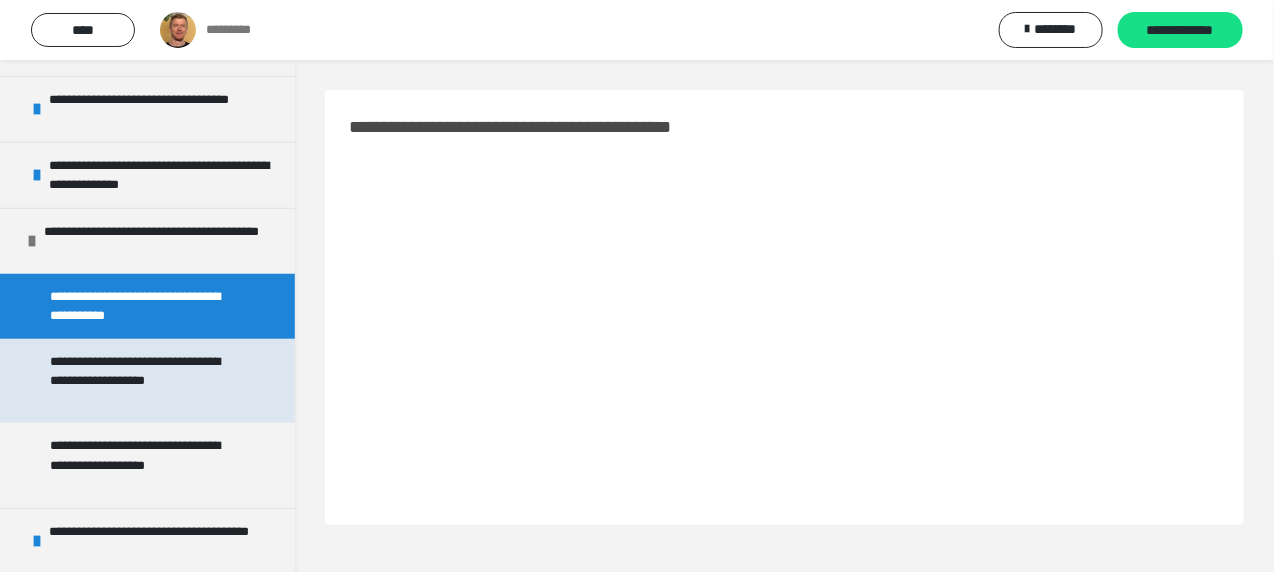 scroll, scrollTop: 500, scrollLeft: 0, axis: vertical 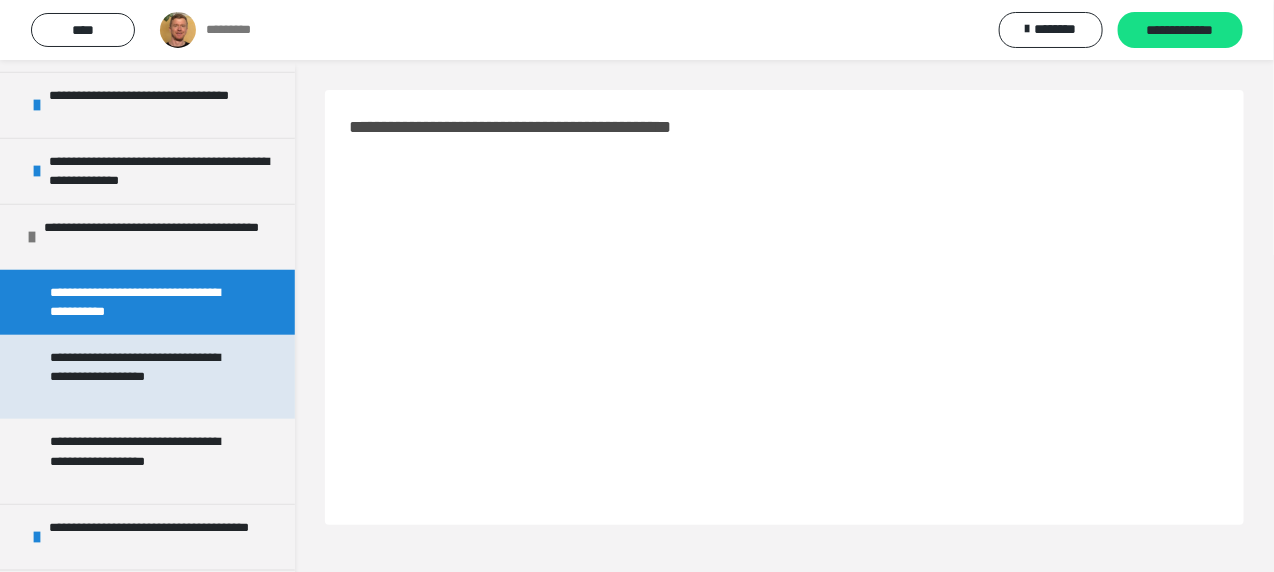 click on "**********" at bounding box center (142, 377) 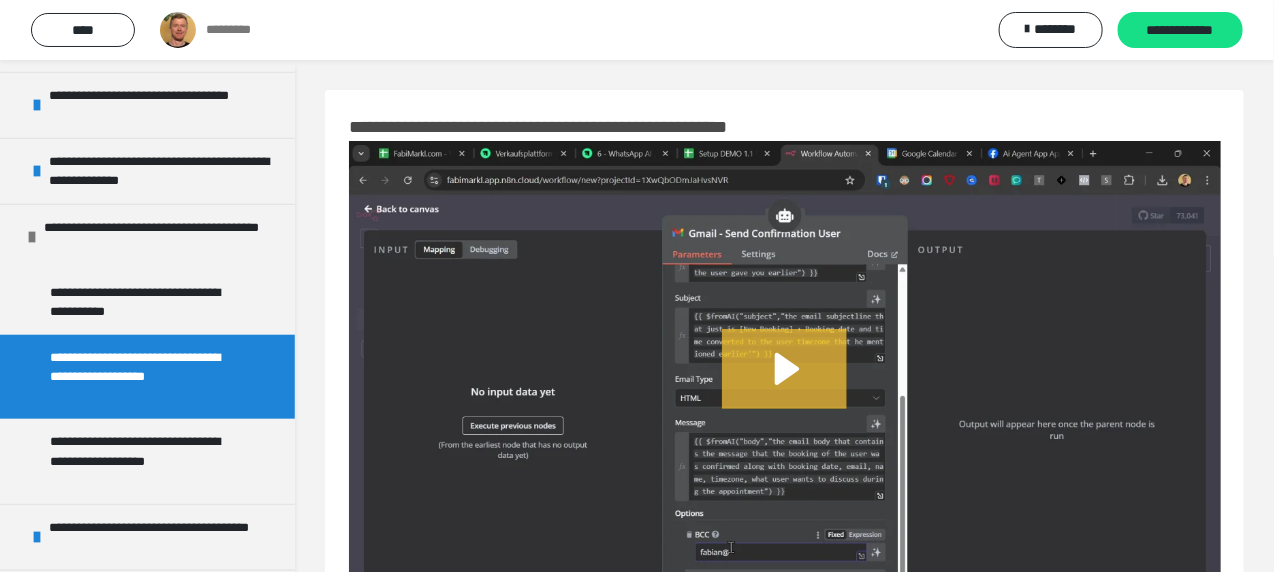 click 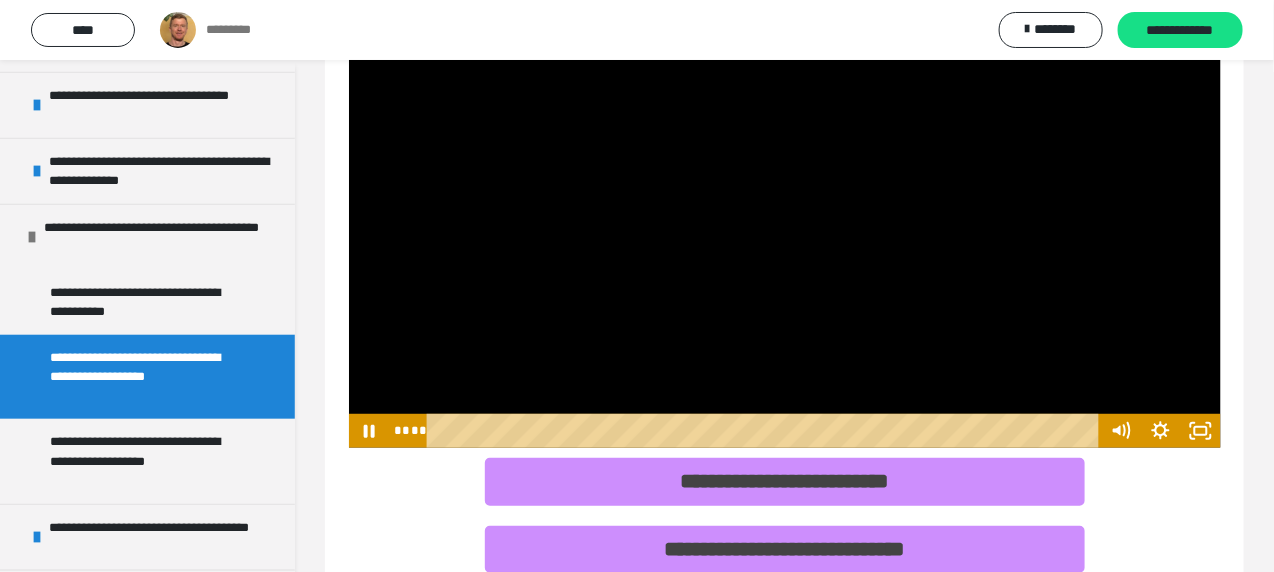 scroll, scrollTop: 200, scrollLeft: 0, axis: vertical 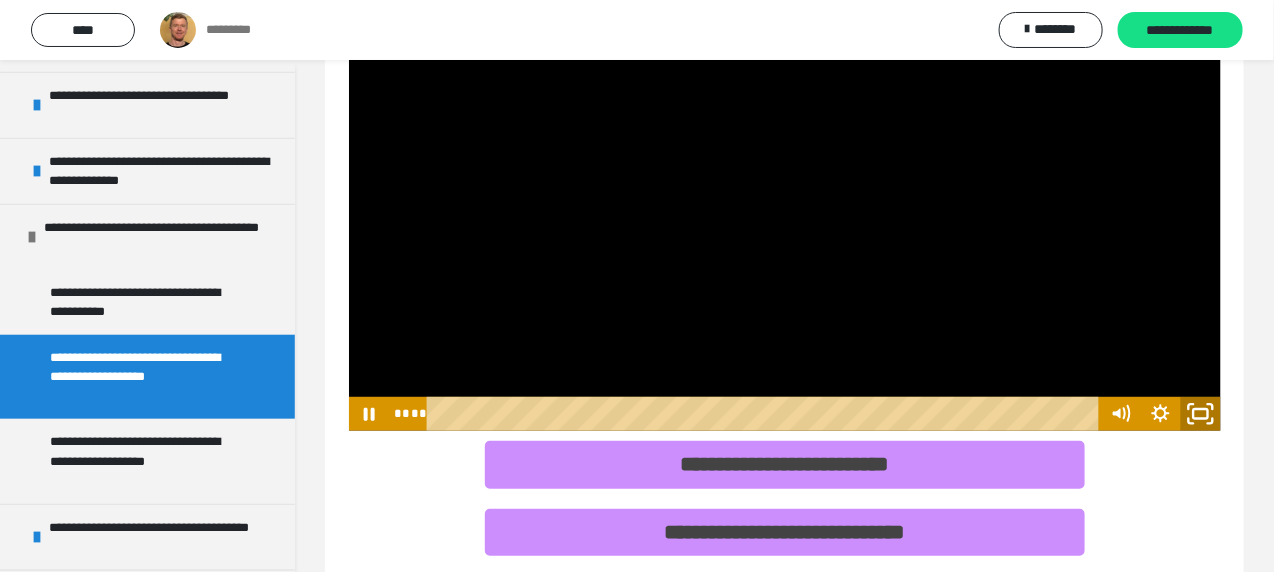 click 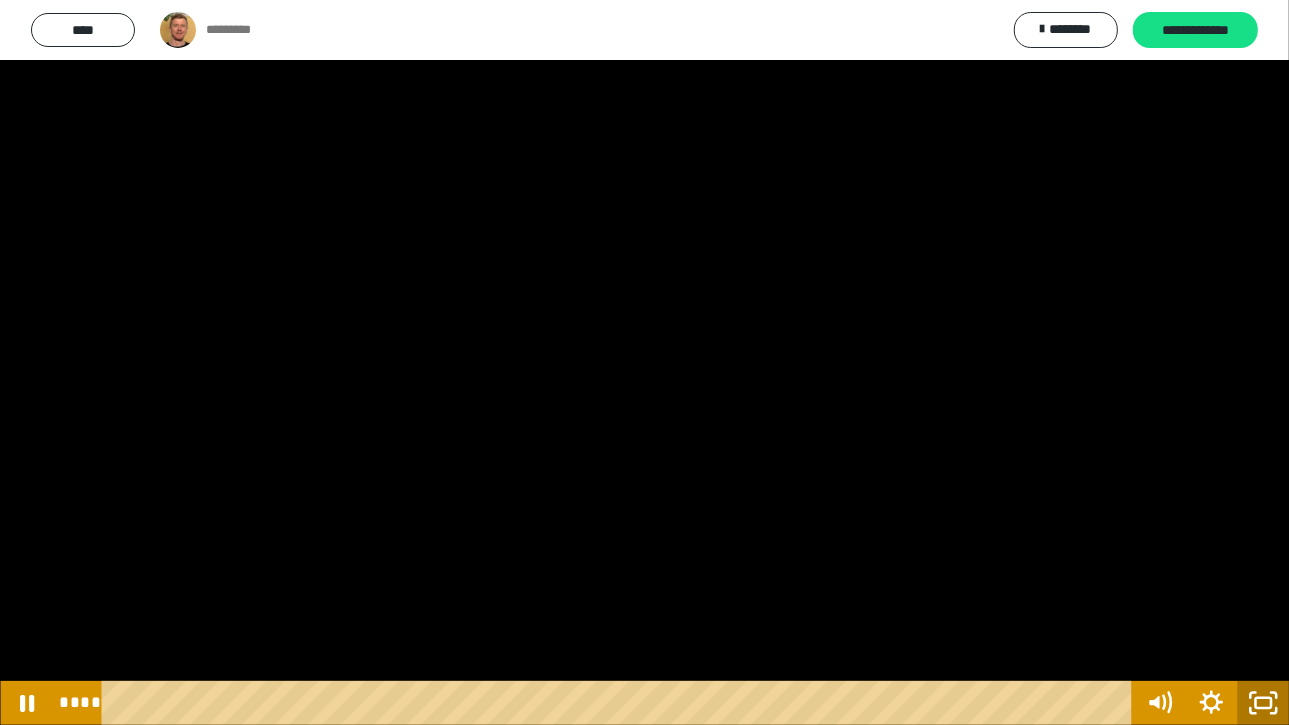 click 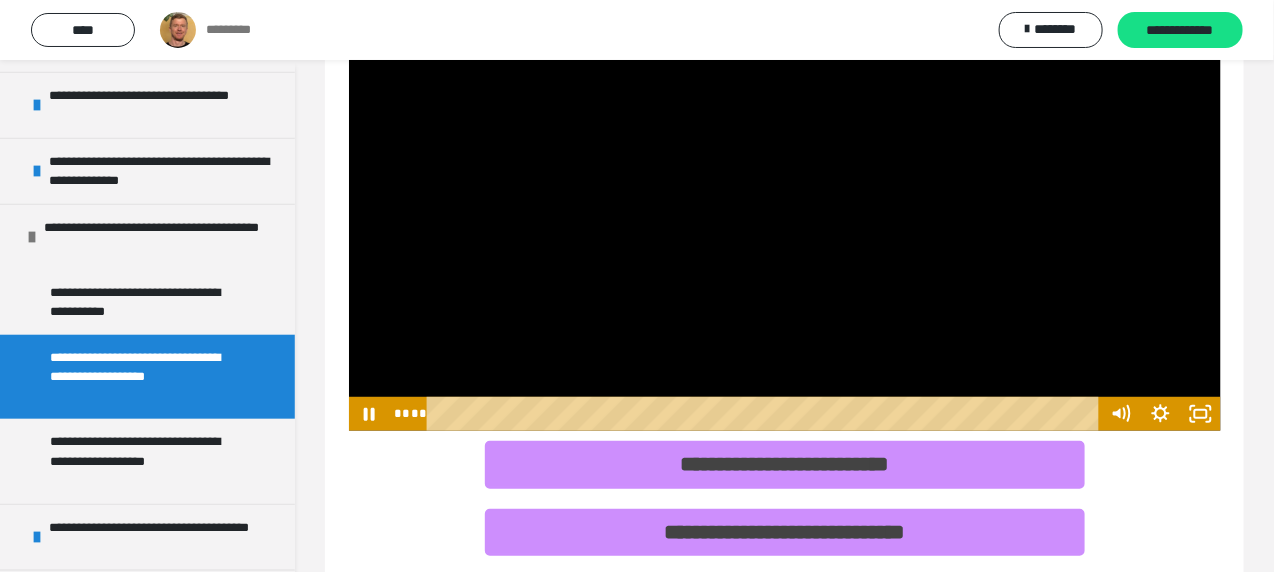 click at bounding box center (785, 186) 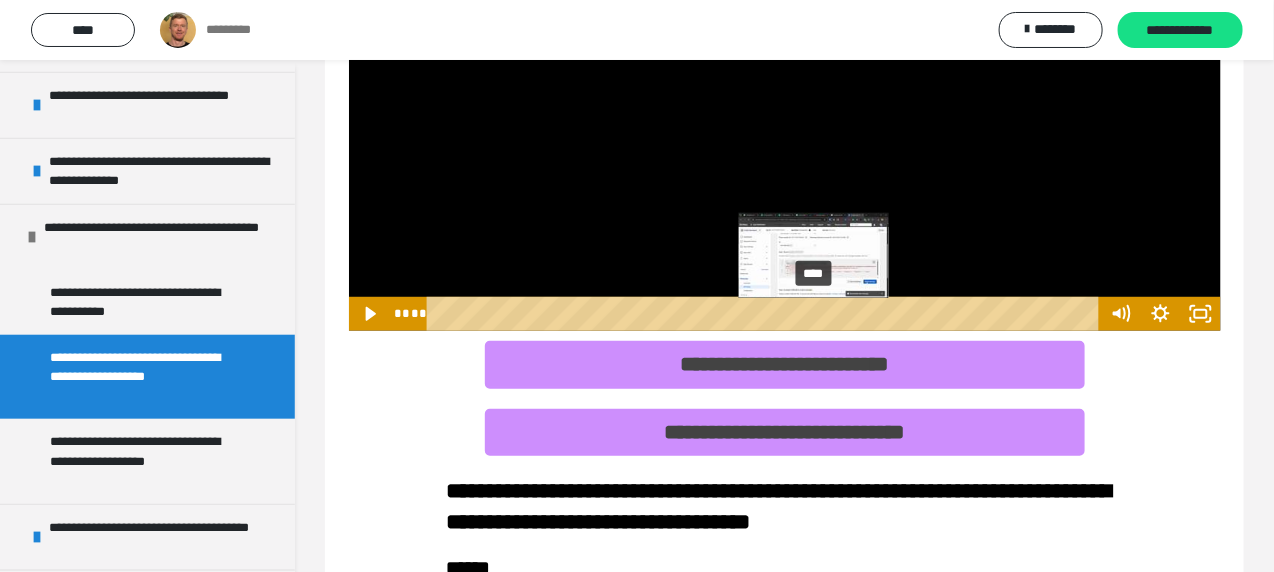 scroll, scrollTop: 0, scrollLeft: 0, axis: both 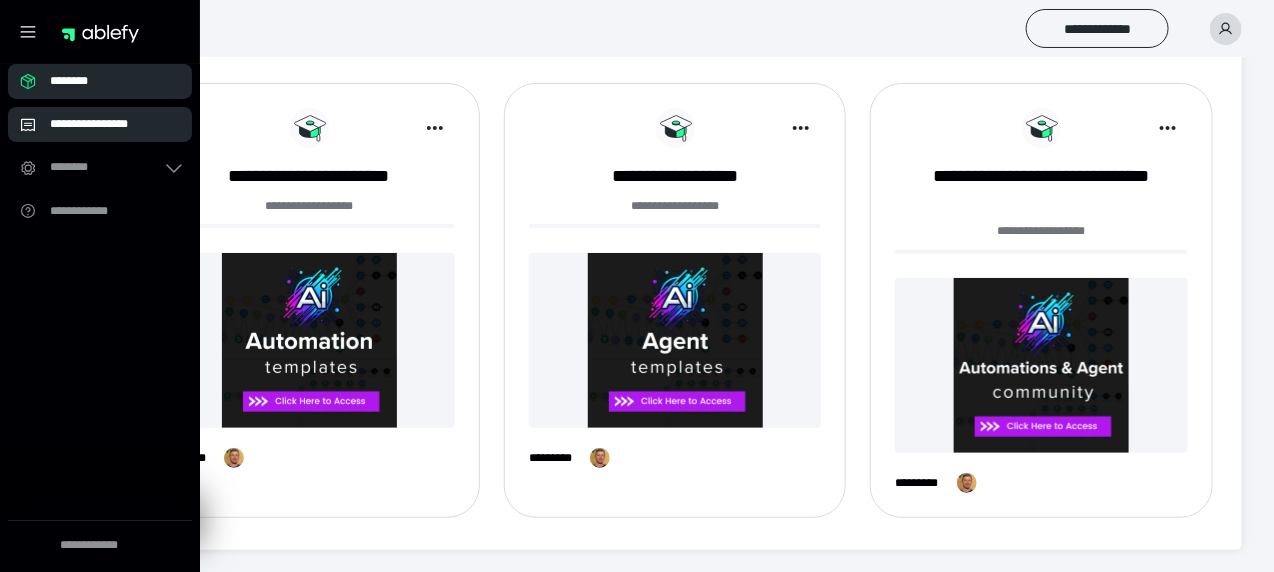 click on "**********" at bounding box center (100, 124) 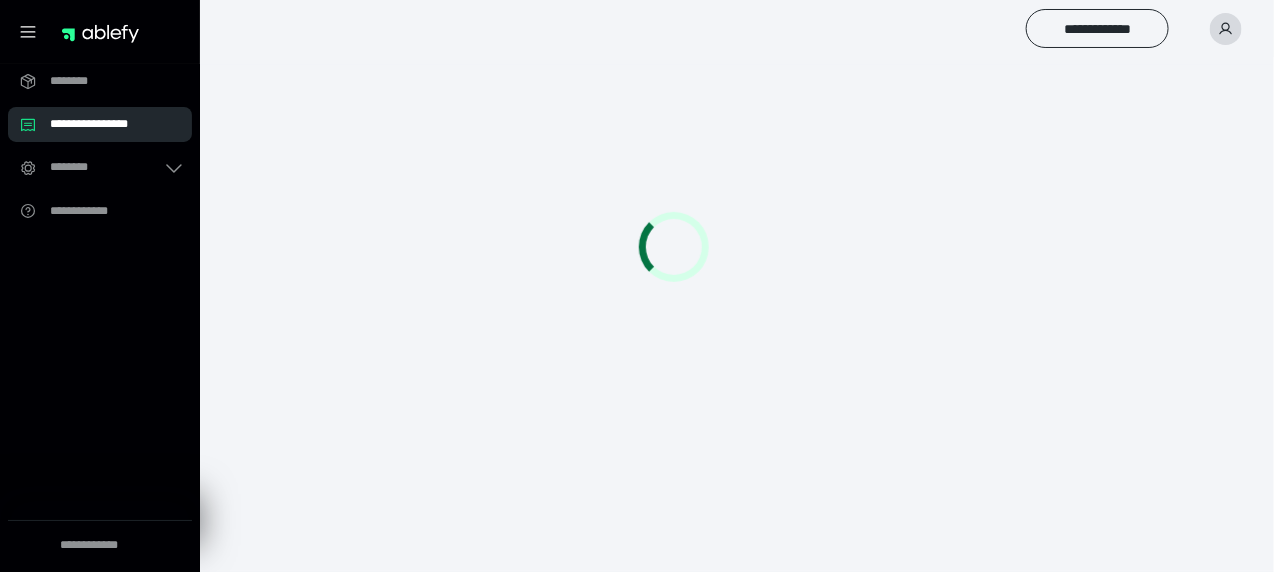 scroll, scrollTop: 0, scrollLeft: 0, axis: both 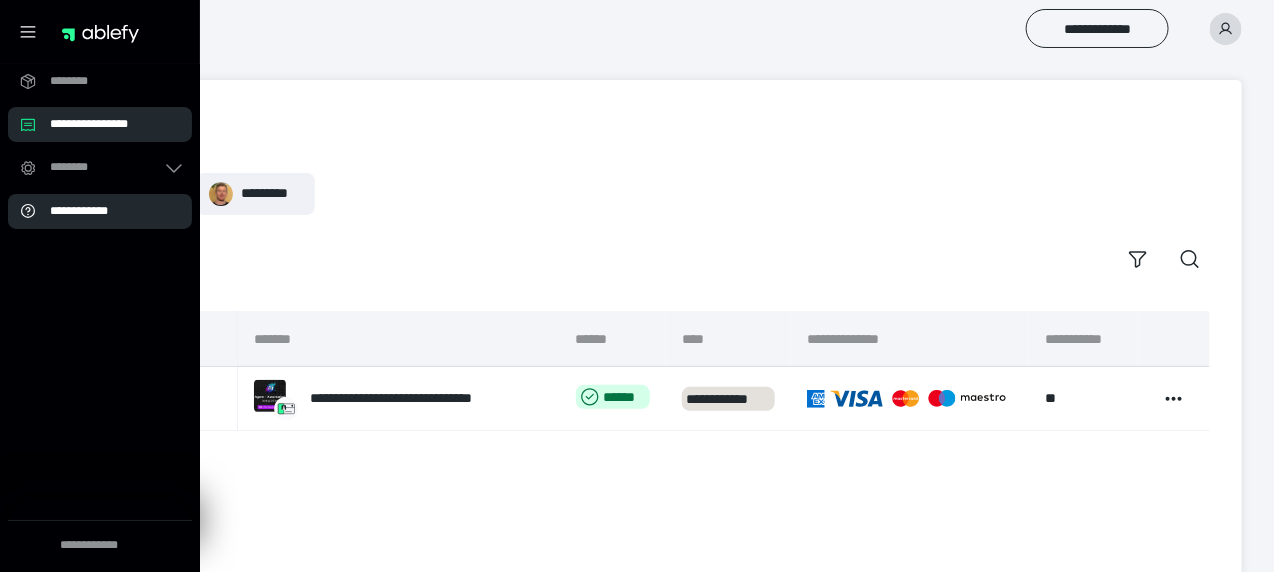 click on "**********" at bounding box center [106, 211] 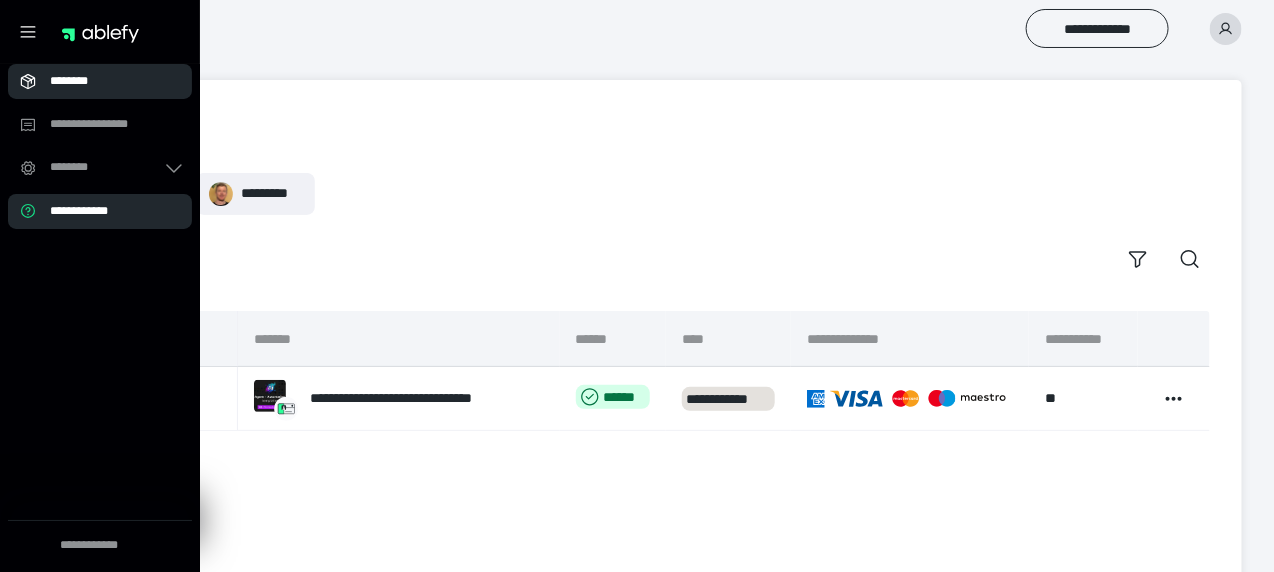 click on "********" at bounding box center [100, 81] 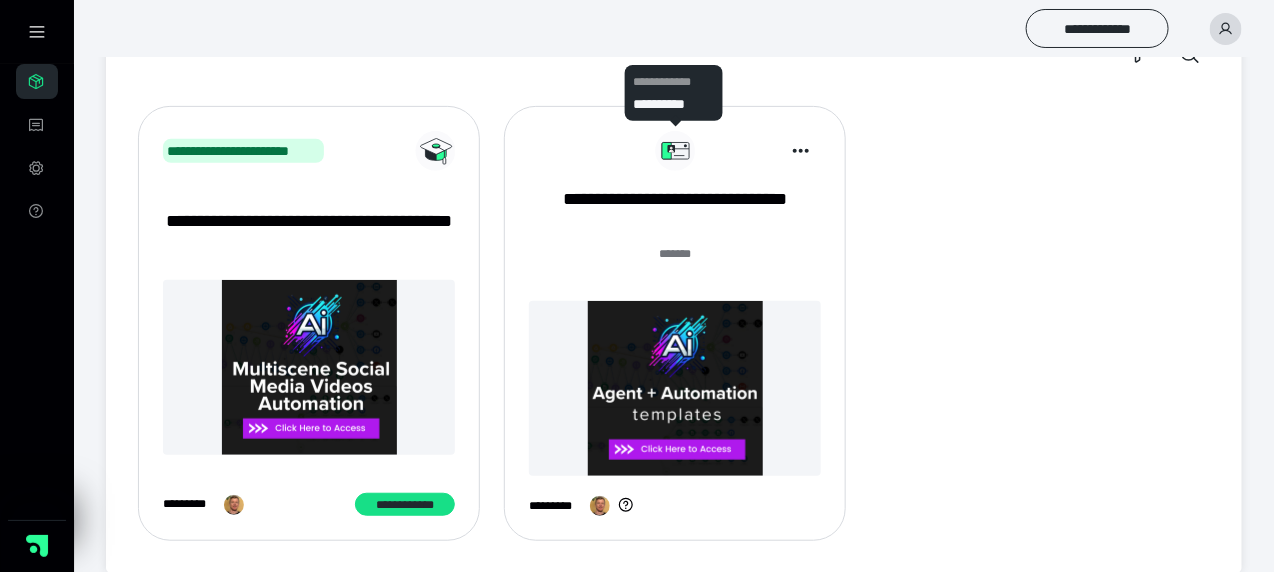 scroll, scrollTop: 232, scrollLeft: 0, axis: vertical 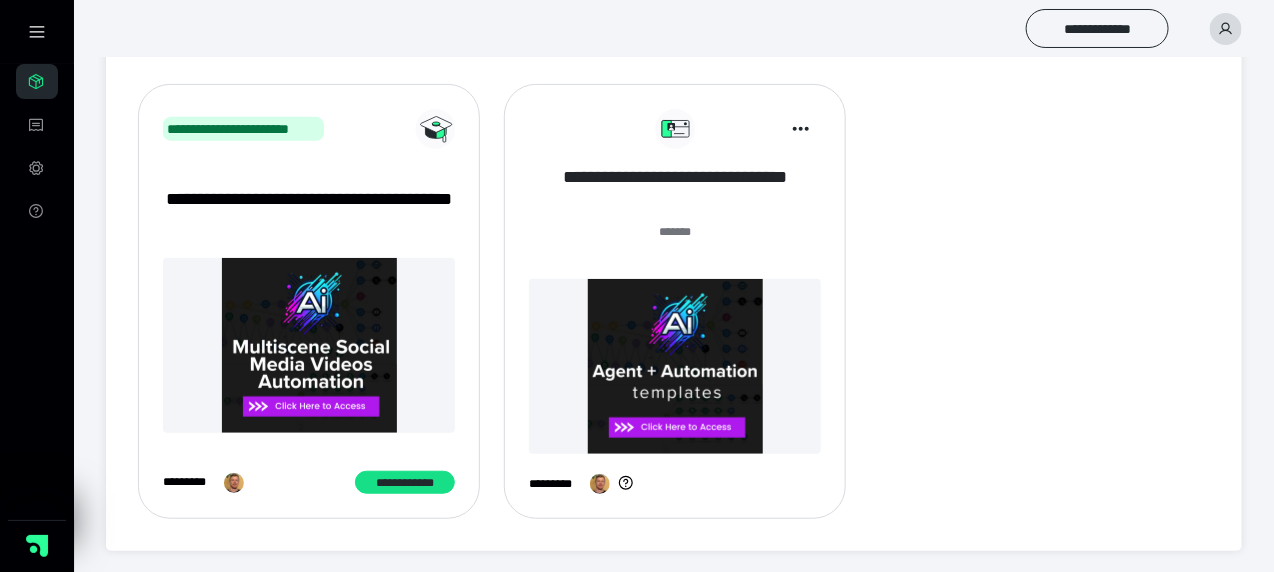 click on "**********" at bounding box center (675, 190) 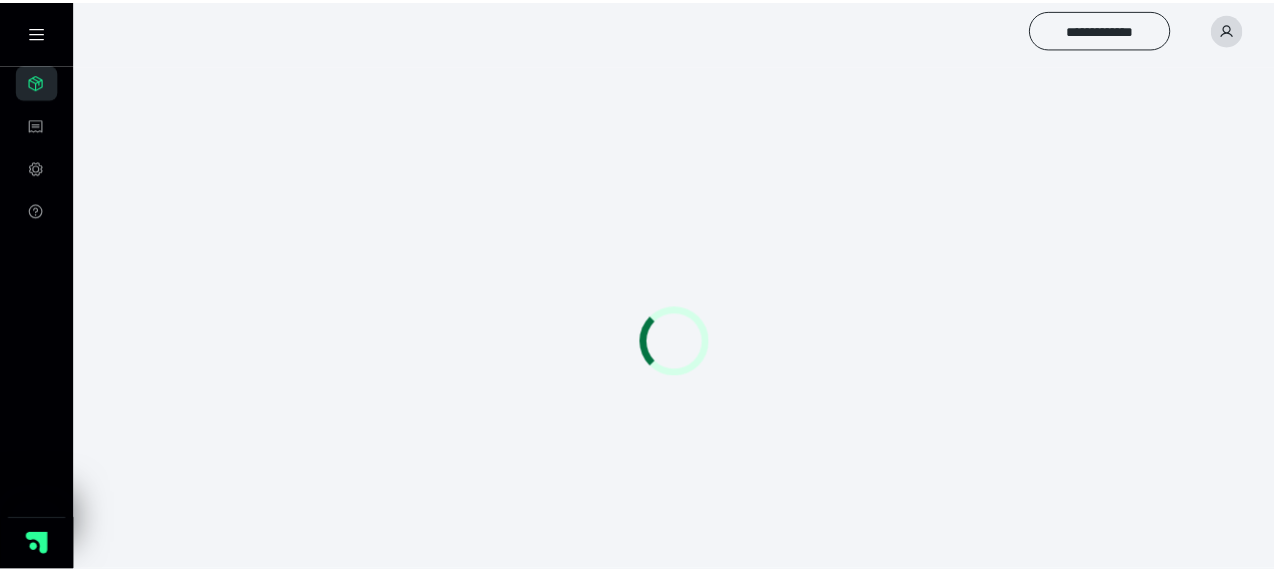 scroll, scrollTop: 0, scrollLeft: 0, axis: both 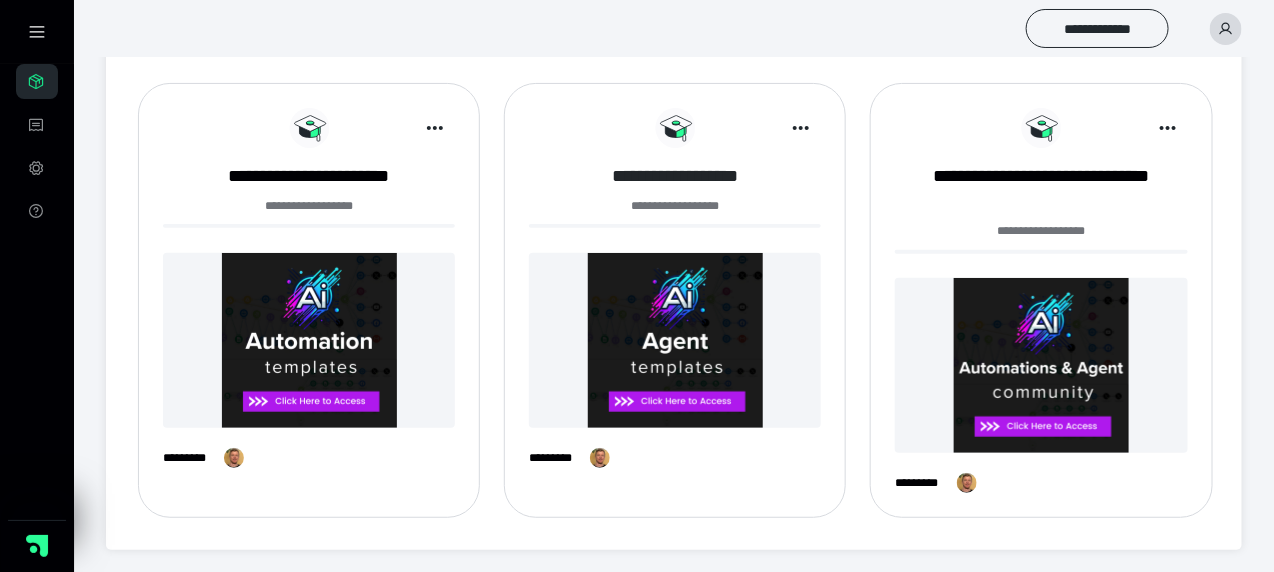 click on "**********" at bounding box center (675, 176) 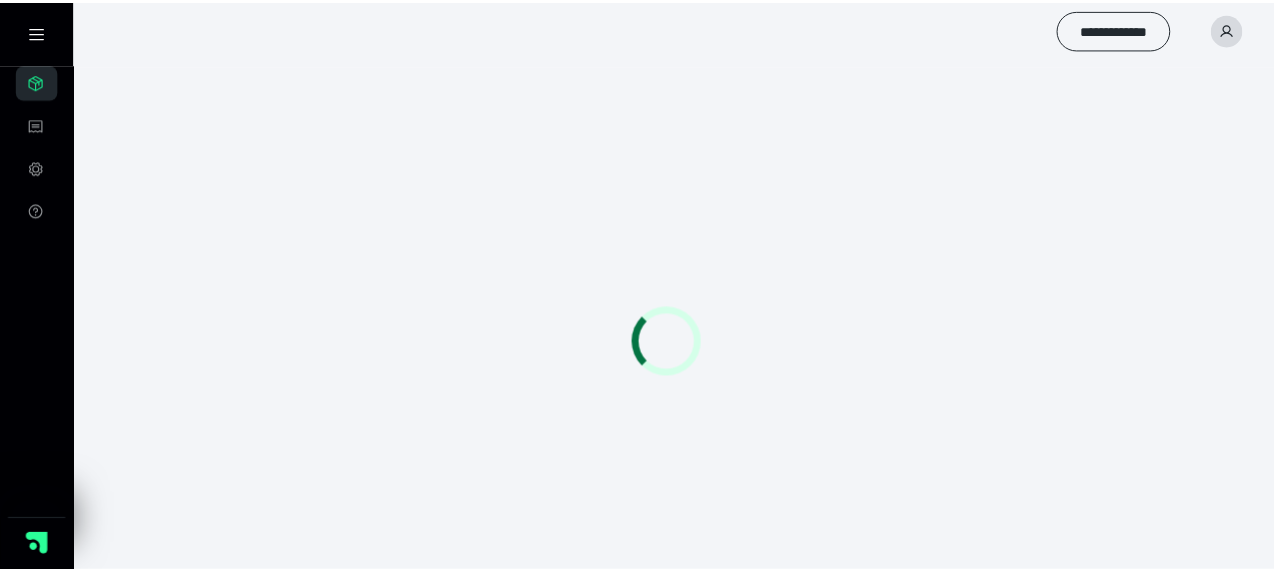 scroll, scrollTop: 0, scrollLeft: 0, axis: both 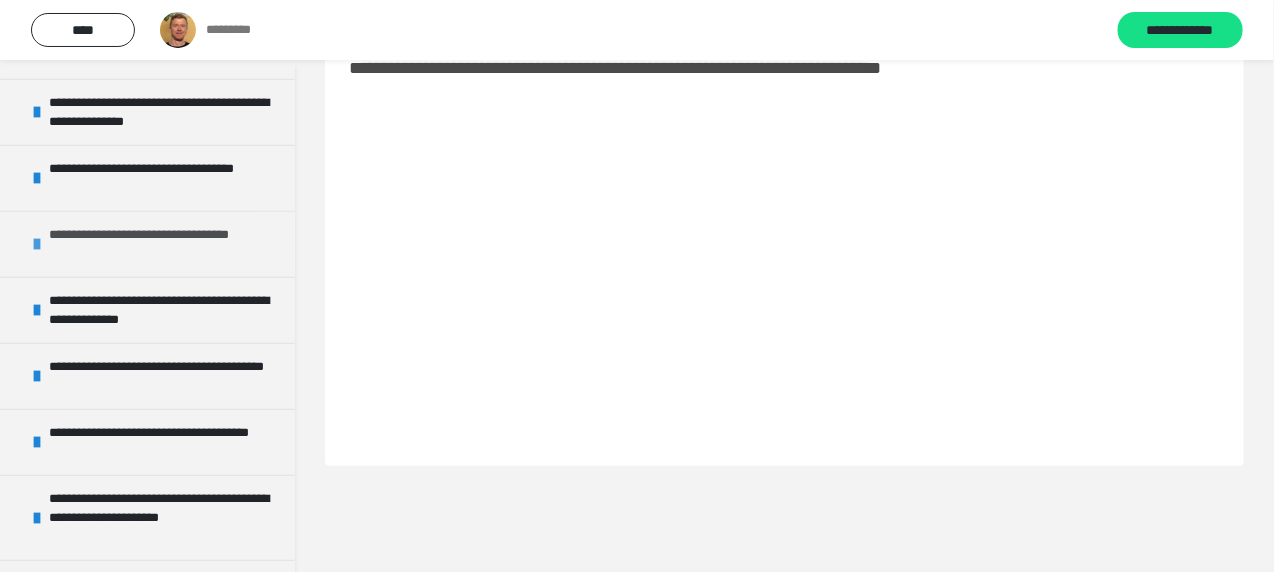 click on "**********" at bounding box center (159, 244) 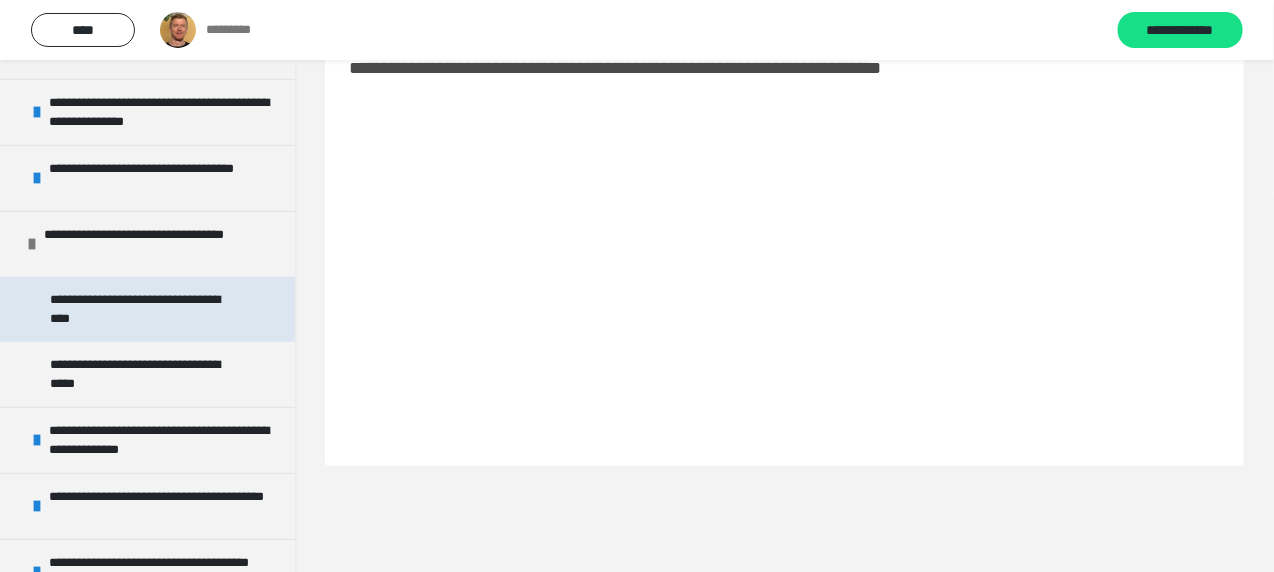 click on "**********" at bounding box center (142, 309) 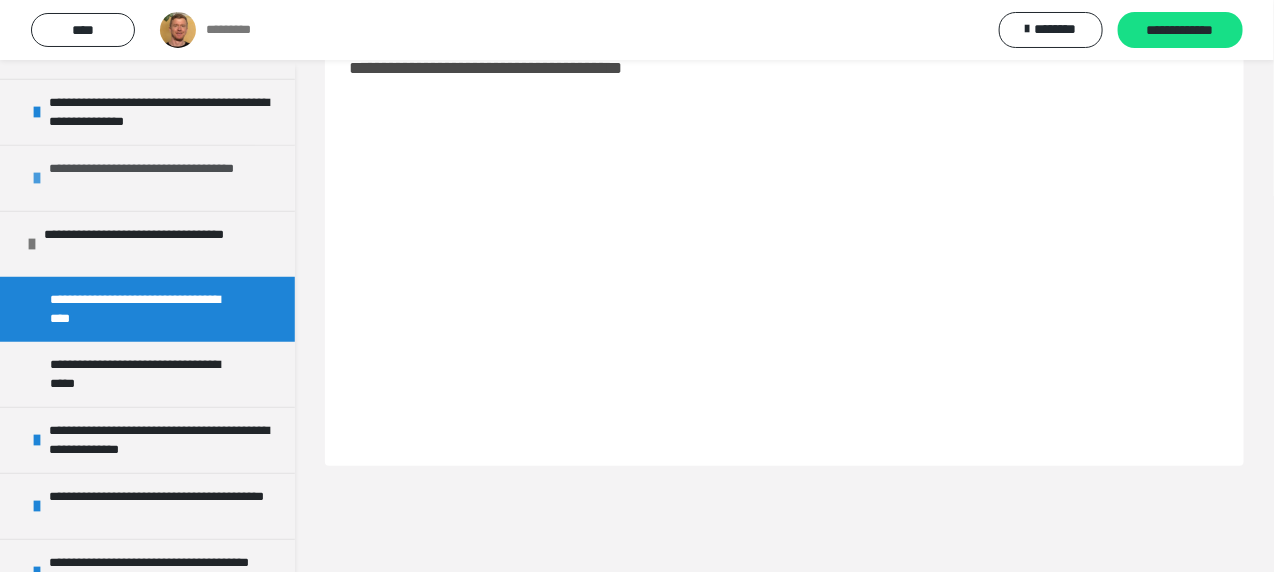 click on "**********" at bounding box center [147, 178] 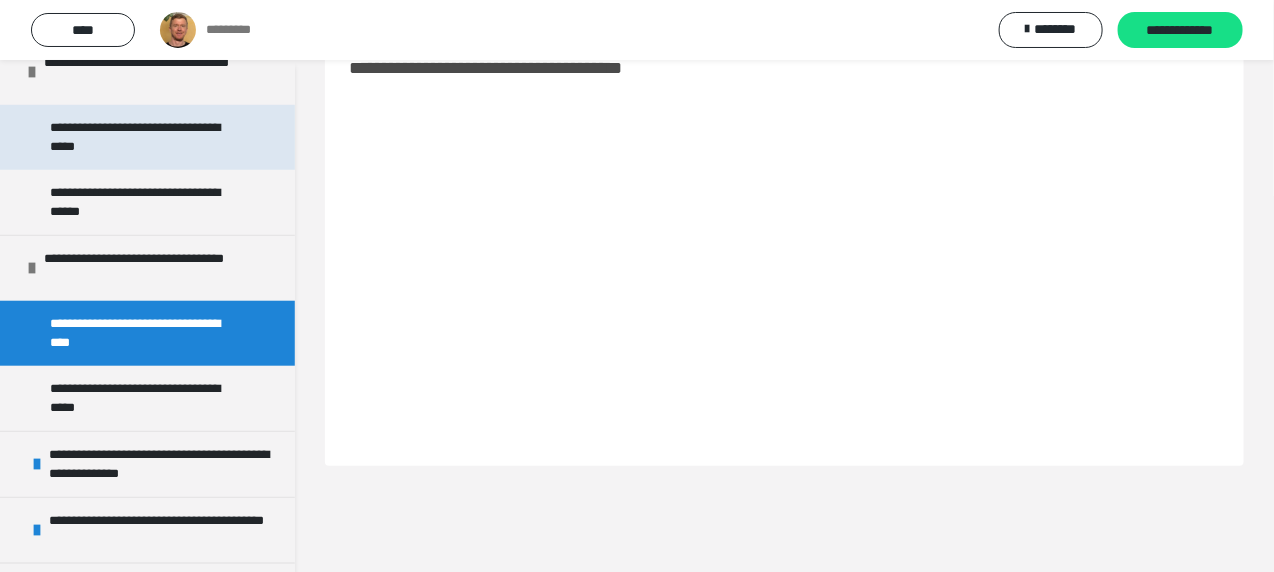 scroll, scrollTop: 600, scrollLeft: 0, axis: vertical 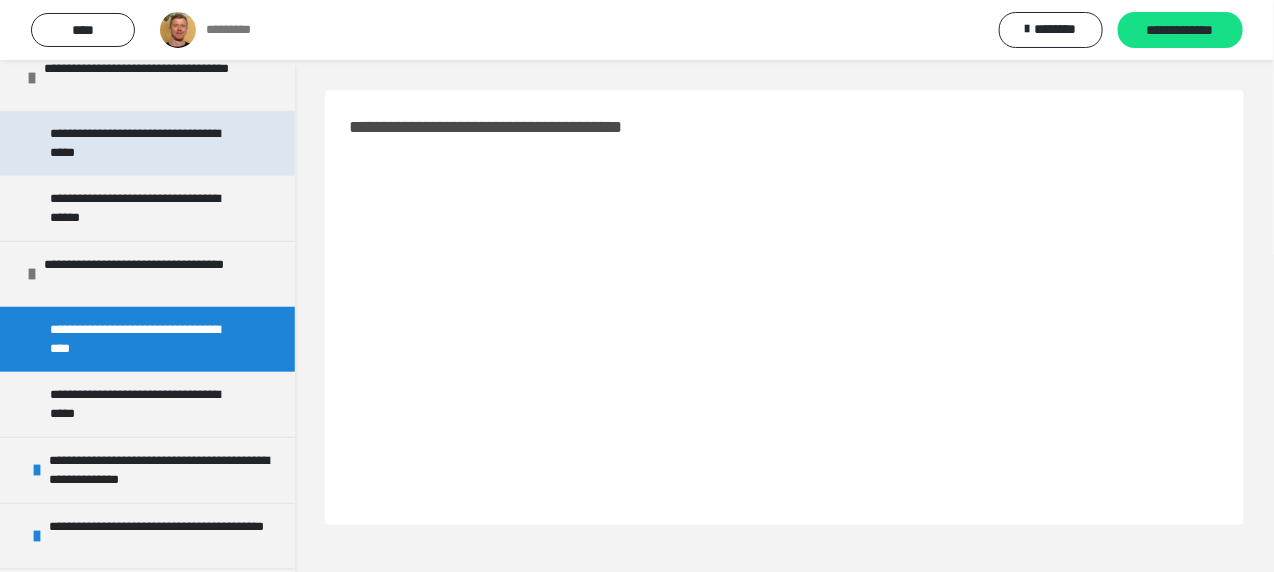 click on "**********" at bounding box center (142, 143) 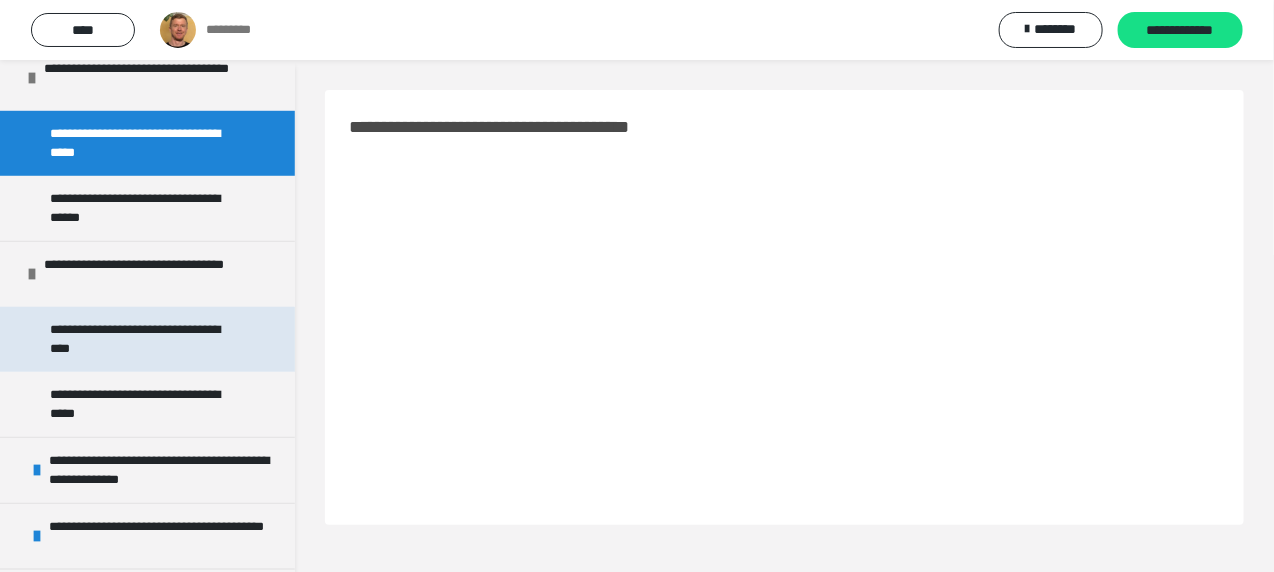 click on "**********" at bounding box center (142, 339) 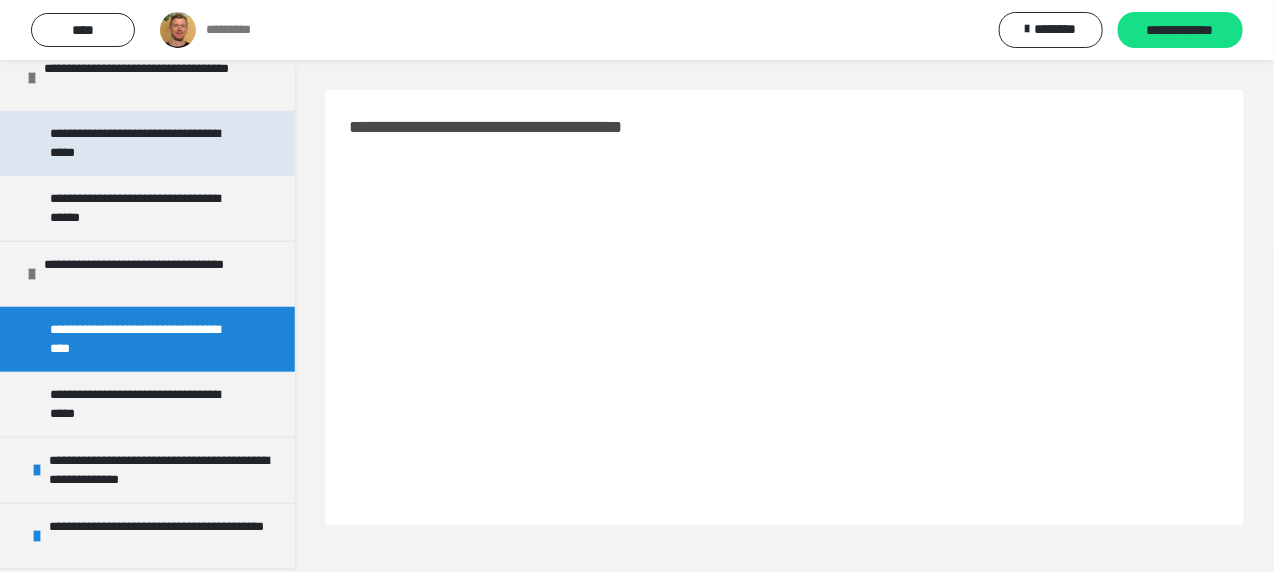 click on "**********" at bounding box center (142, 143) 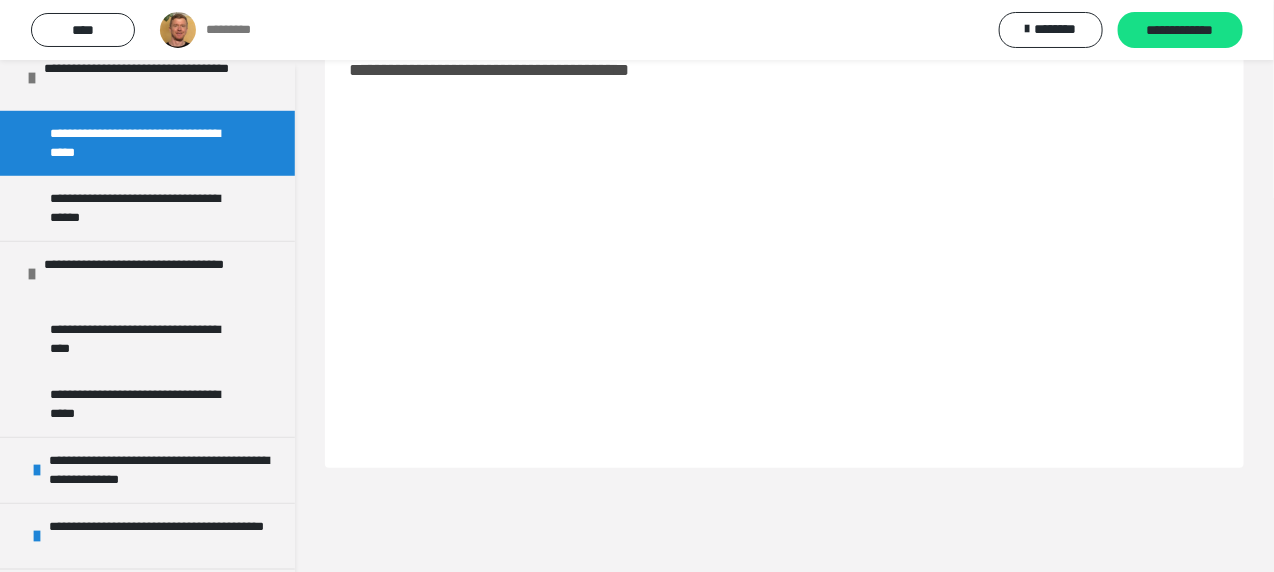 scroll, scrollTop: 59, scrollLeft: 0, axis: vertical 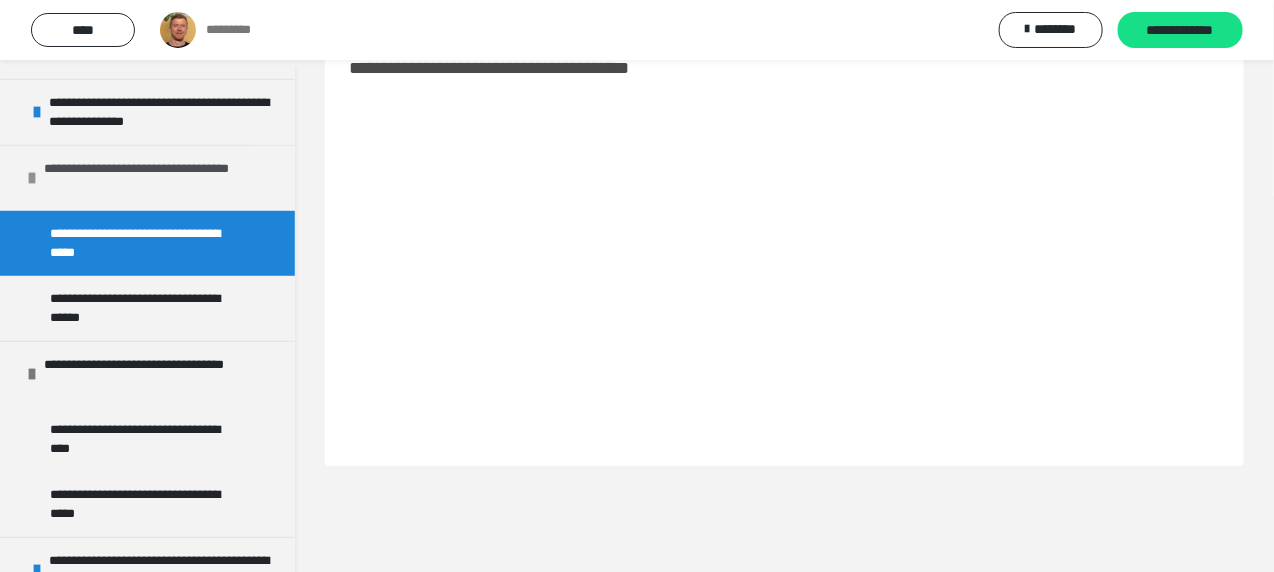 click on "**********" at bounding box center [154, 178] 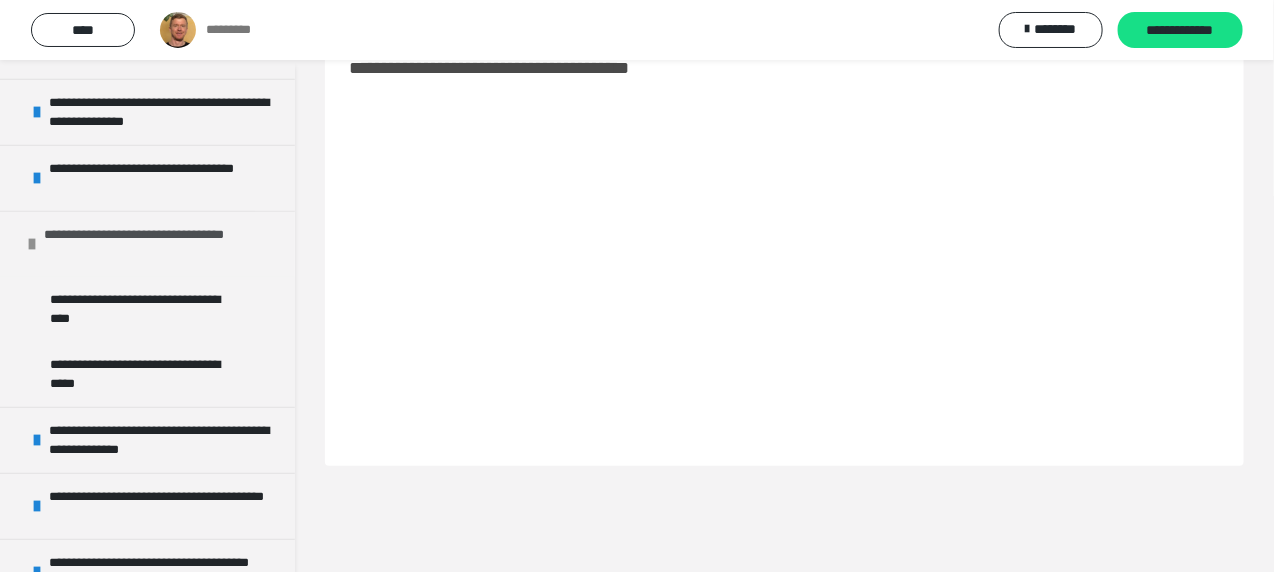 click on "**********" at bounding box center [154, 244] 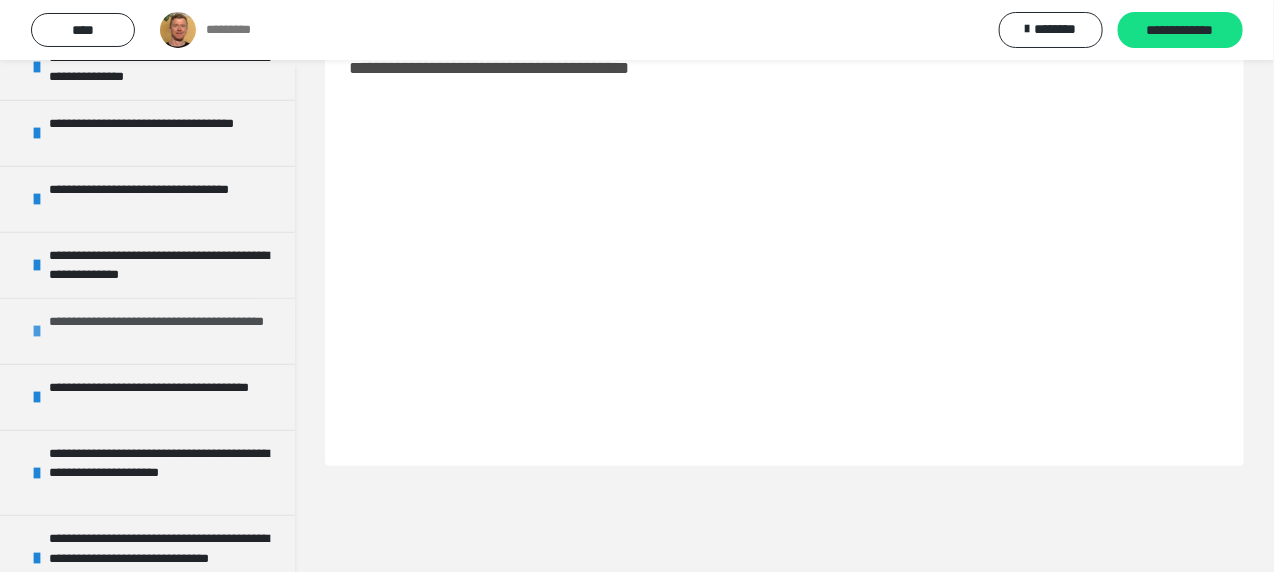 scroll, scrollTop: 500, scrollLeft: 0, axis: vertical 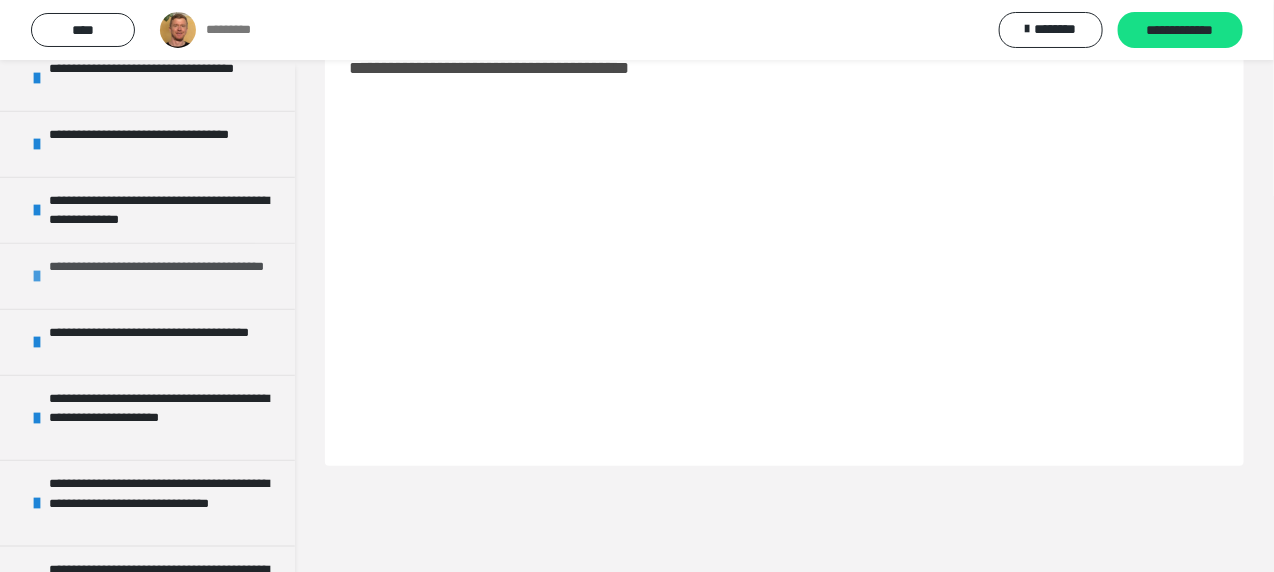 click on "**********" at bounding box center (159, 276) 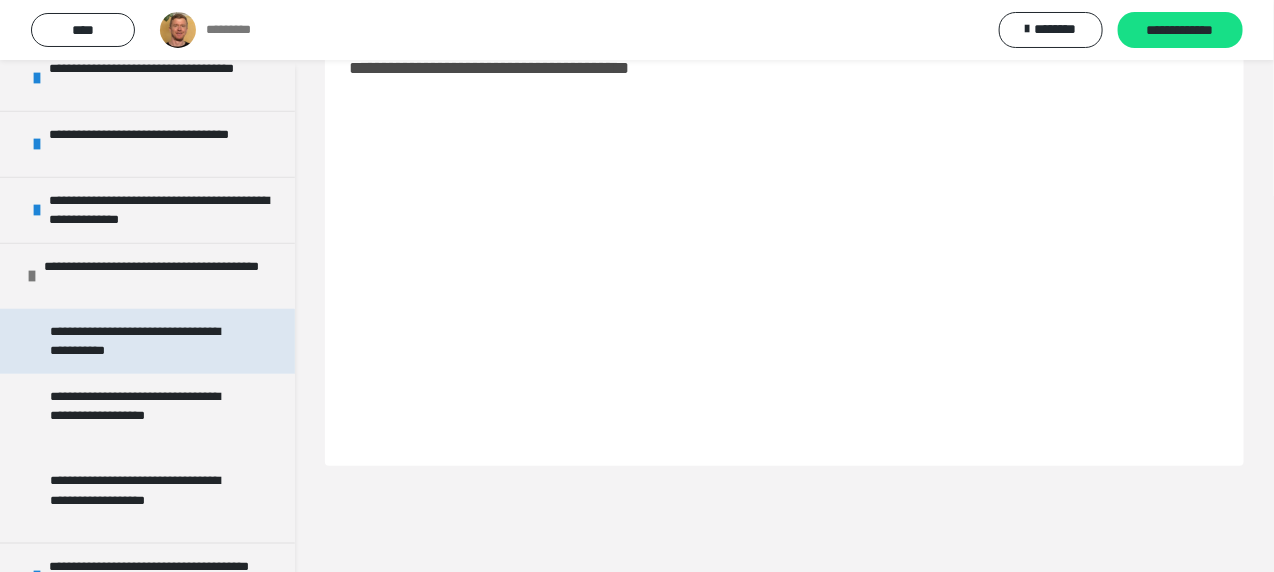 click on "**********" at bounding box center [142, 341] 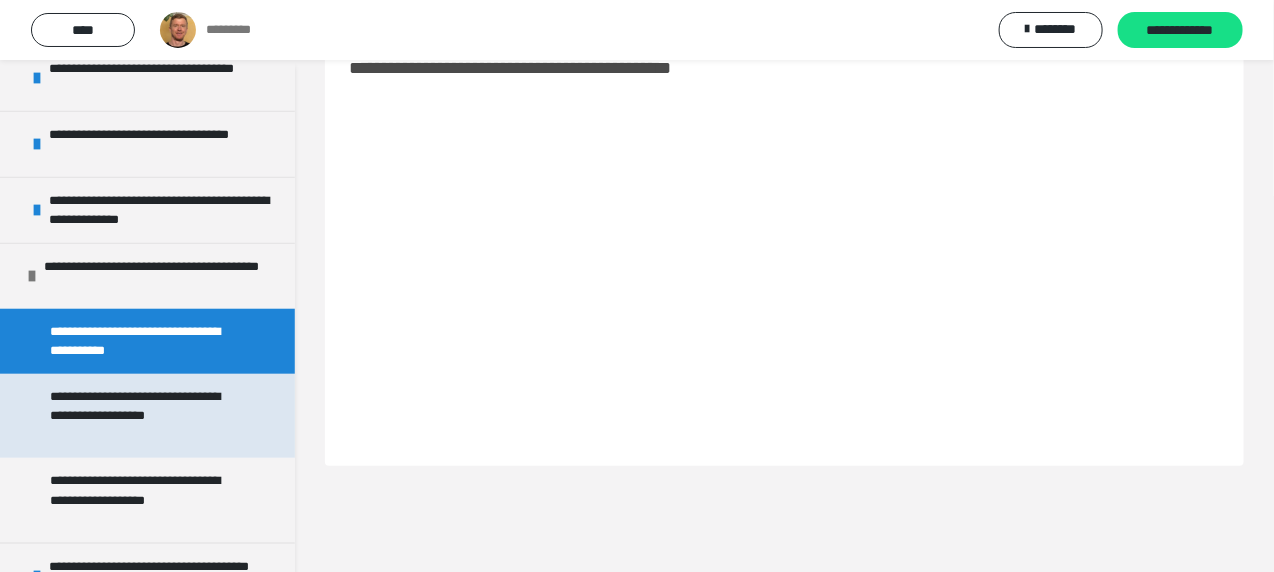 click on "**********" at bounding box center [142, 416] 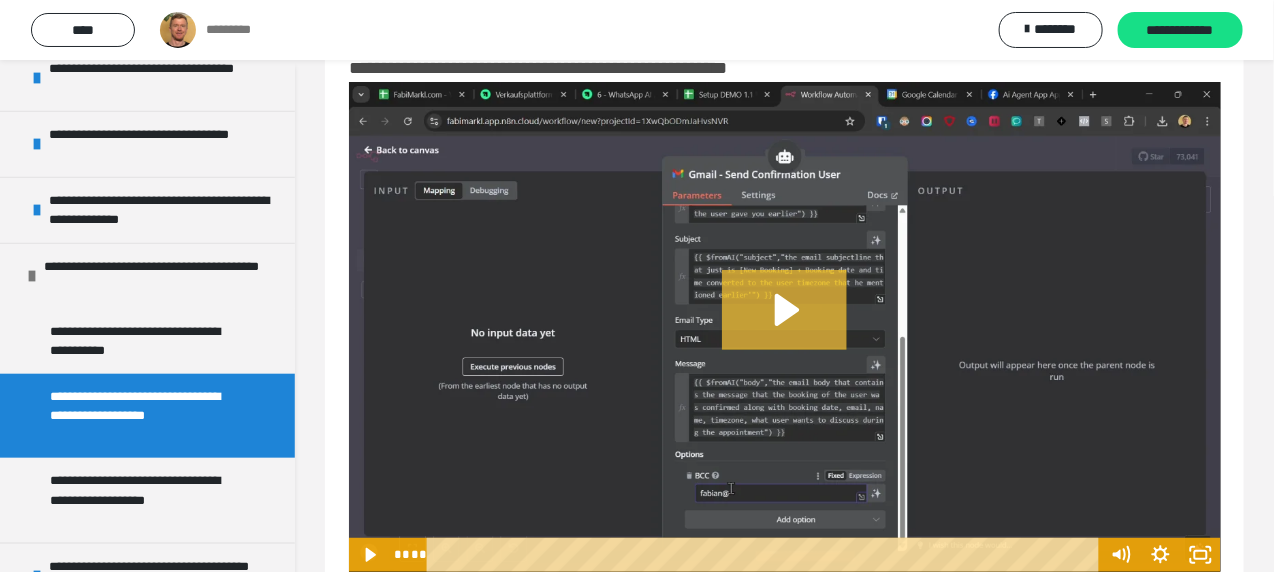 click 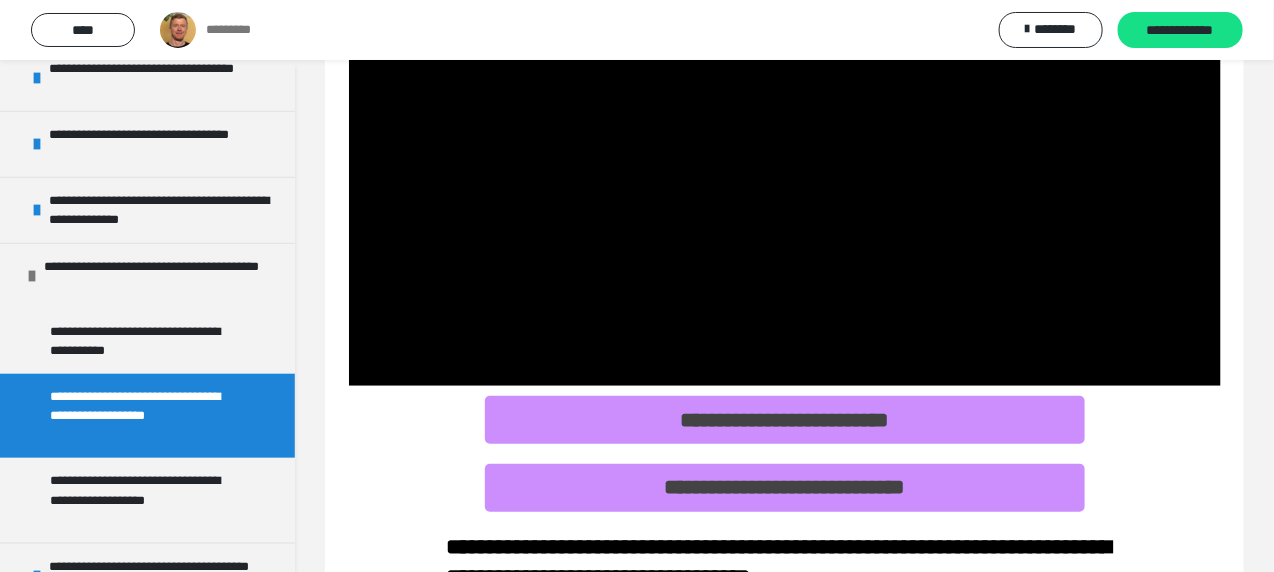 scroll, scrollTop: 159, scrollLeft: 0, axis: vertical 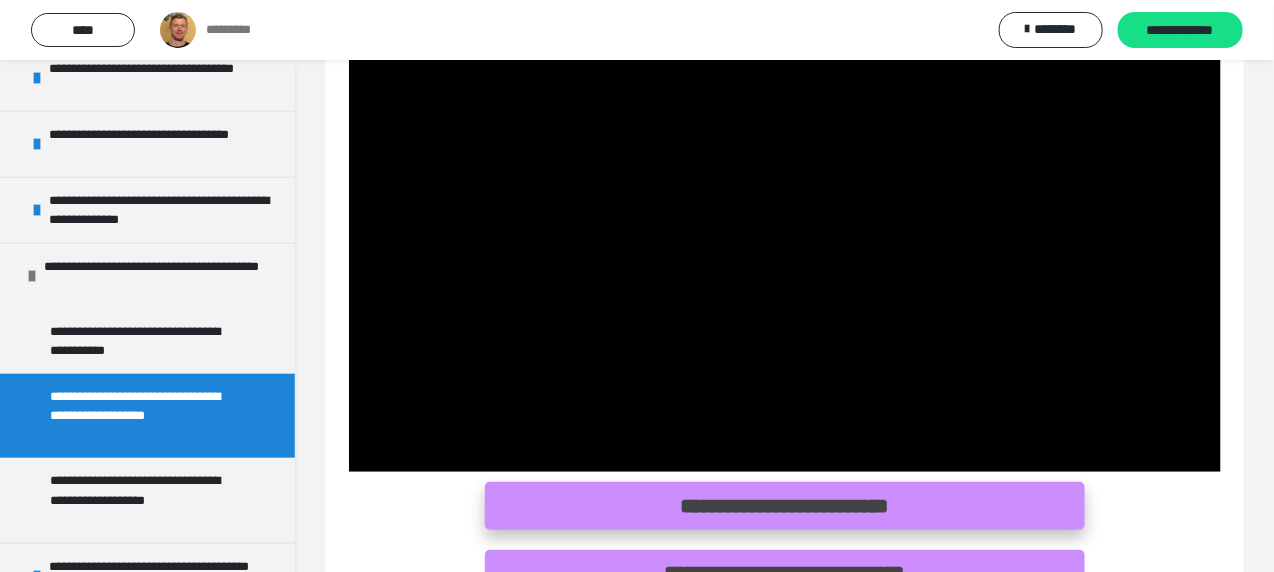 click on "**********" at bounding box center (785, 506) 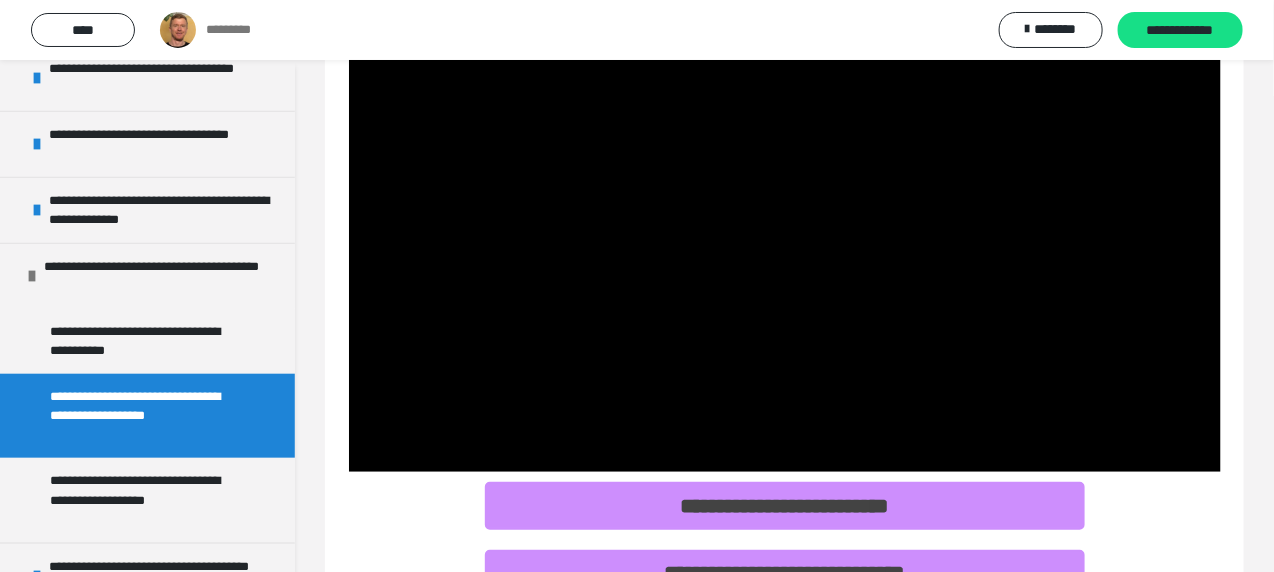 click on "**********" at bounding box center [784, 1484] 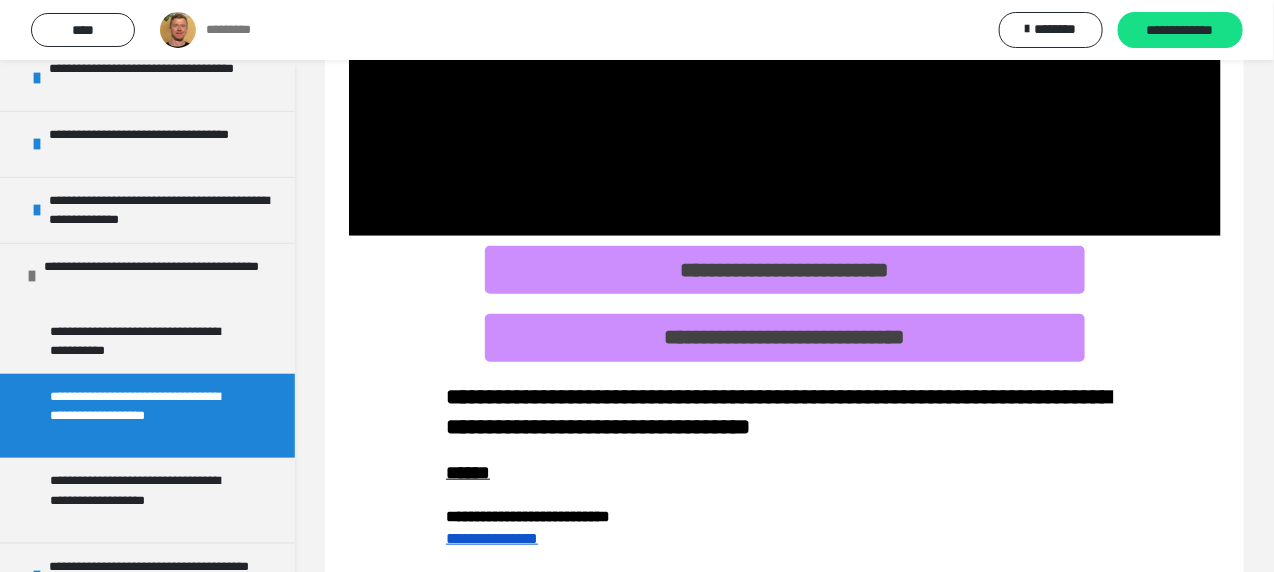 scroll, scrollTop: 459, scrollLeft: 0, axis: vertical 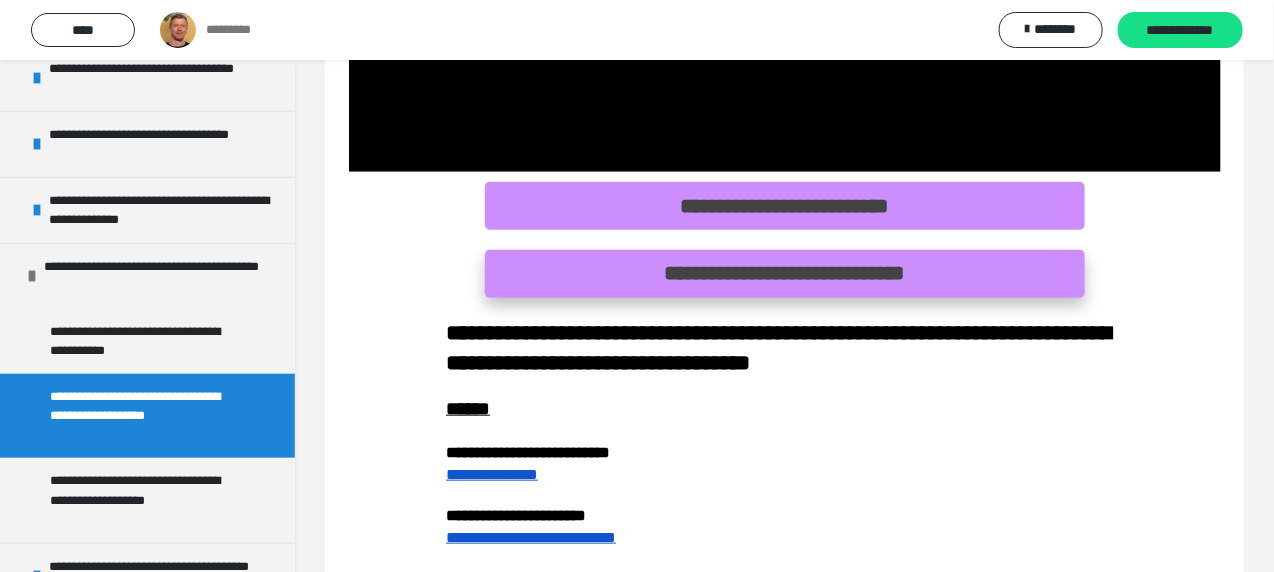 click on "**********" at bounding box center [785, 274] 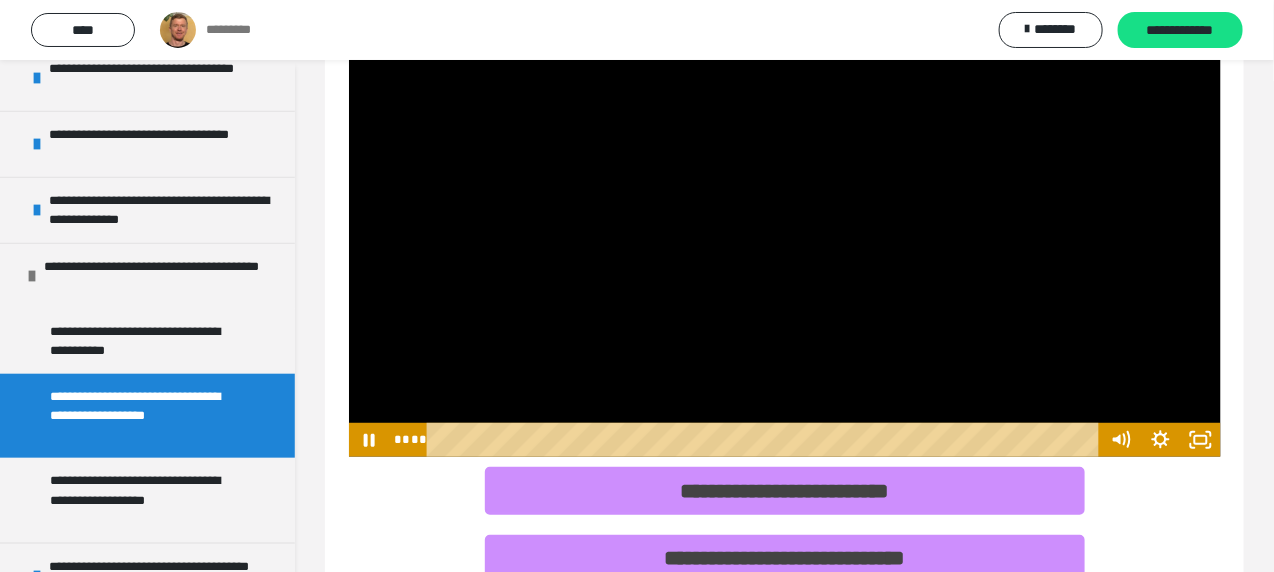 scroll, scrollTop: 159, scrollLeft: 0, axis: vertical 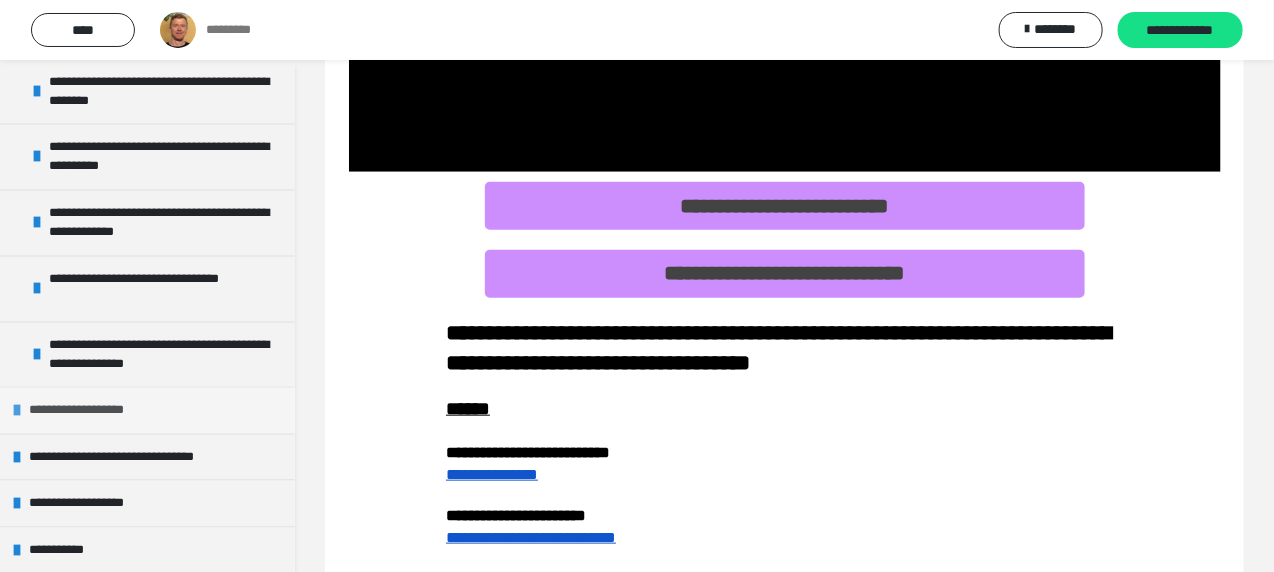 drag, startPoint x: 97, startPoint y: 397, endPoint x: 108, endPoint y: 398, distance: 11.045361 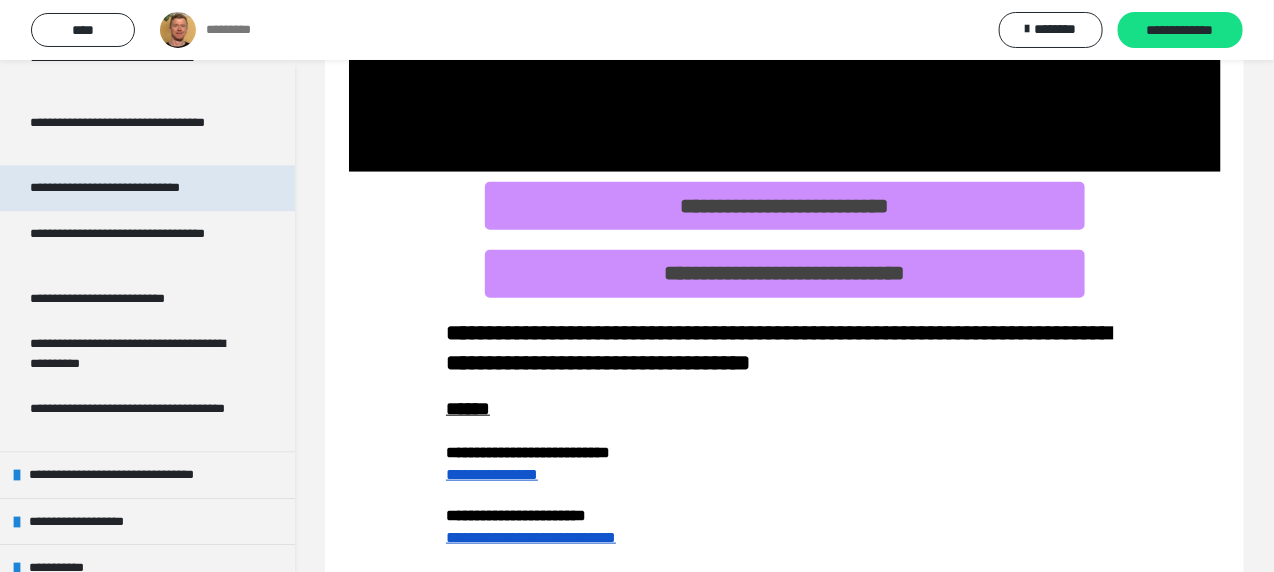 scroll, scrollTop: 1839, scrollLeft: 0, axis: vertical 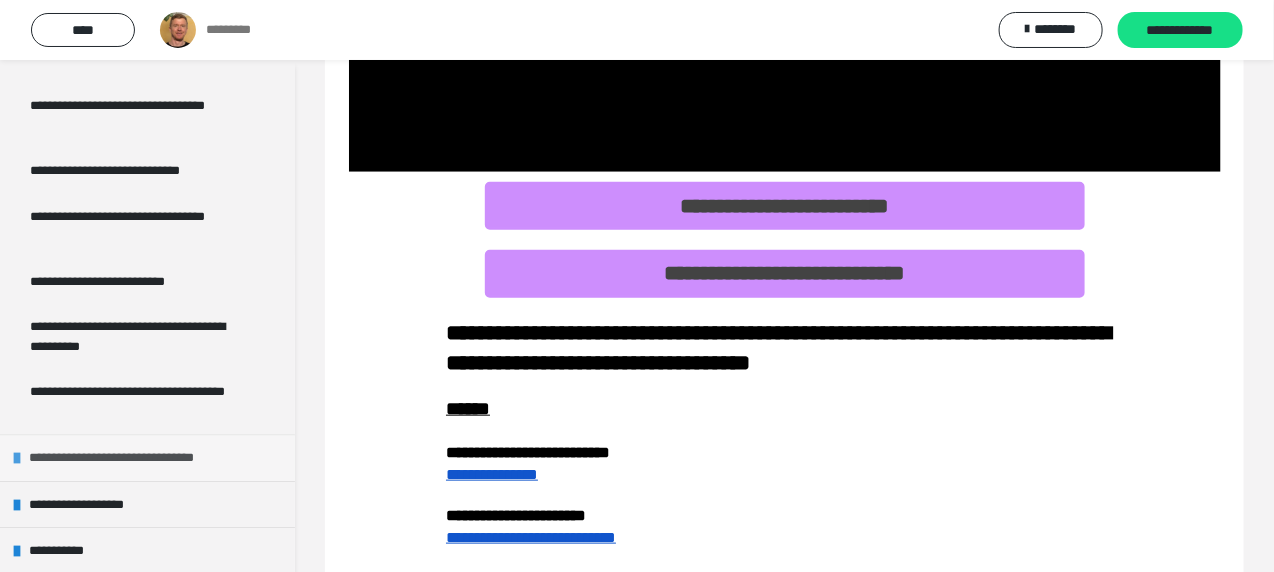 click on "**********" at bounding box center [140, 457] 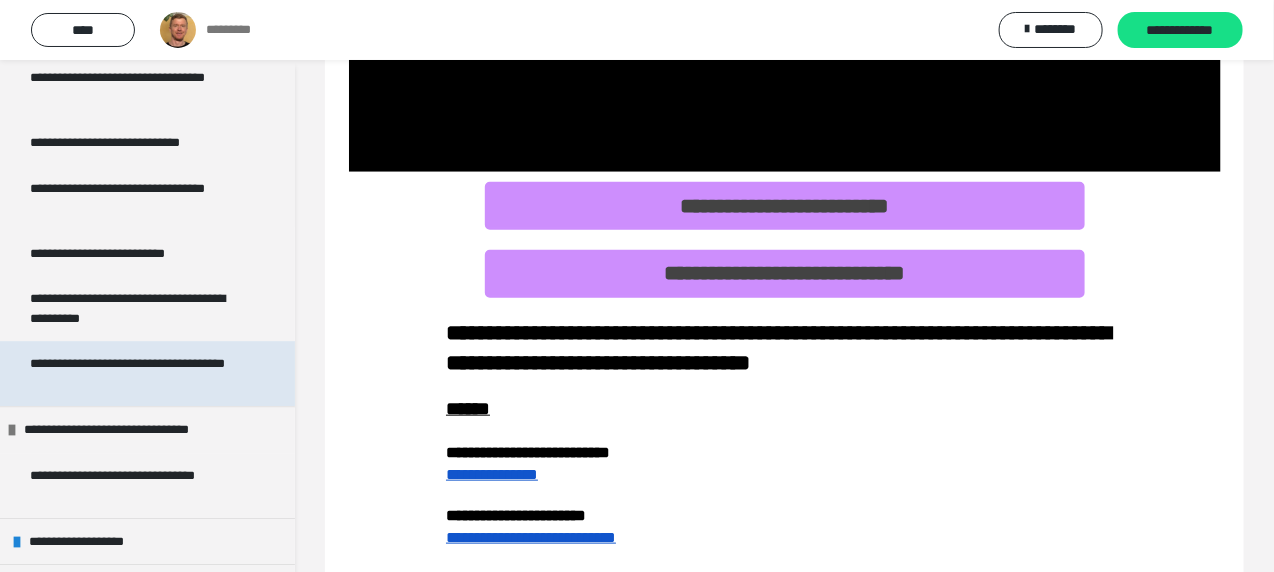 scroll, scrollTop: 1904, scrollLeft: 0, axis: vertical 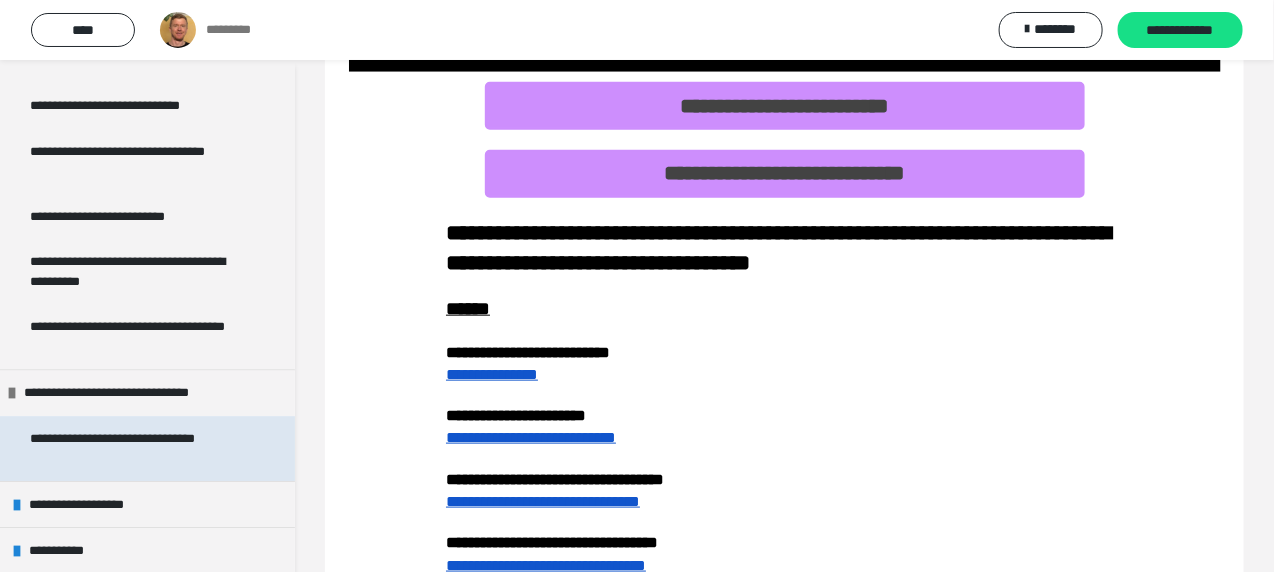 click on "**********" at bounding box center (132, 448) 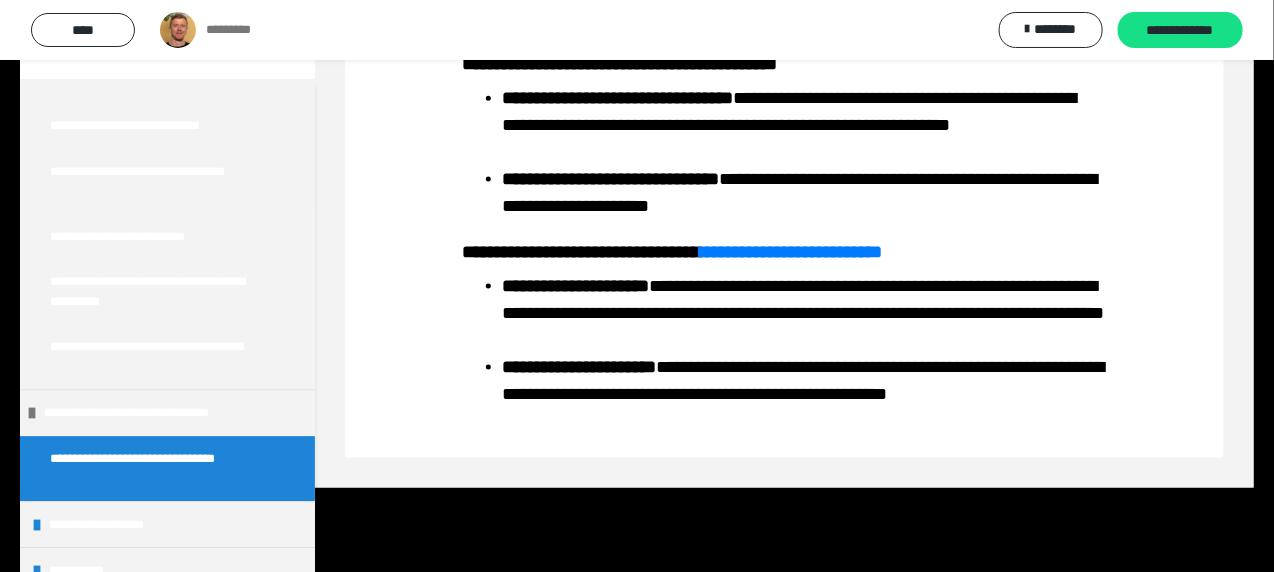 scroll, scrollTop: 828, scrollLeft: 0, axis: vertical 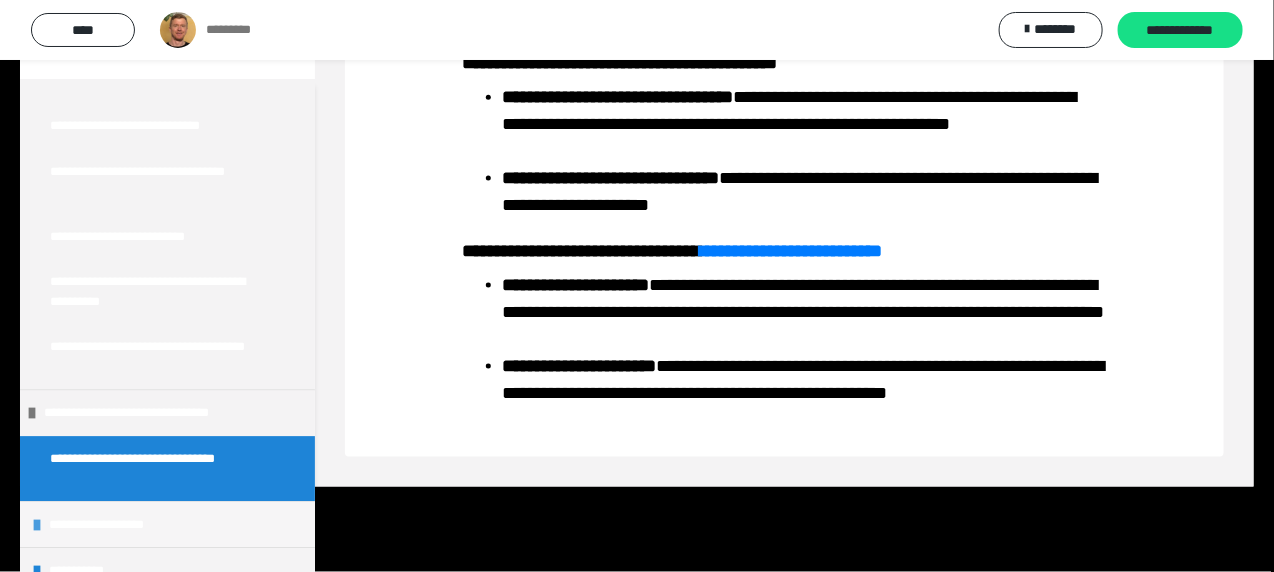 click on "**********" at bounding box center [116, 524] 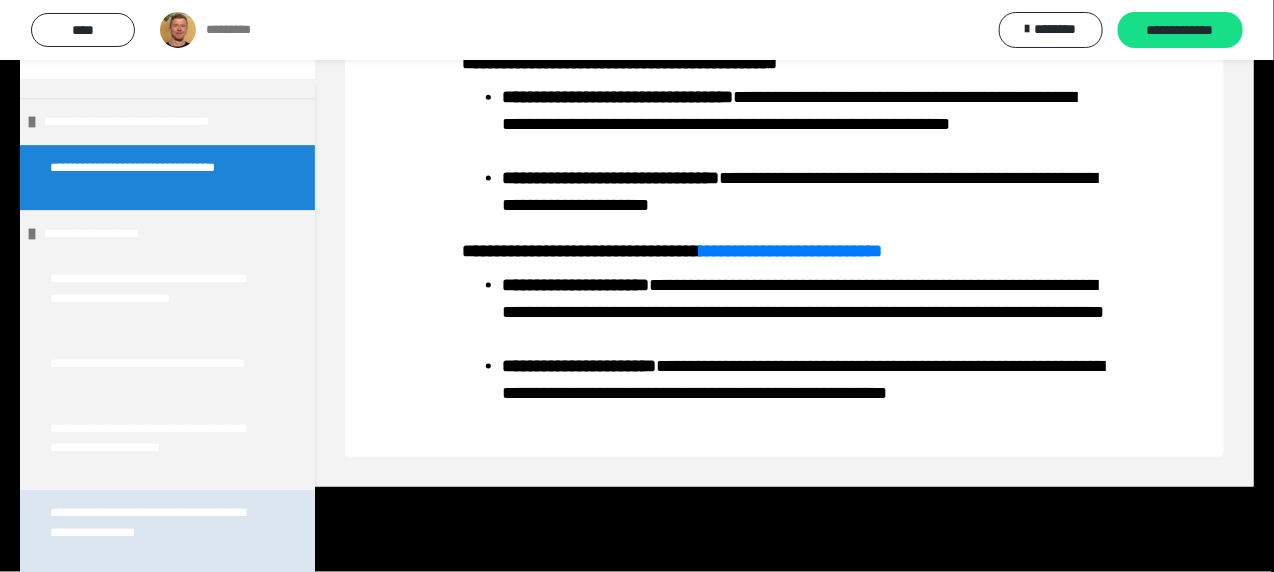scroll, scrollTop: 2223, scrollLeft: 0, axis: vertical 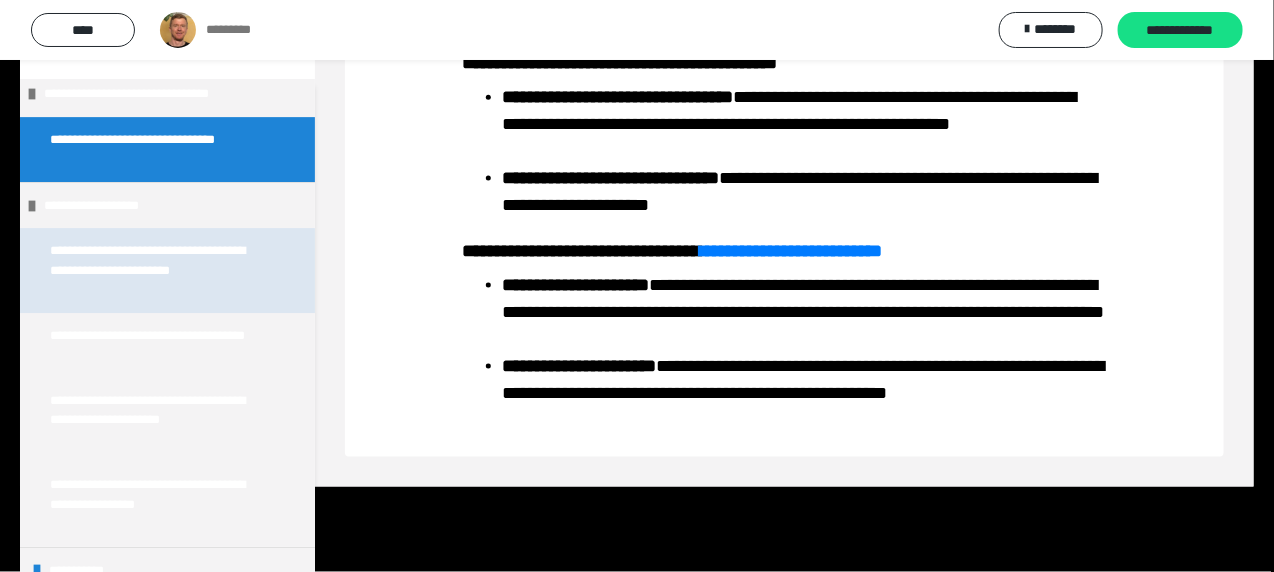 click on "**********" at bounding box center (152, 270) 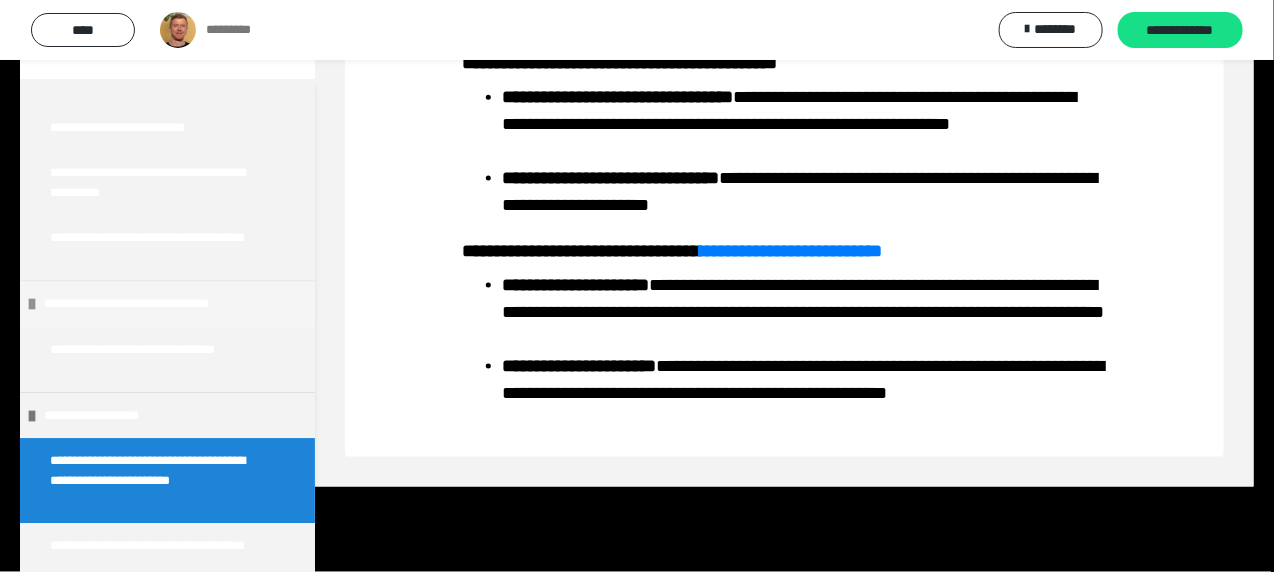 scroll, scrollTop: 1723, scrollLeft: 0, axis: vertical 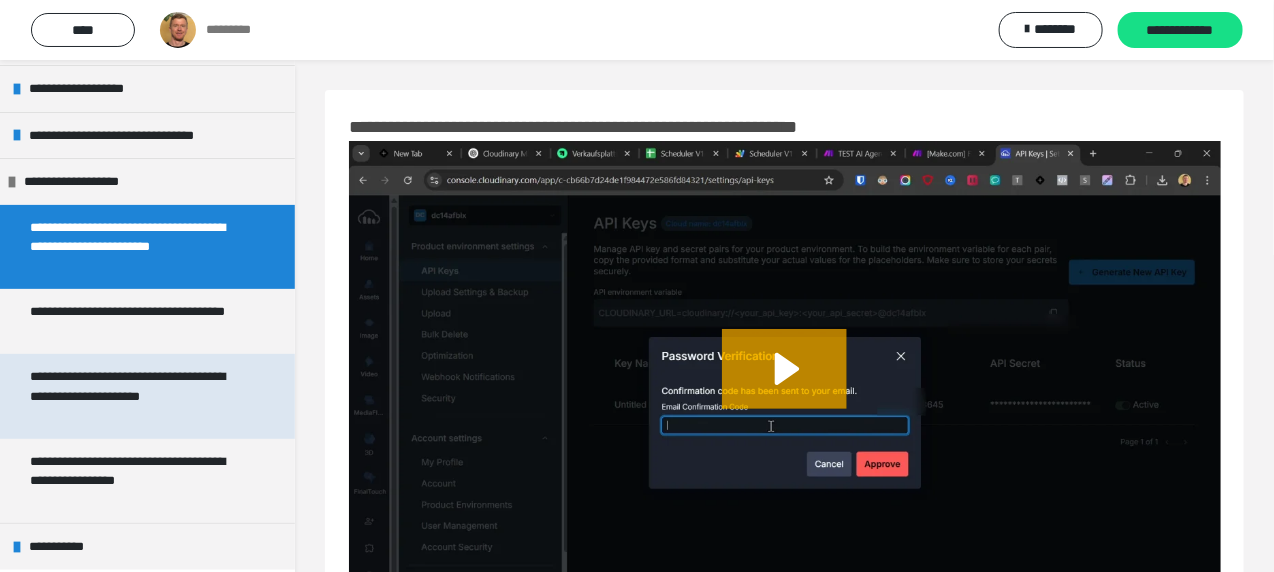 click on "**********" at bounding box center [132, 396] 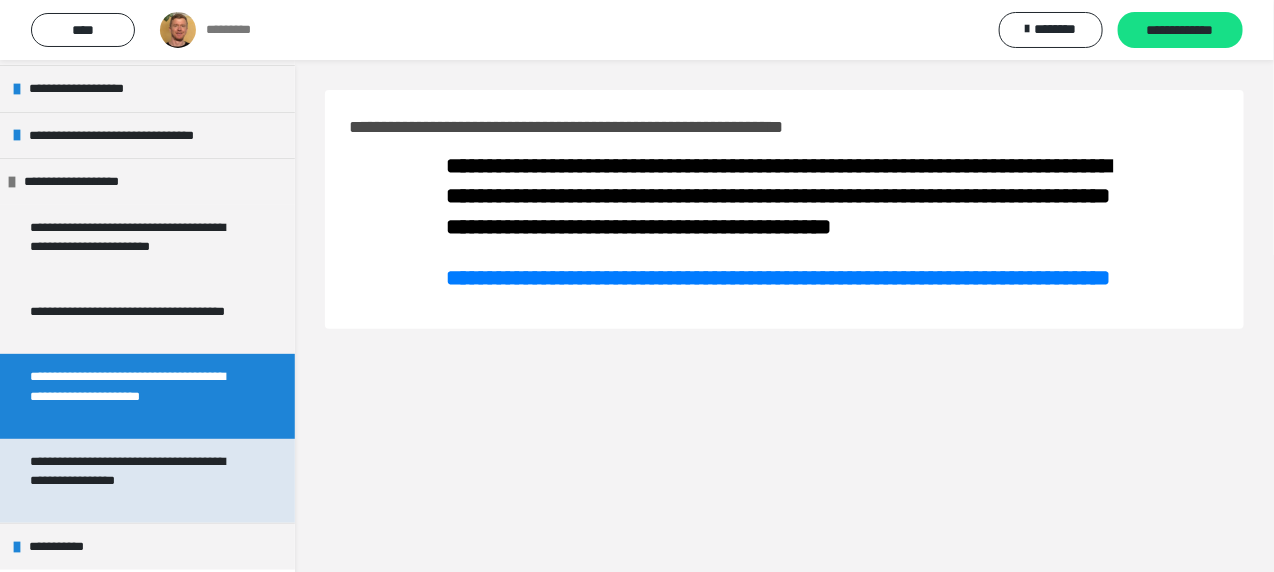 click on "**********" at bounding box center [132, 481] 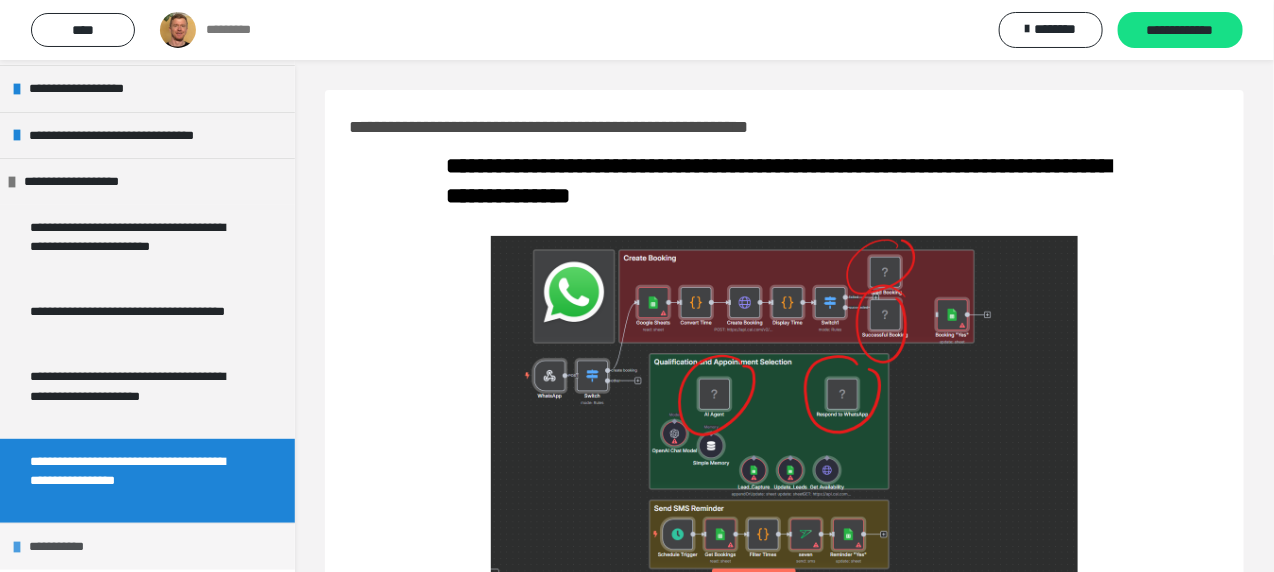 click on "**********" at bounding box center [67, 546] 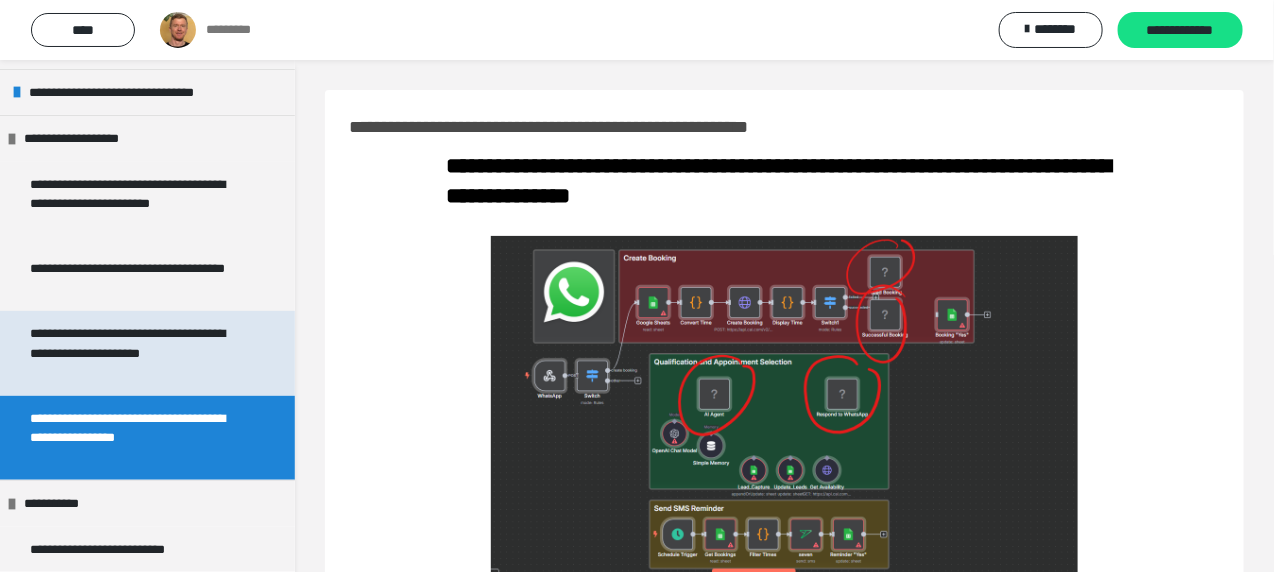 scroll, scrollTop: 205, scrollLeft: 0, axis: vertical 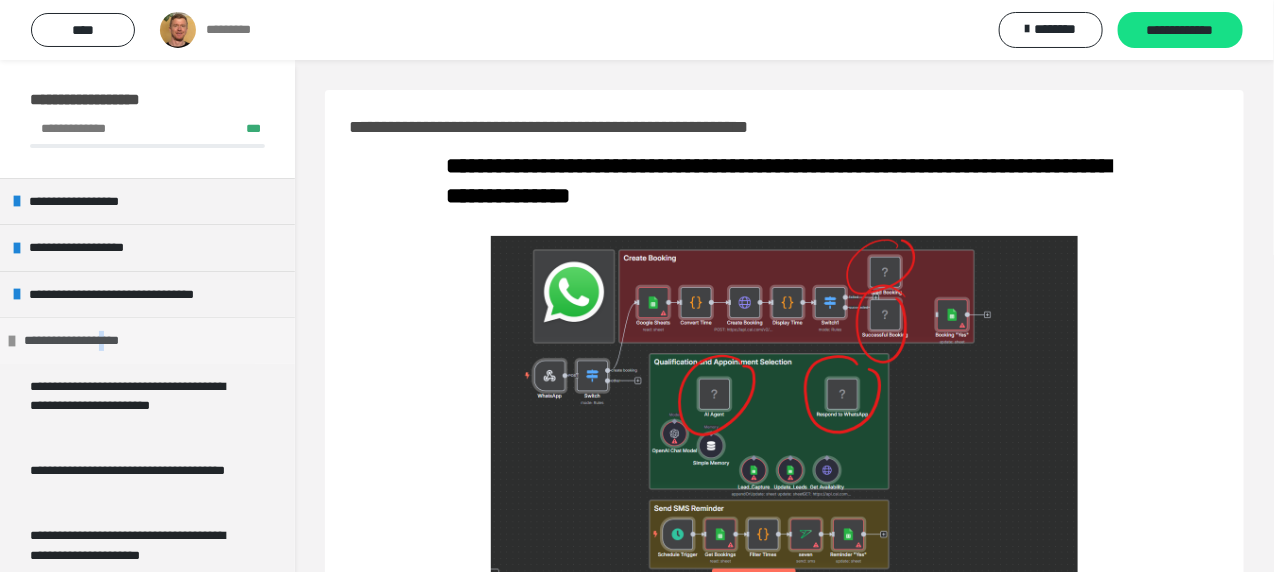 click on "**********" at bounding box center (88, 340) 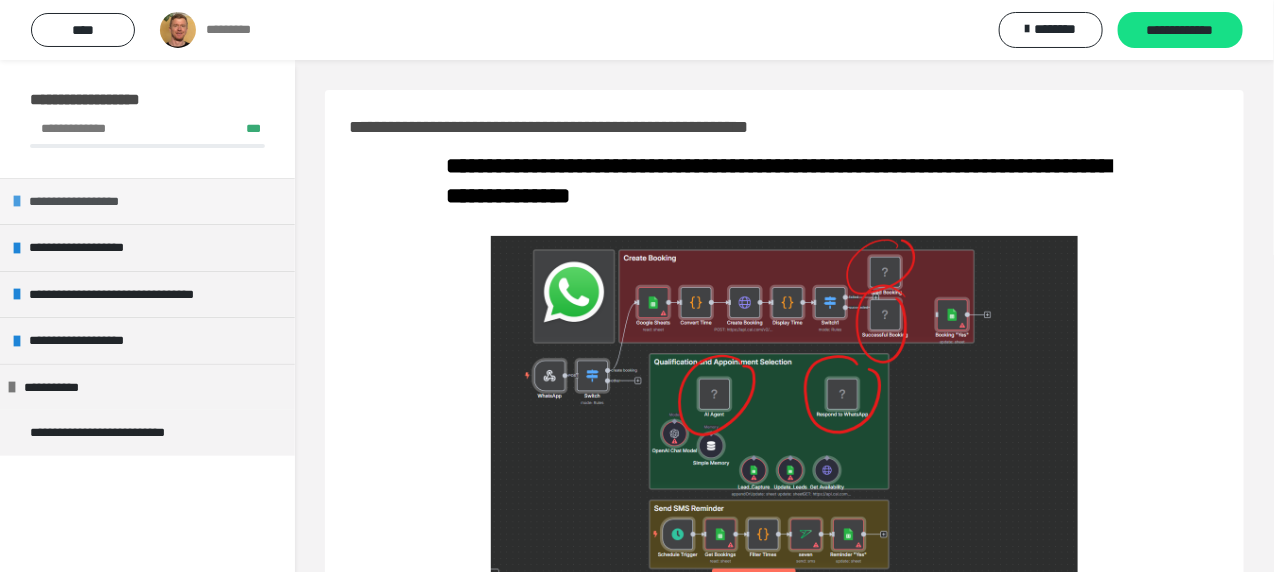 click on "**********" at bounding box center (89, 201) 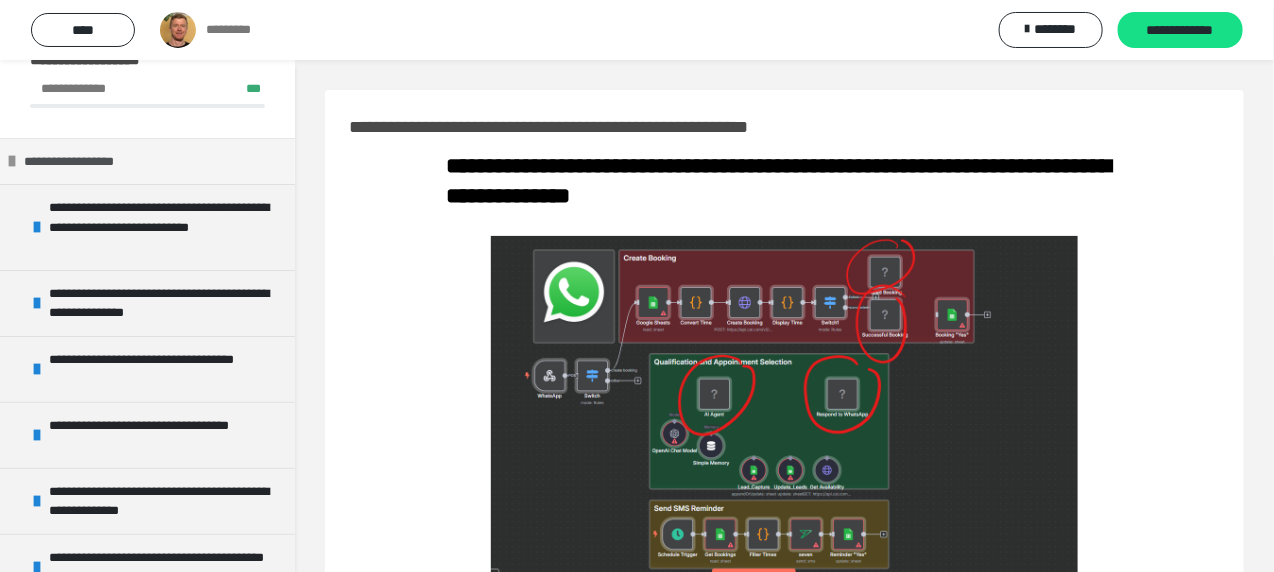 scroll, scrollTop: 200, scrollLeft: 0, axis: vertical 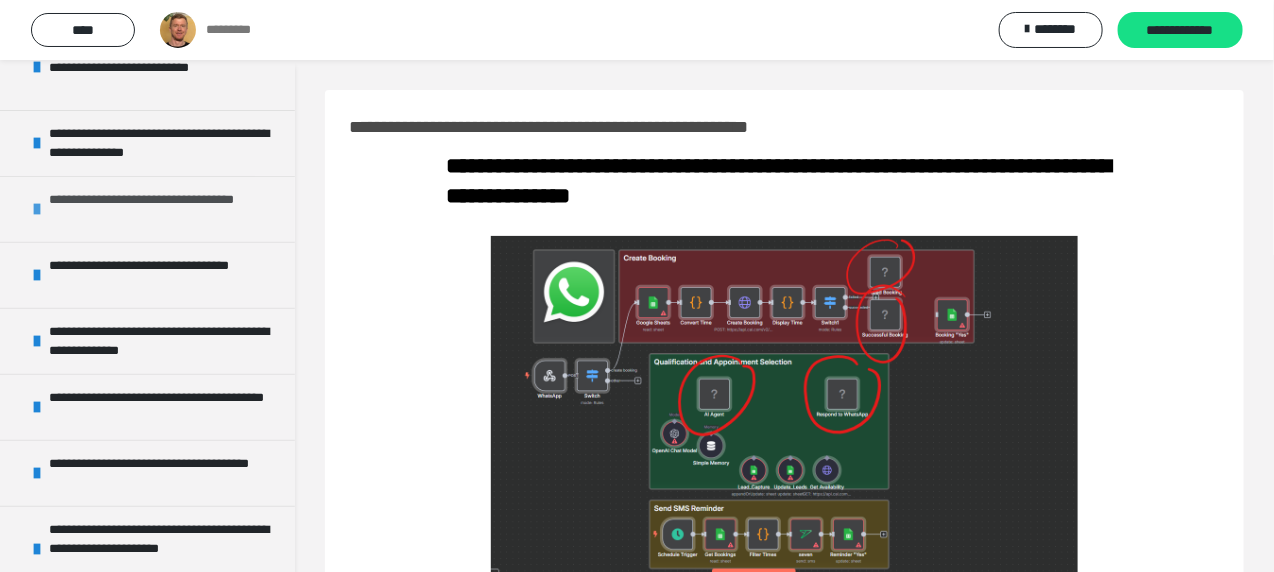 click on "**********" at bounding box center [159, 209] 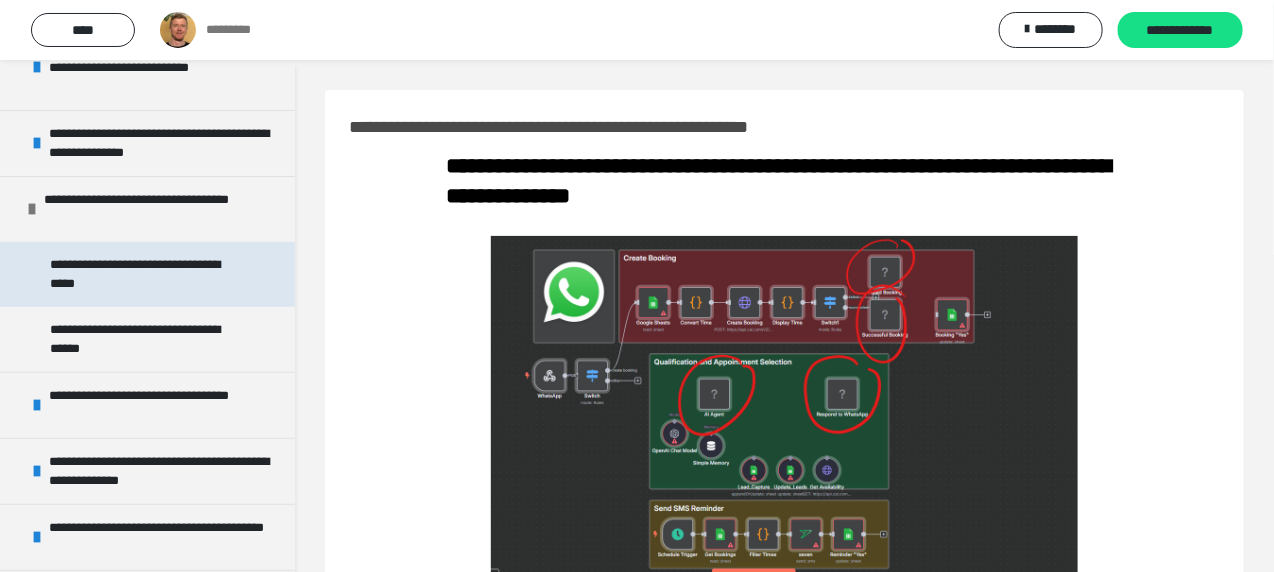 click on "**********" at bounding box center (142, 274) 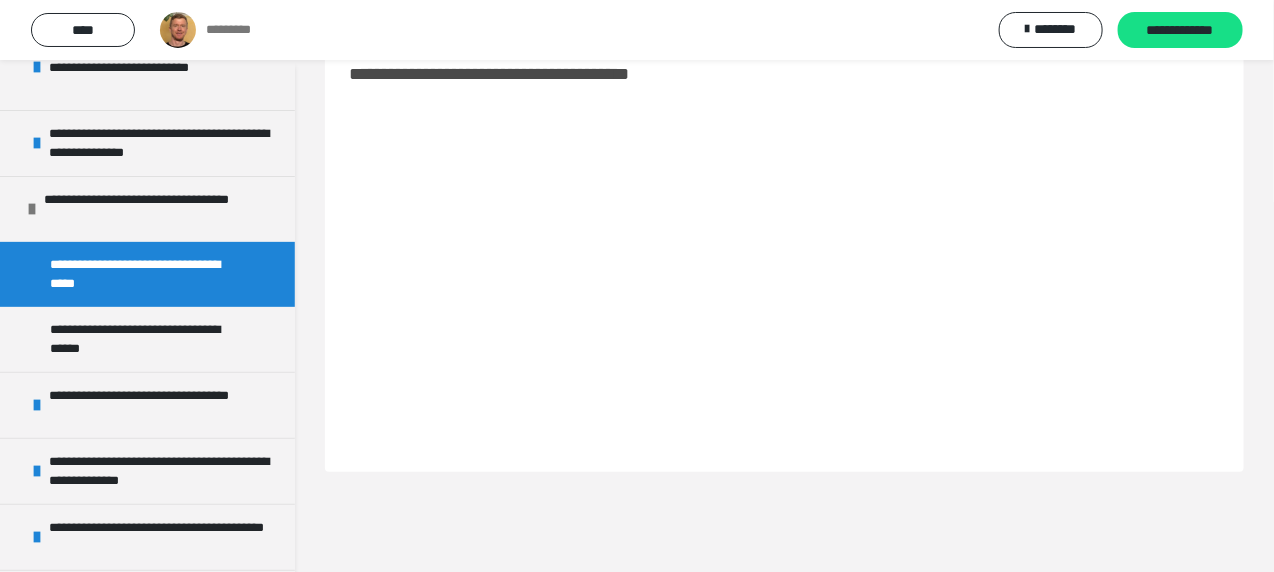 scroll, scrollTop: 59, scrollLeft: 0, axis: vertical 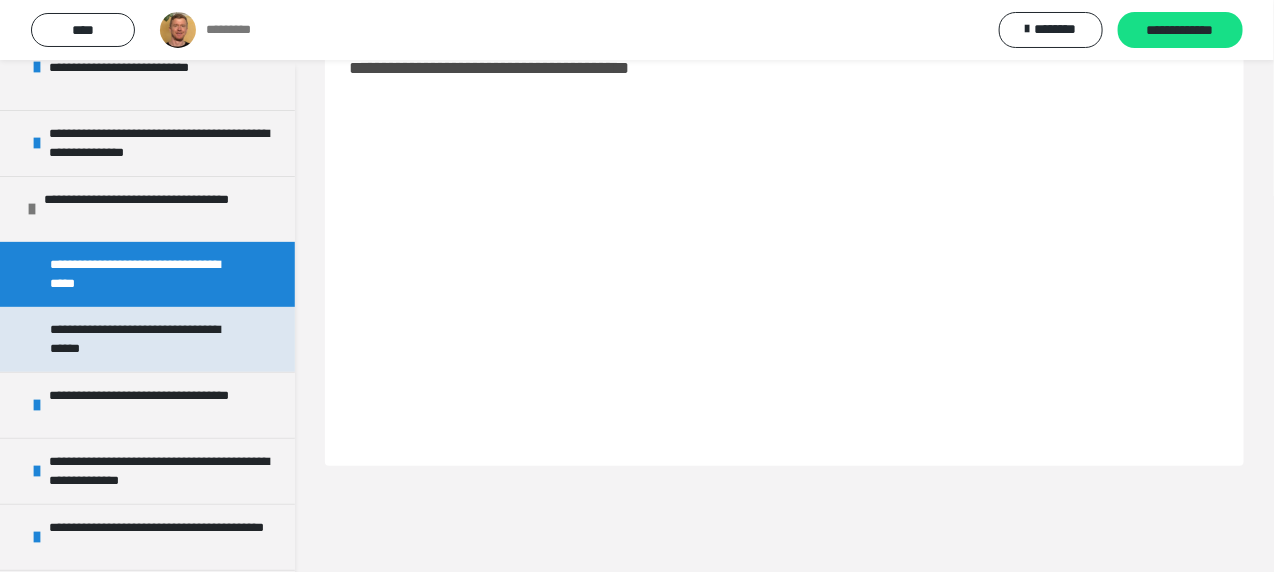 click on "**********" at bounding box center (142, 339) 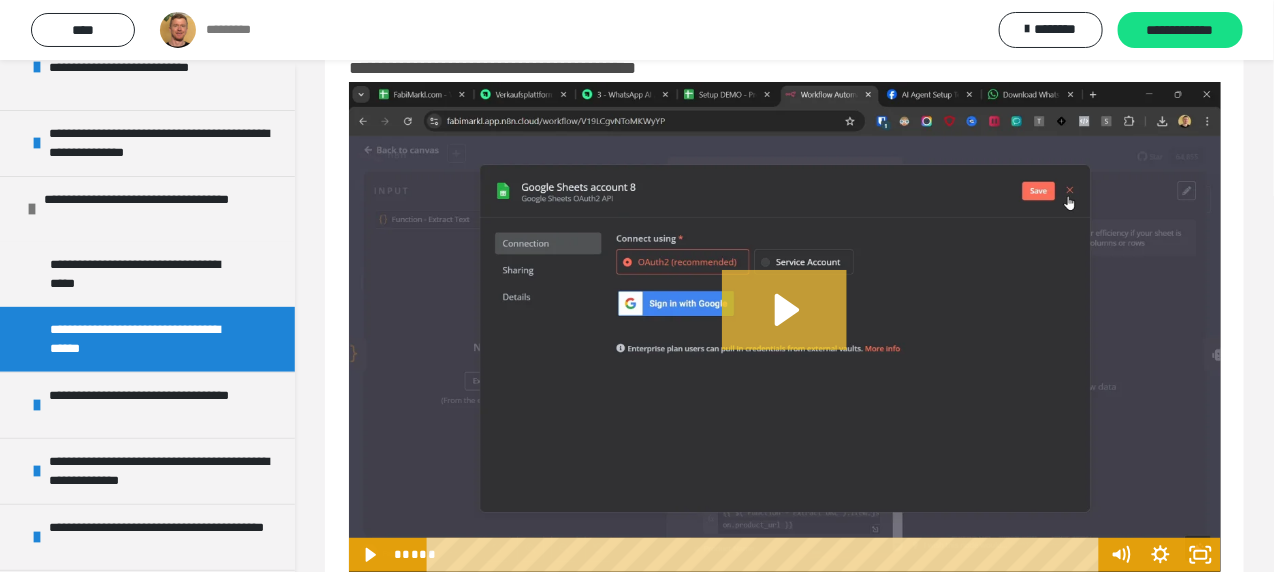 click 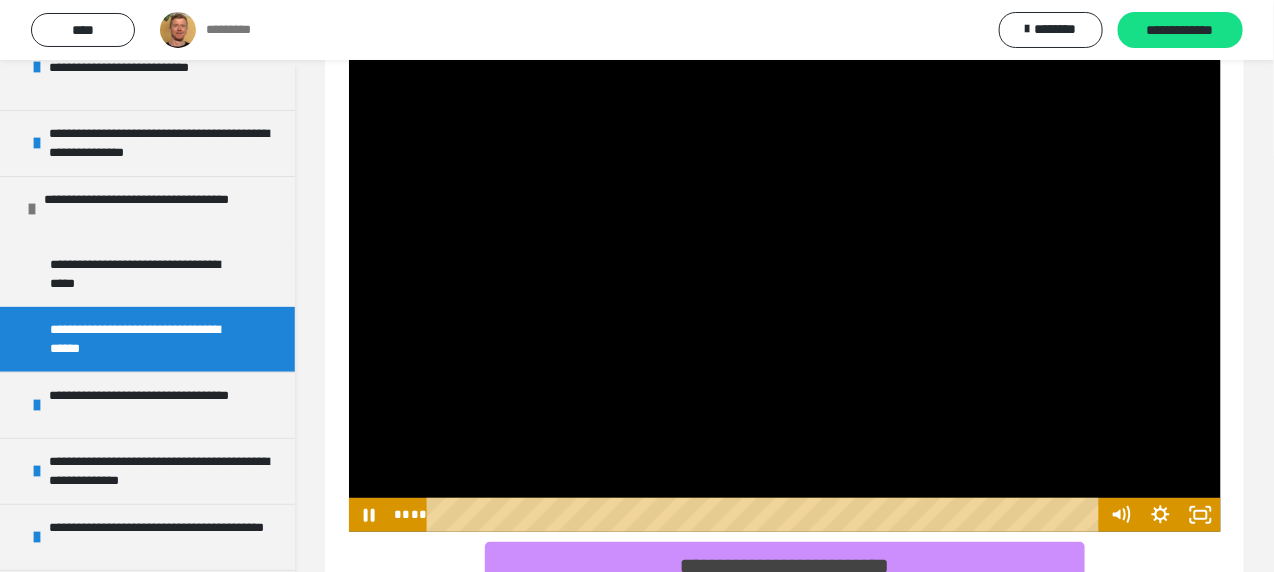 scroll, scrollTop: 159, scrollLeft: 0, axis: vertical 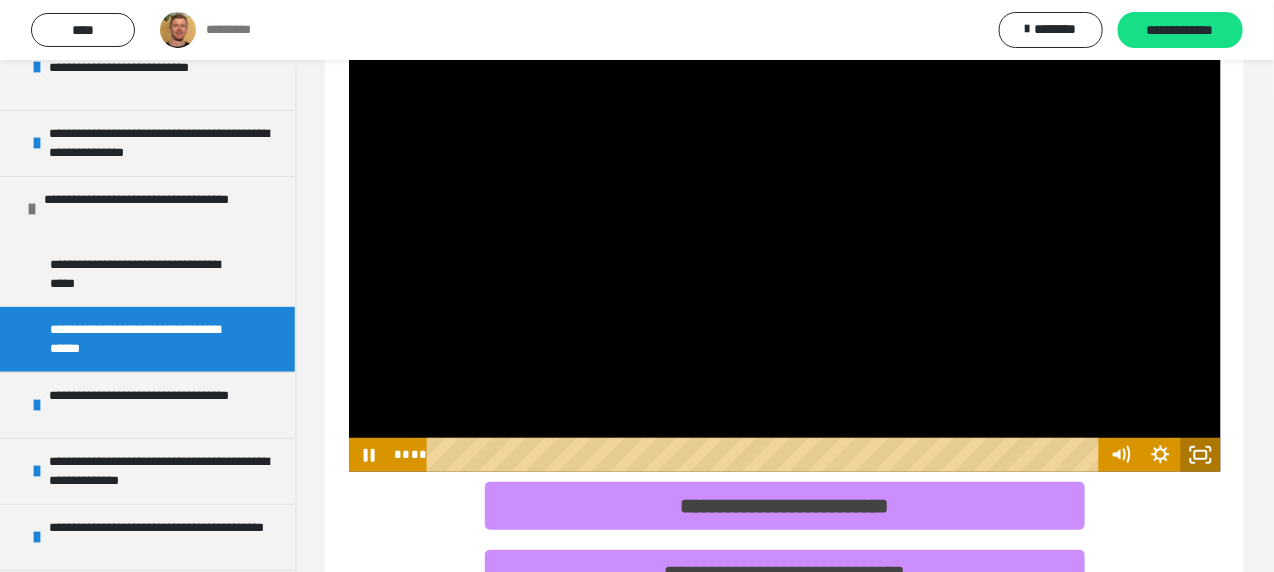 click 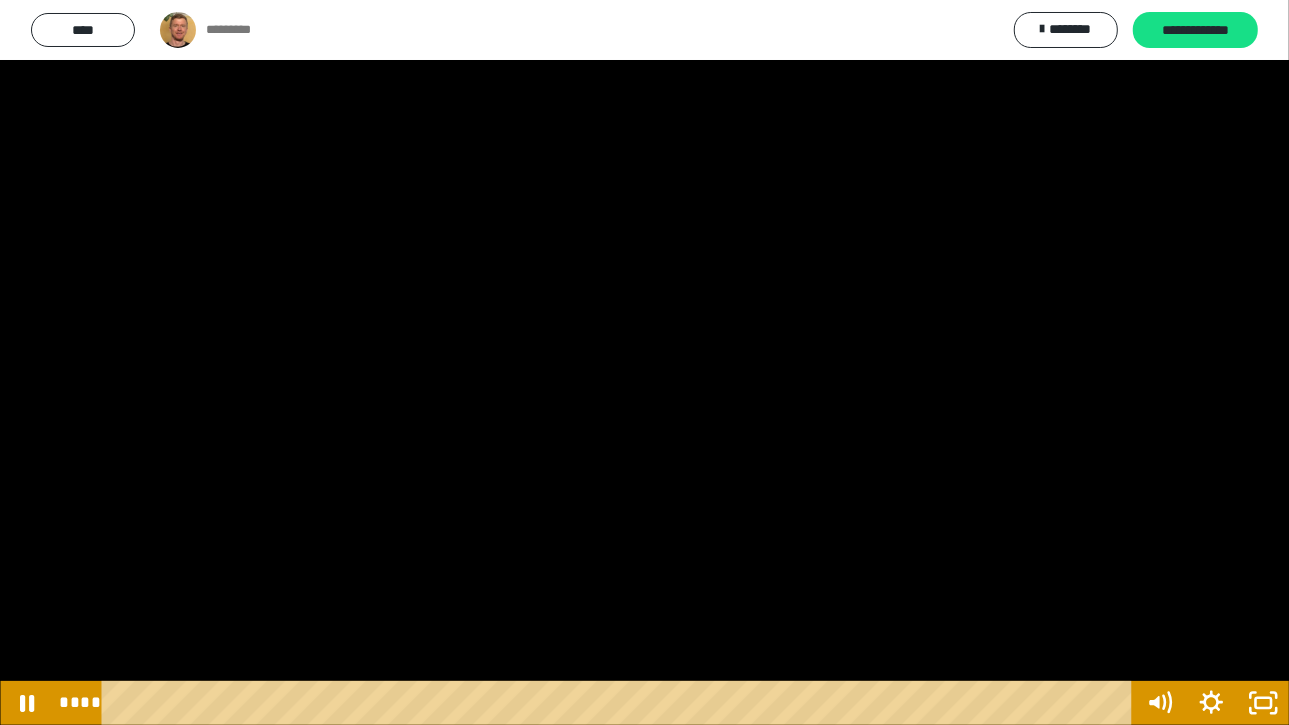 click at bounding box center [644, 362] 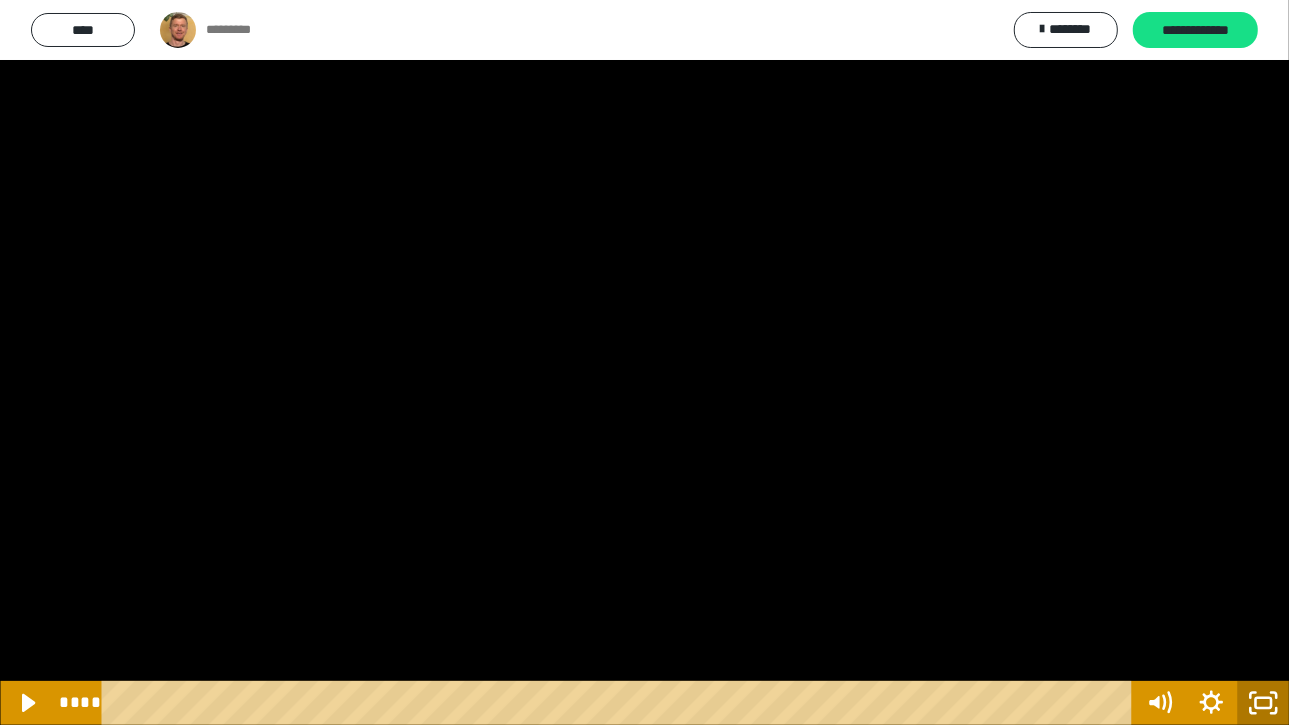 click 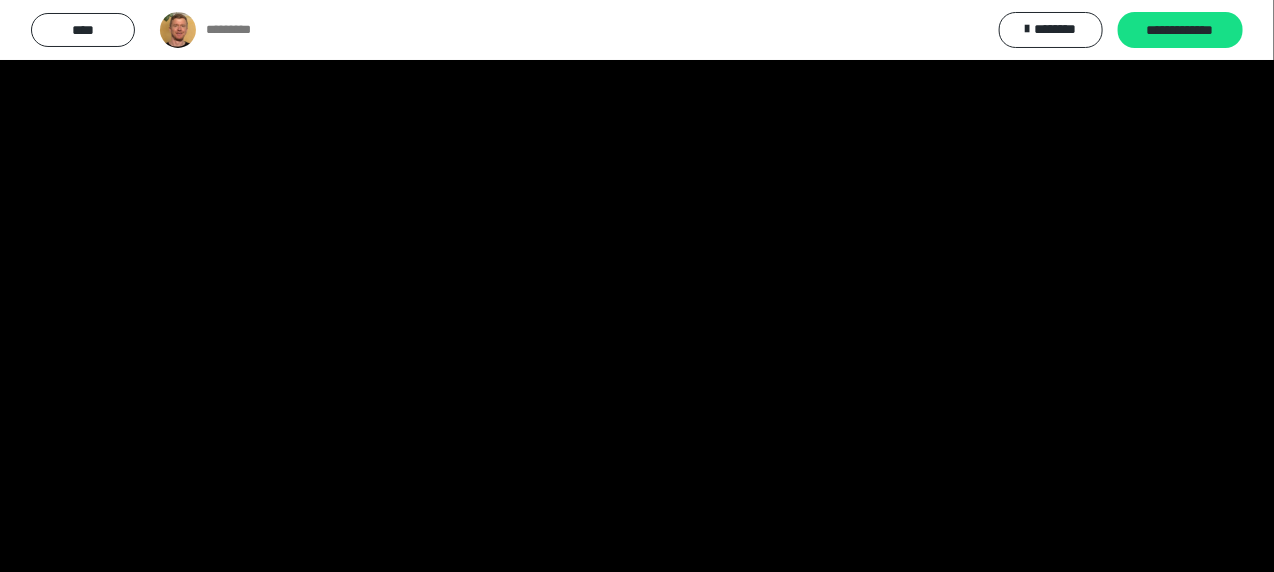 scroll, scrollTop: 163, scrollLeft: 0, axis: vertical 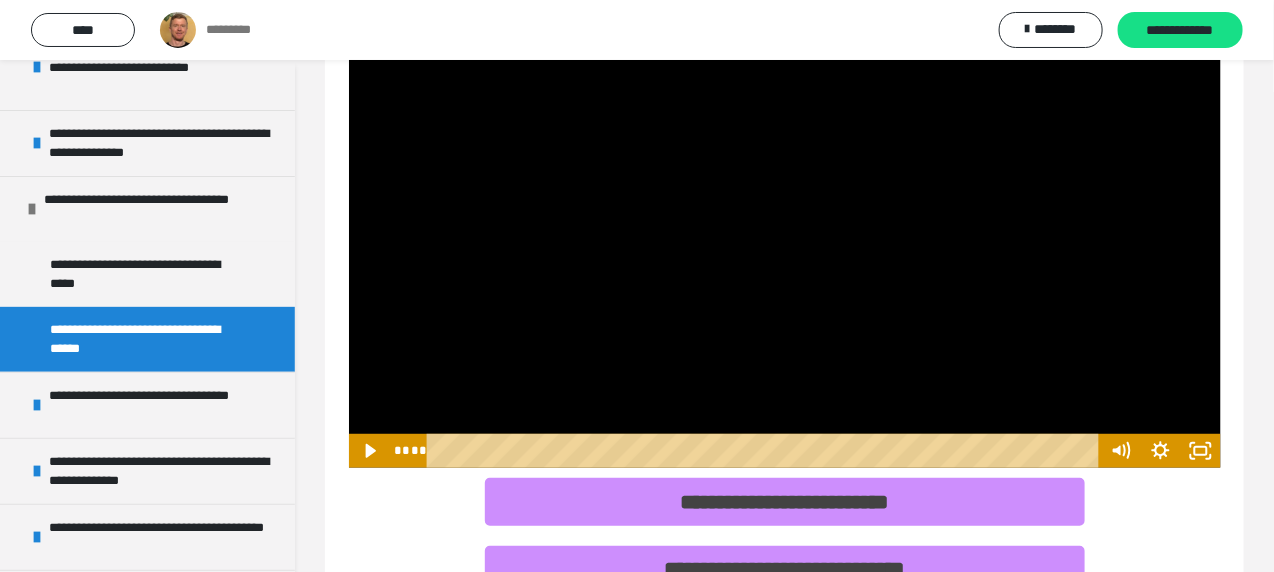 click at bounding box center [785, 223] 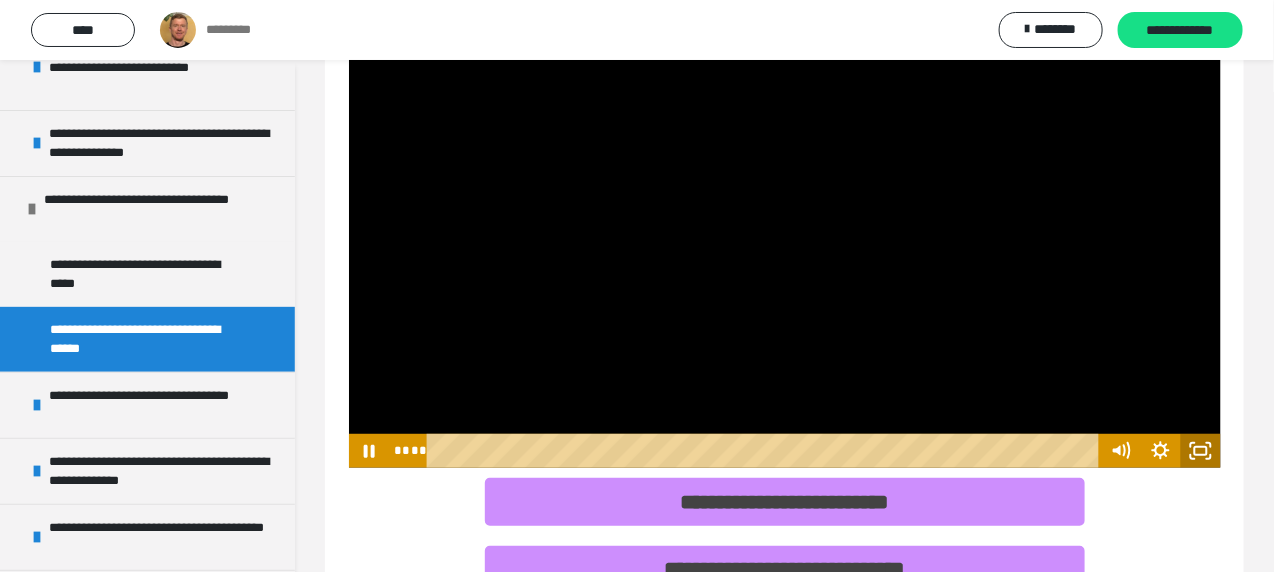 click 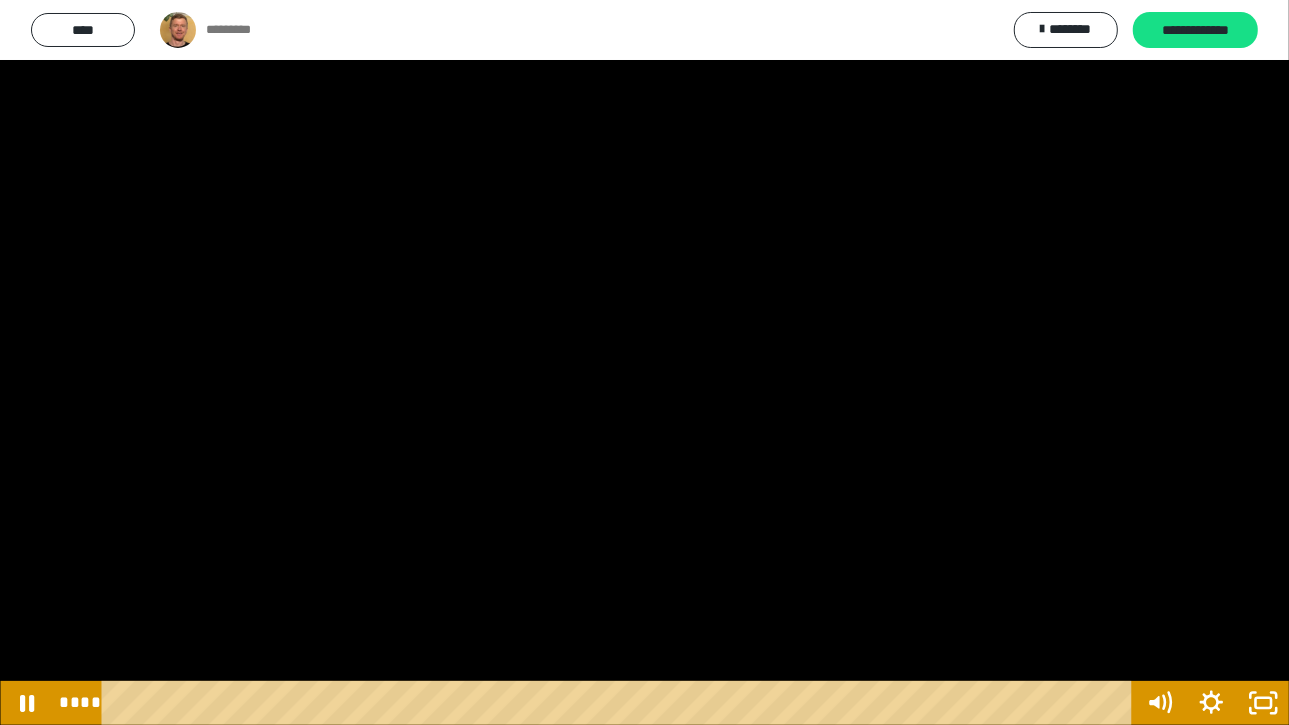 click at bounding box center [644, 362] 